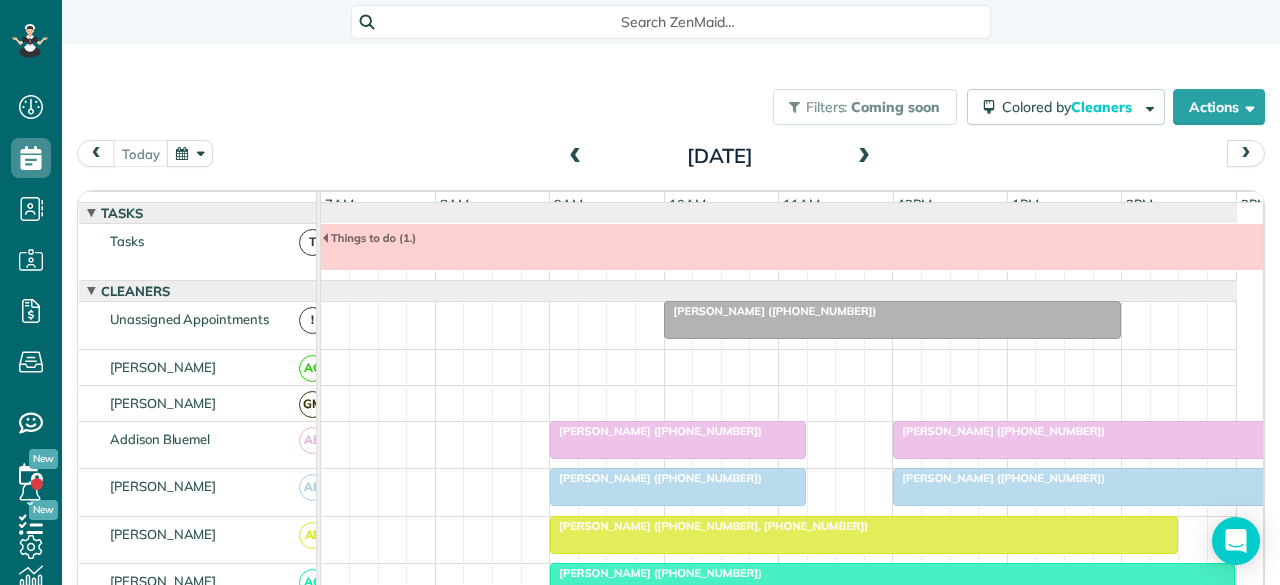 scroll, scrollTop: 0, scrollLeft: 0, axis: both 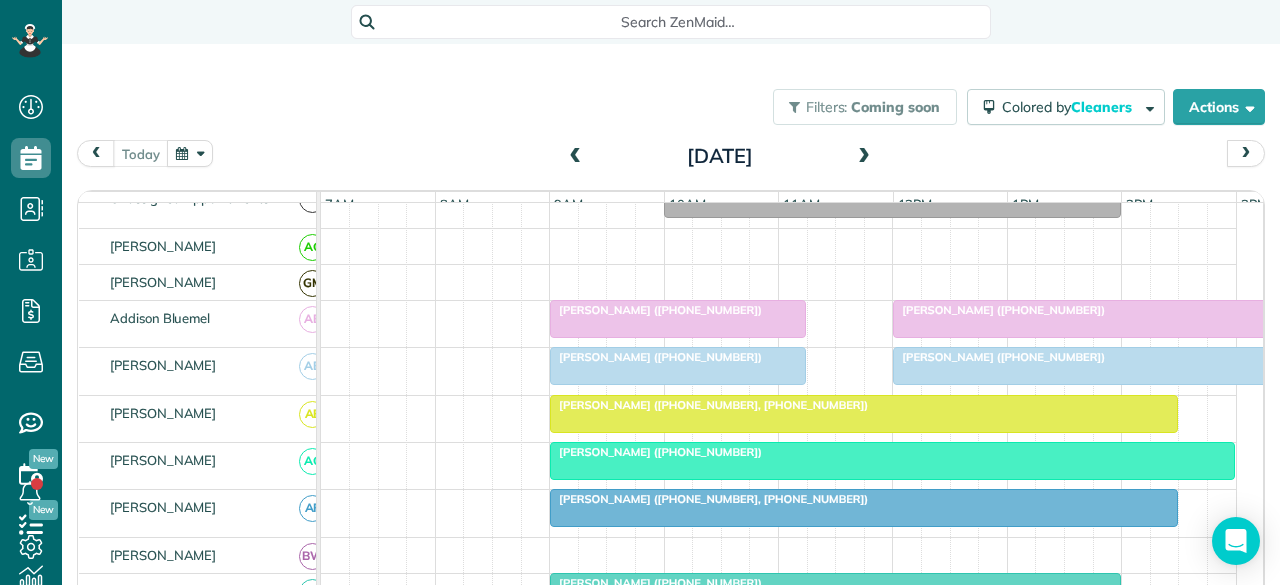 click at bounding box center (864, 414) 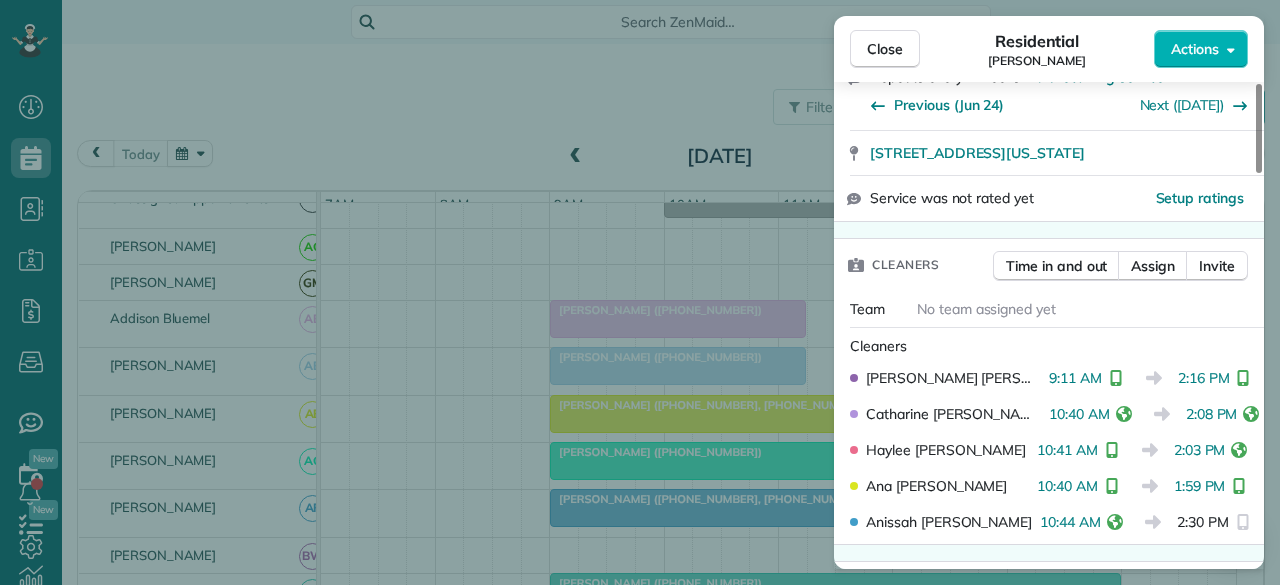 scroll, scrollTop: 500, scrollLeft: 0, axis: vertical 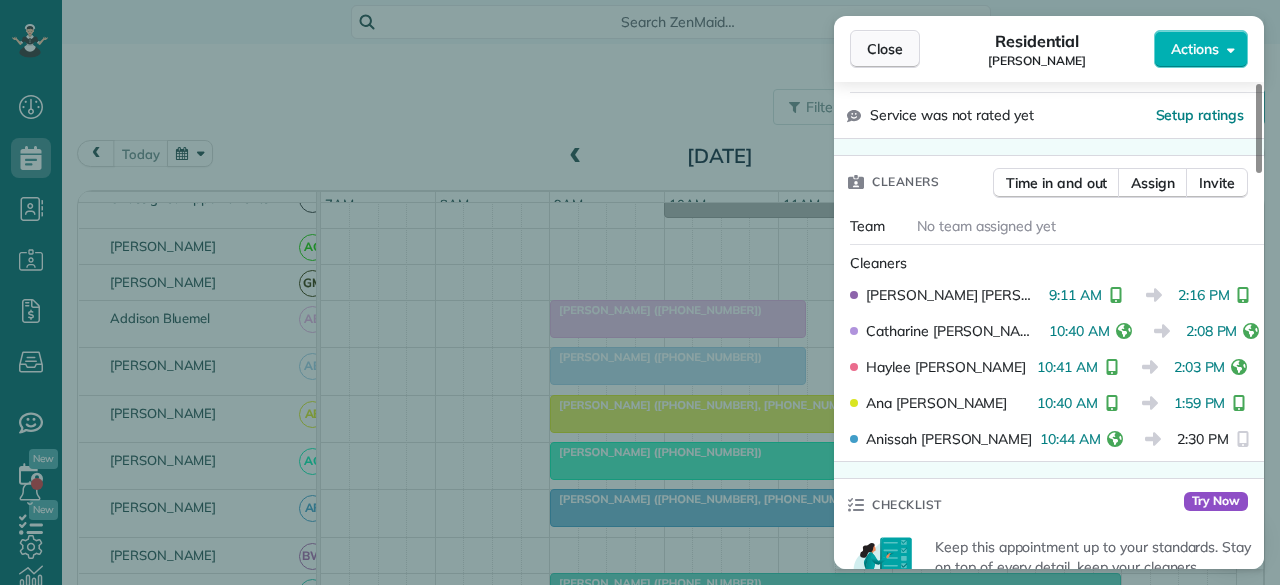 click on "Close" at bounding box center (885, 49) 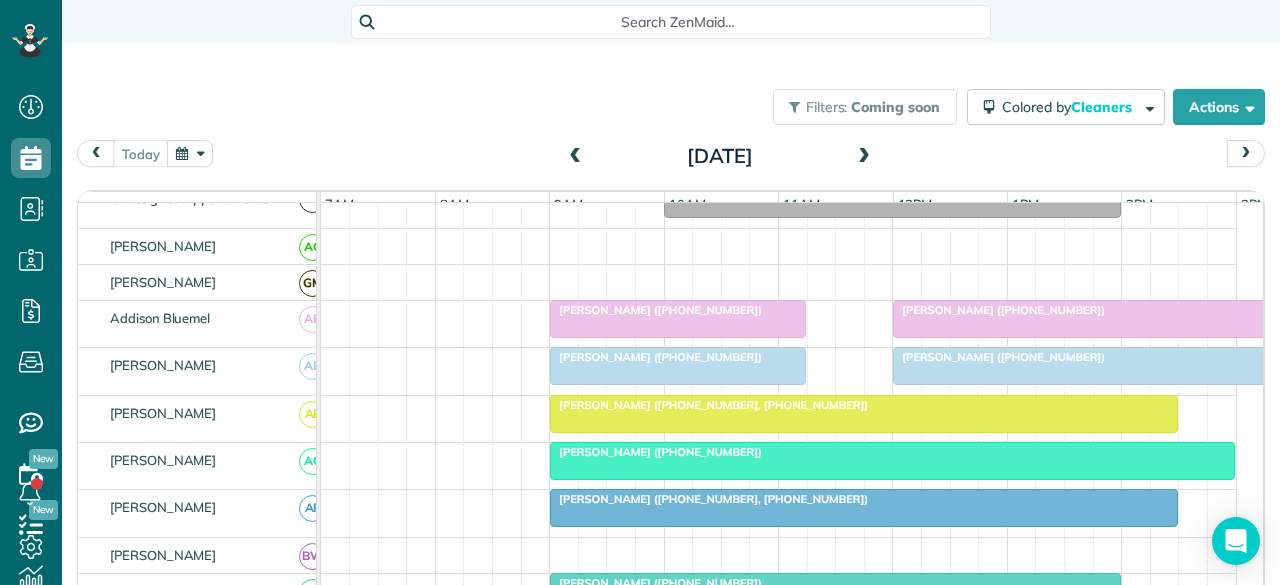 click at bounding box center [892, 461] 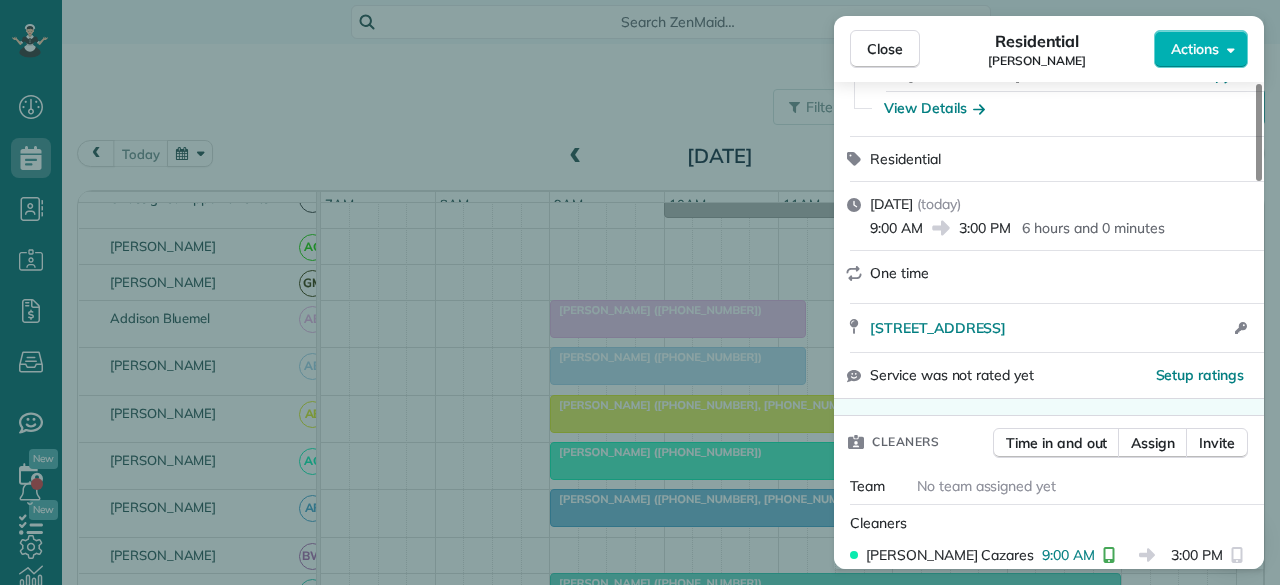 scroll, scrollTop: 300, scrollLeft: 0, axis: vertical 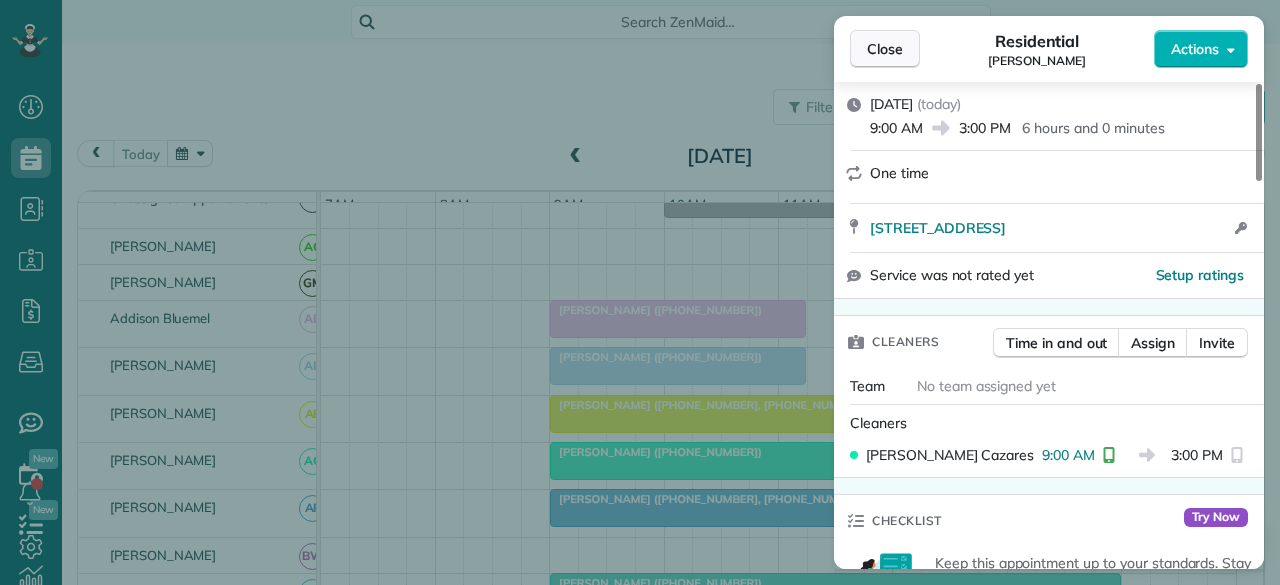 click on "Close" at bounding box center (885, 49) 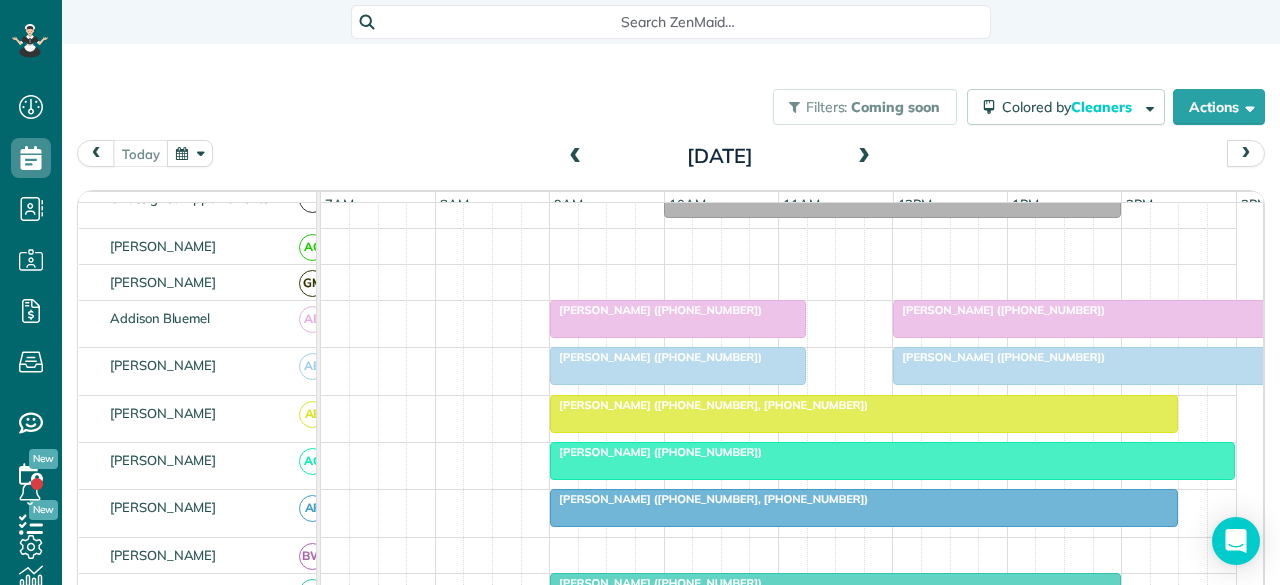 scroll, scrollTop: 321, scrollLeft: 0, axis: vertical 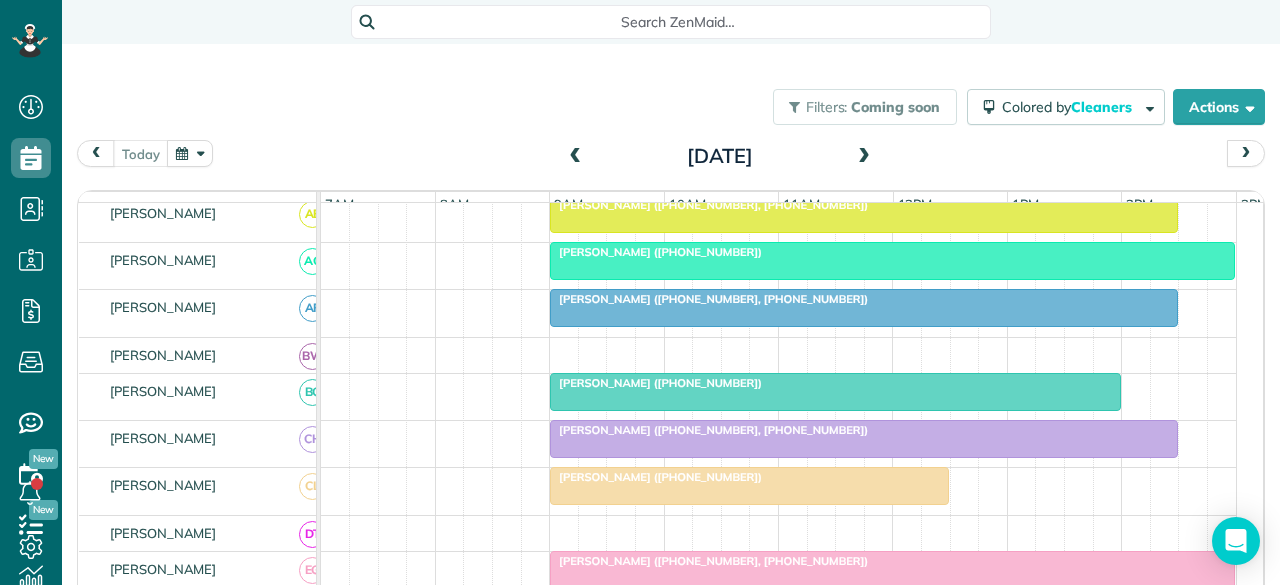 click at bounding box center (835, 392) 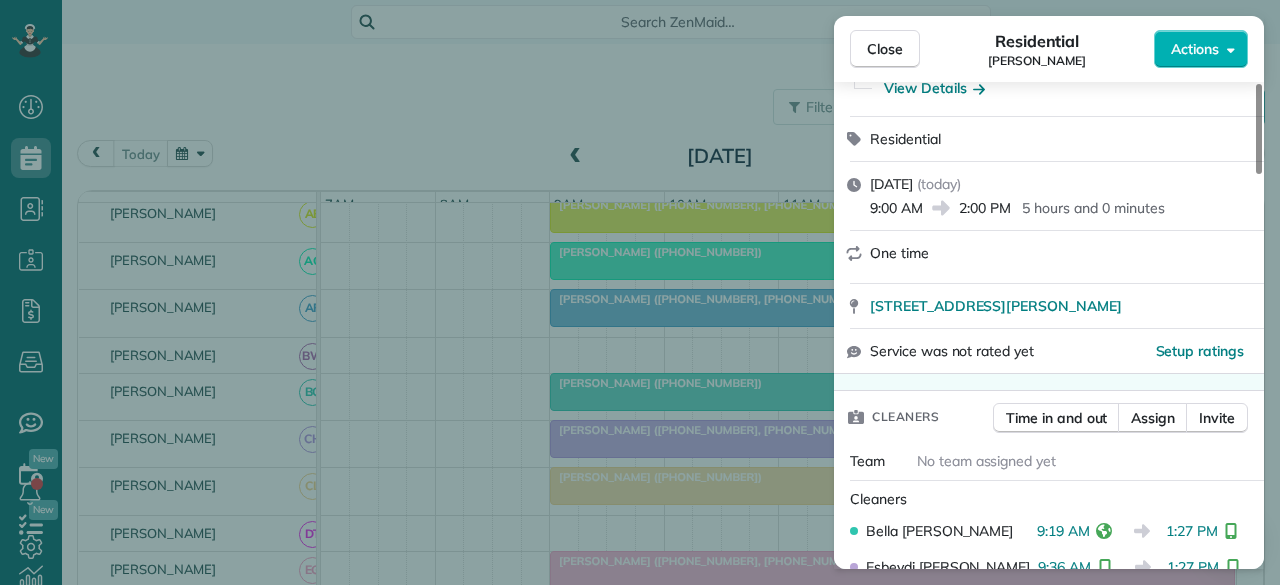 scroll, scrollTop: 300, scrollLeft: 0, axis: vertical 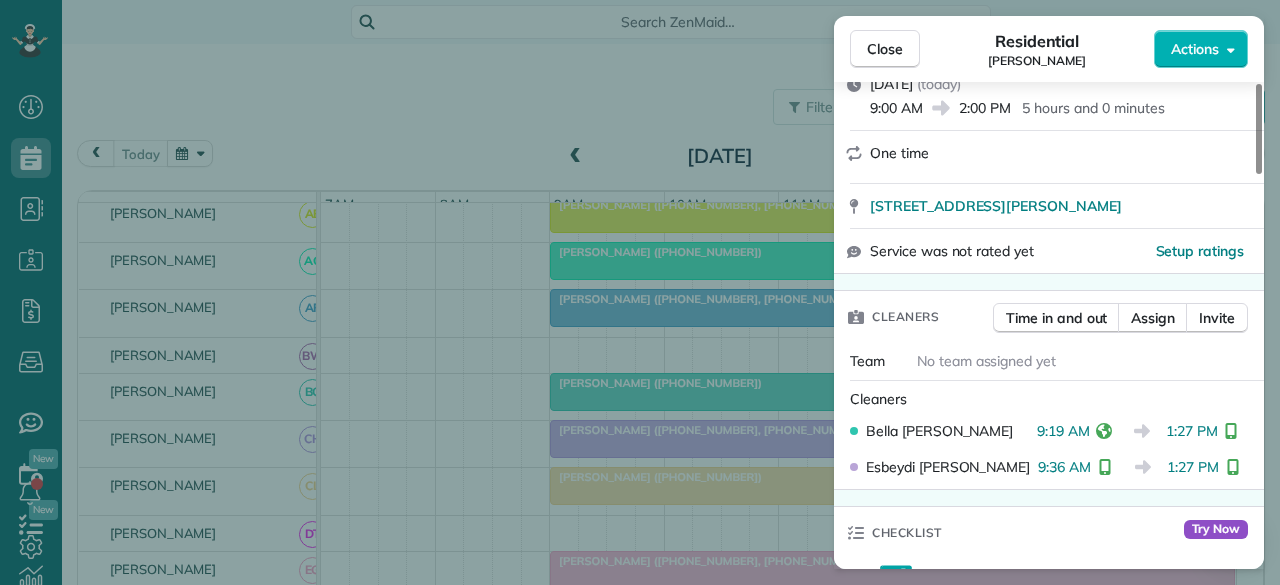 drag, startPoint x: 885, startPoint y: 45, endPoint x: 728, endPoint y: 164, distance: 197.00253 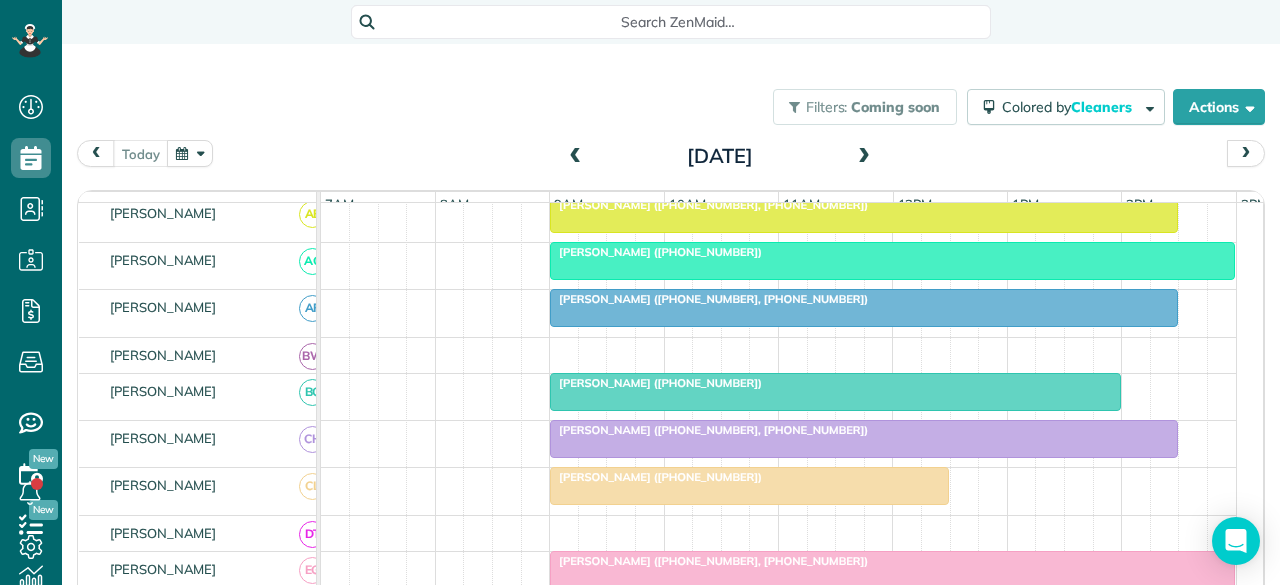 scroll, scrollTop: 421, scrollLeft: 0, axis: vertical 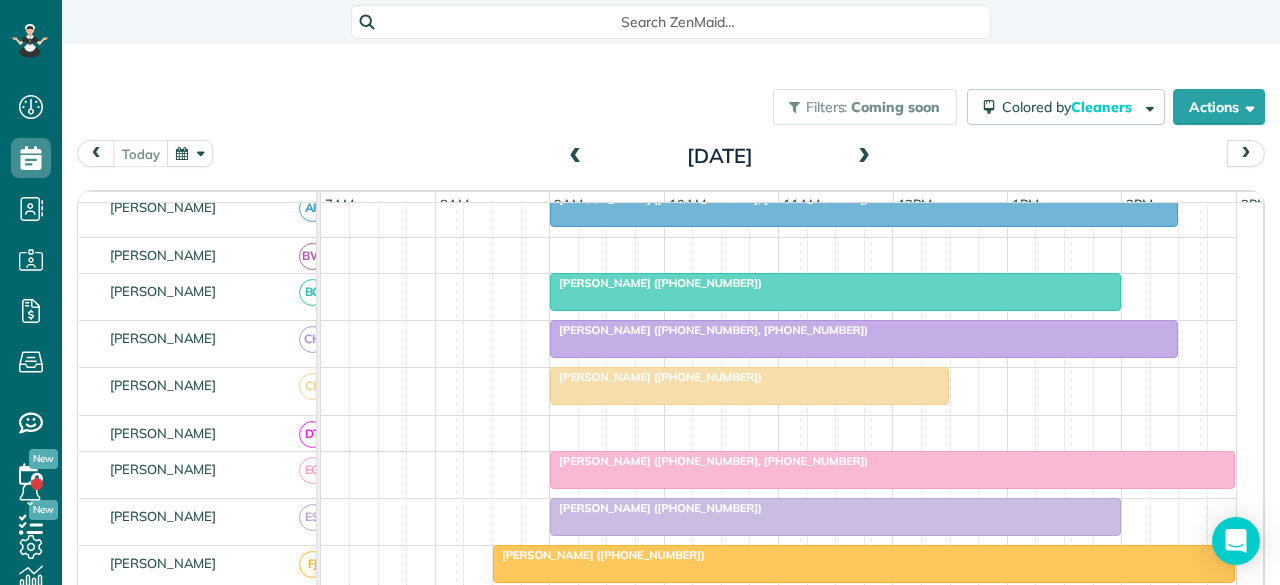 click at bounding box center [749, 386] 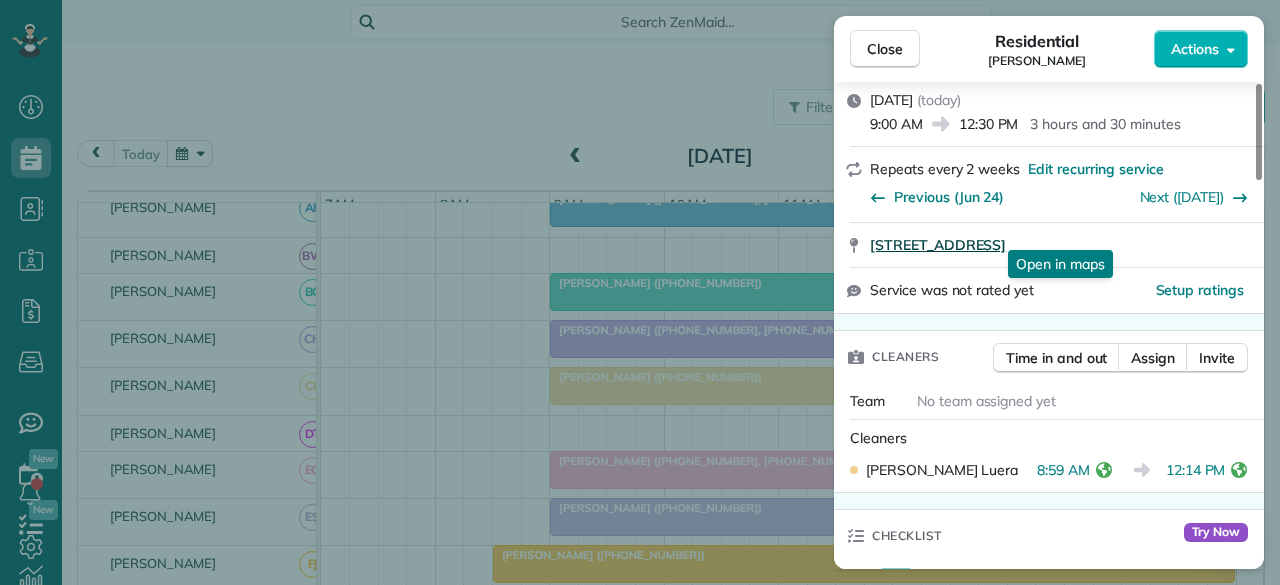 scroll, scrollTop: 300, scrollLeft: 0, axis: vertical 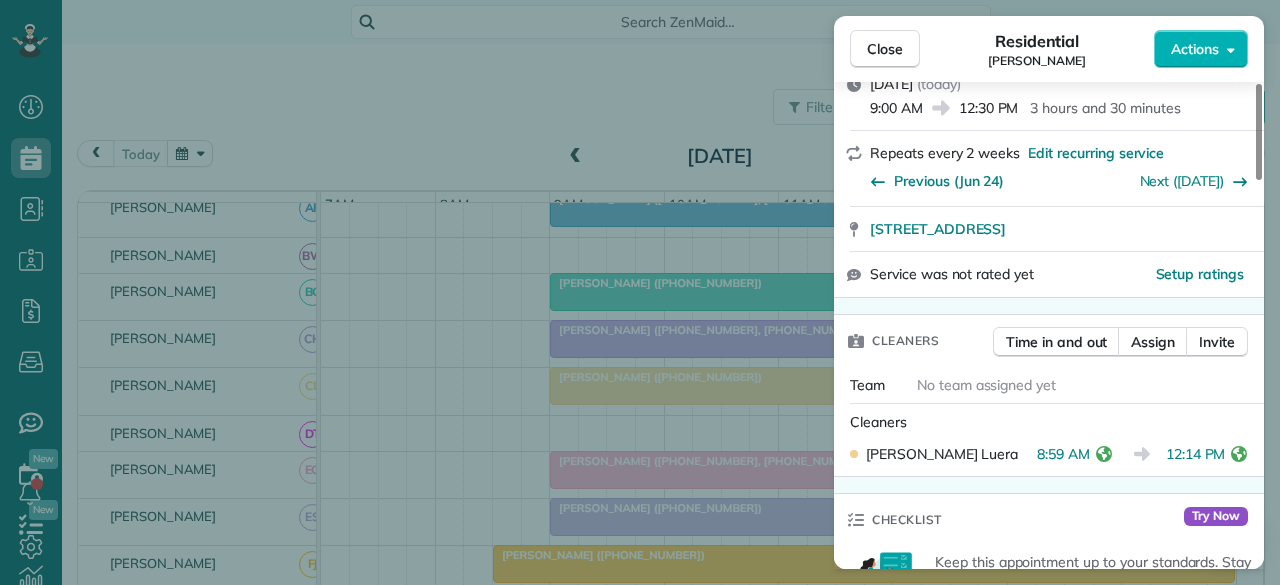 click on "Close" at bounding box center (885, 49) 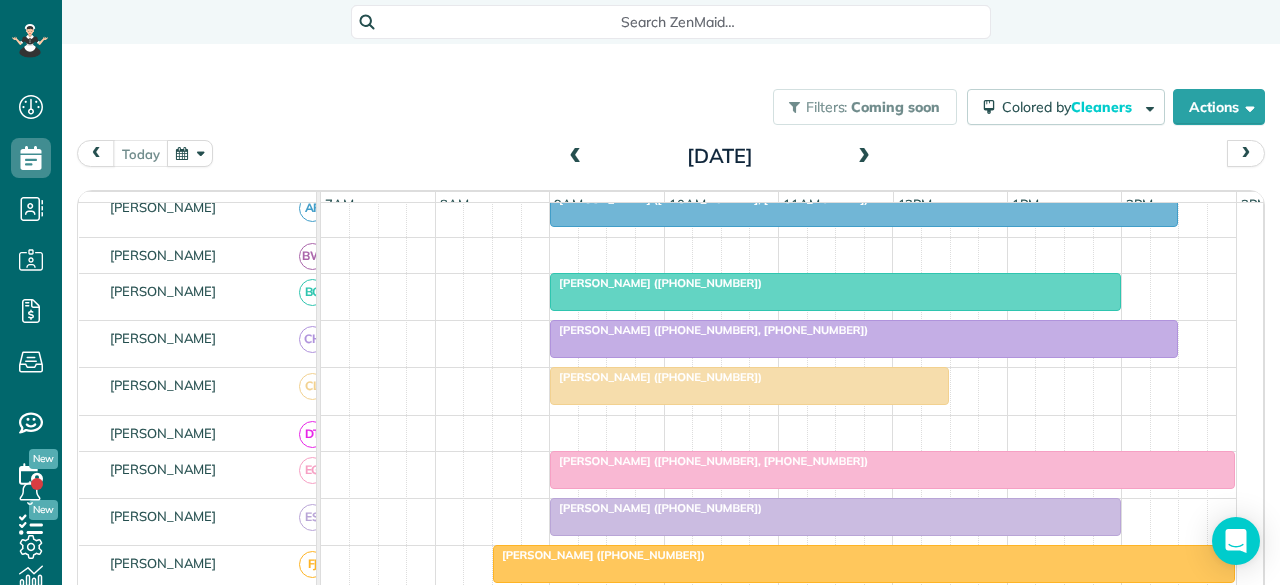 scroll, scrollTop: 521, scrollLeft: 0, axis: vertical 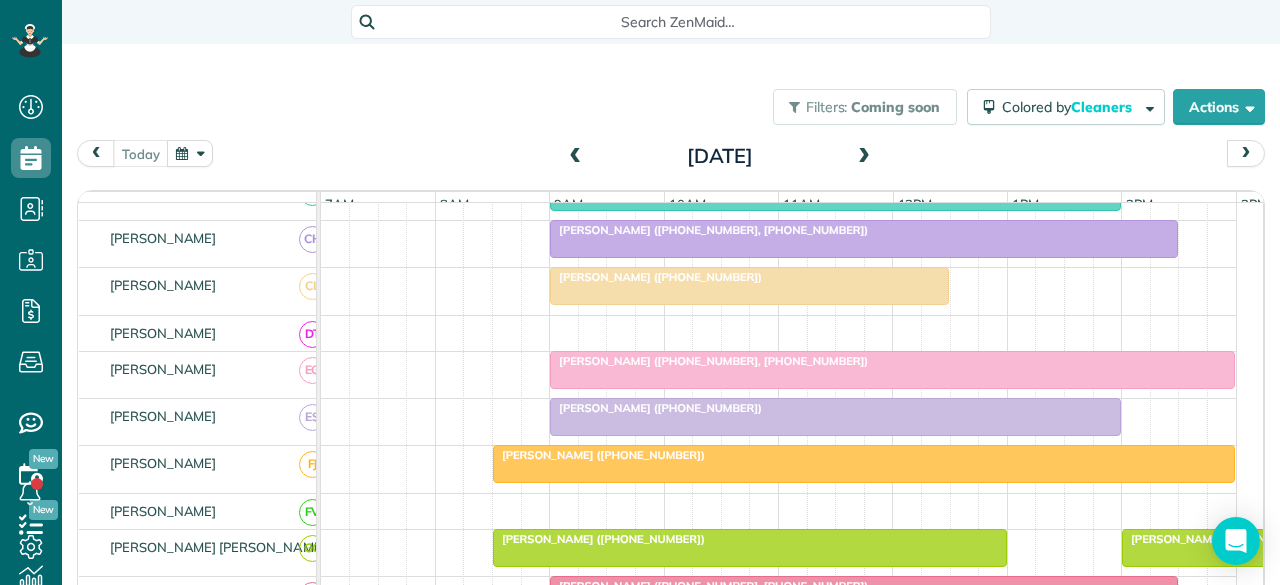 click at bounding box center [892, 370] 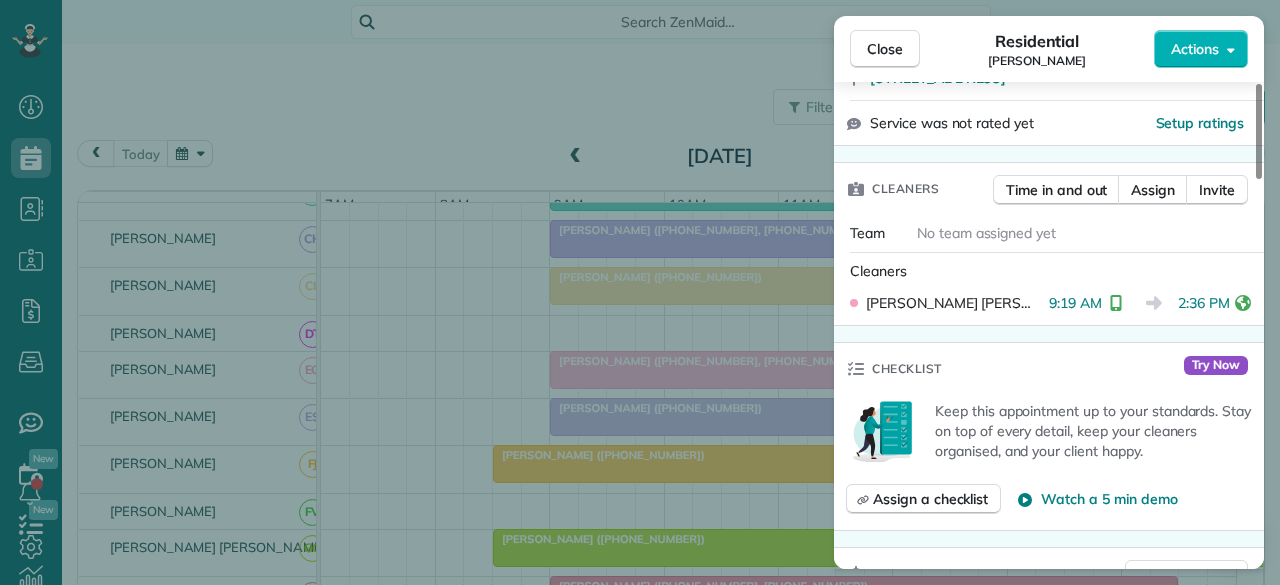 scroll, scrollTop: 500, scrollLeft: 0, axis: vertical 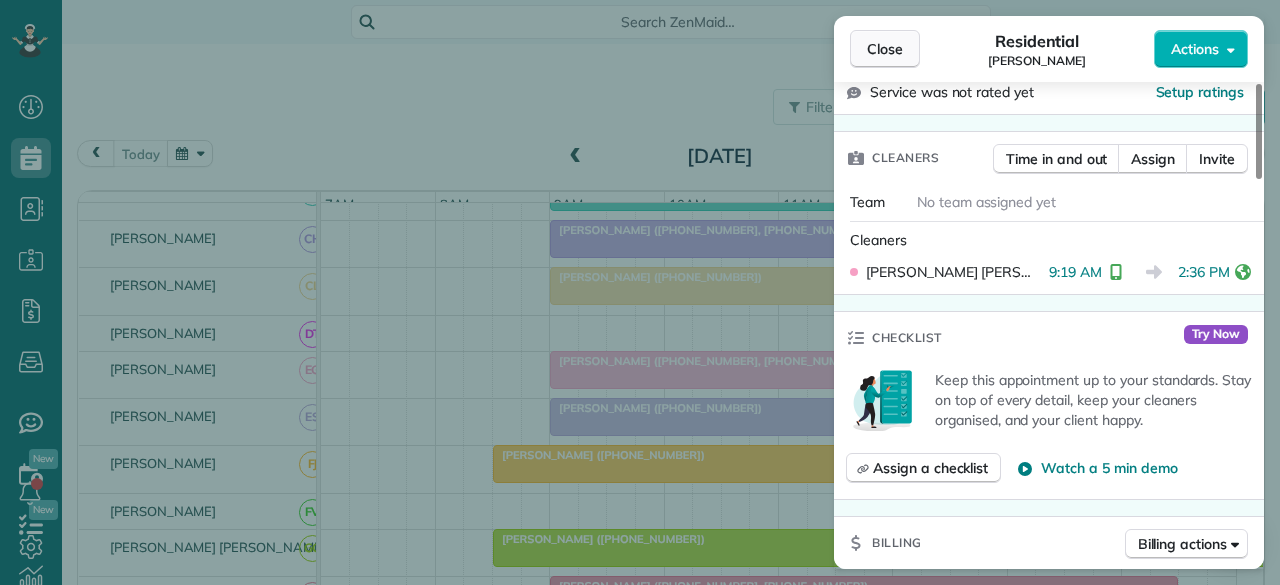 click on "Close" at bounding box center (885, 49) 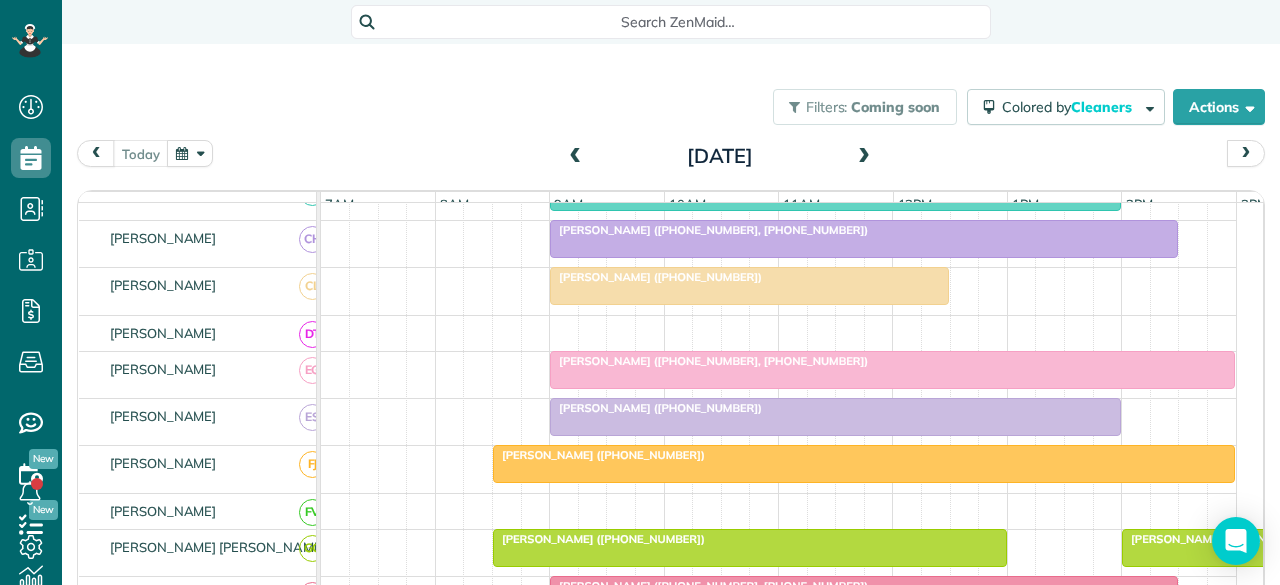 click on "[PERSON_NAME] ([PHONE_NUMBER])" at bounding box center (599, 455) 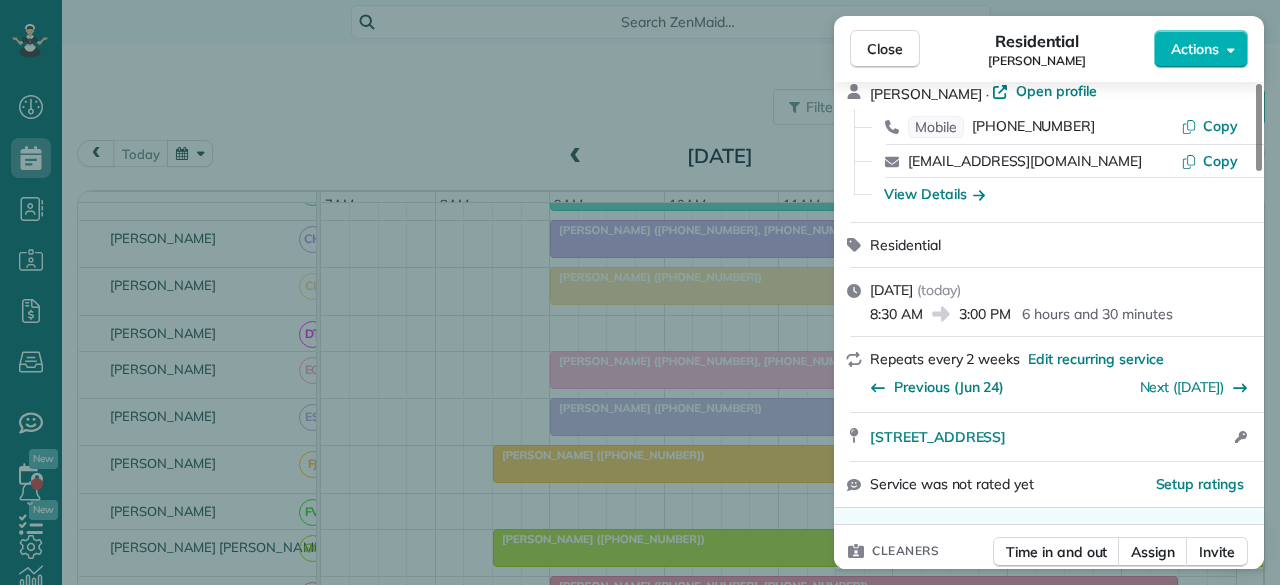 scroll, scrollTop: 300, scrollLeft: 0, axis: vertical 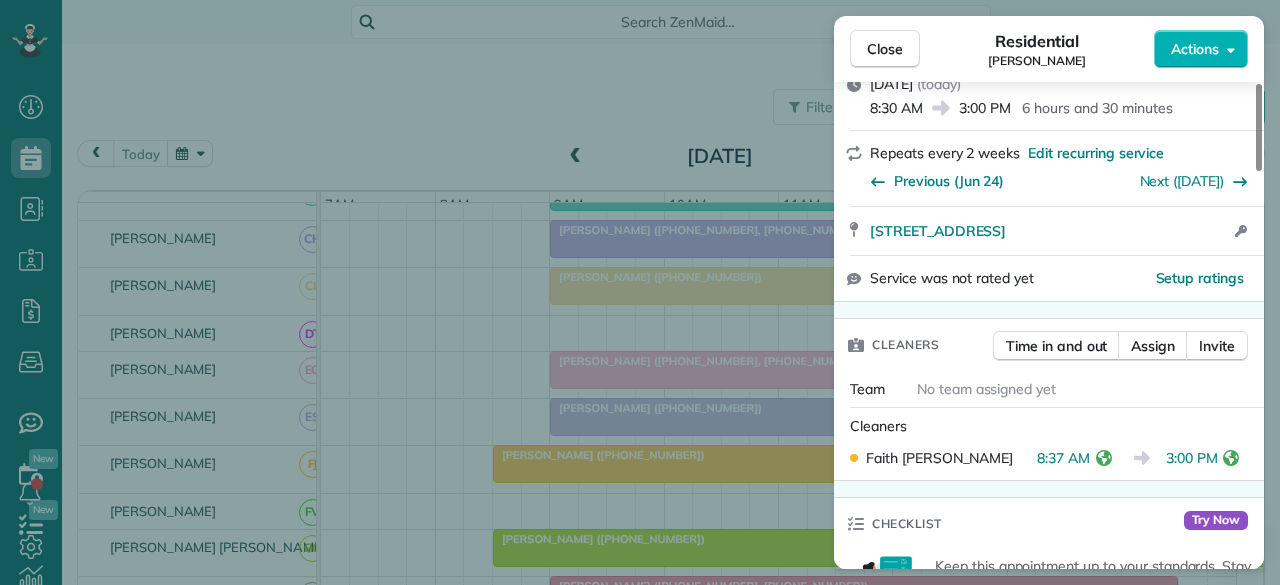 drag, startPoint x: 889, startPoint y: 47, endPoint x: 666, endPoint y: 312, distance: 346.34375 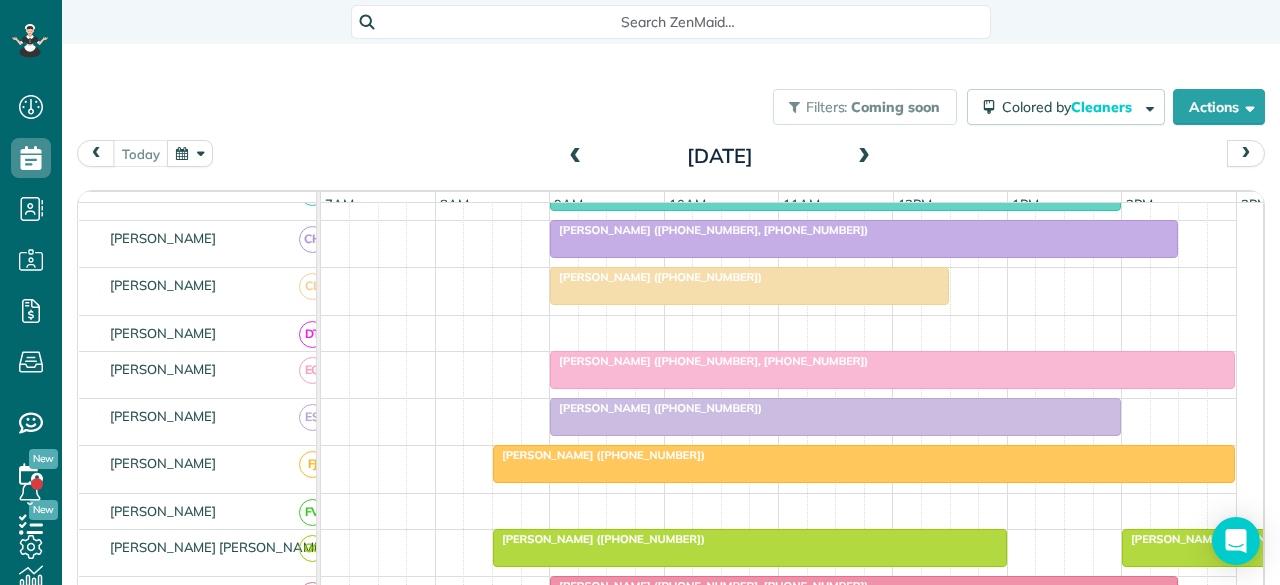scroll, scrollTop: 588, scrollLeft: 0, axis: vertical 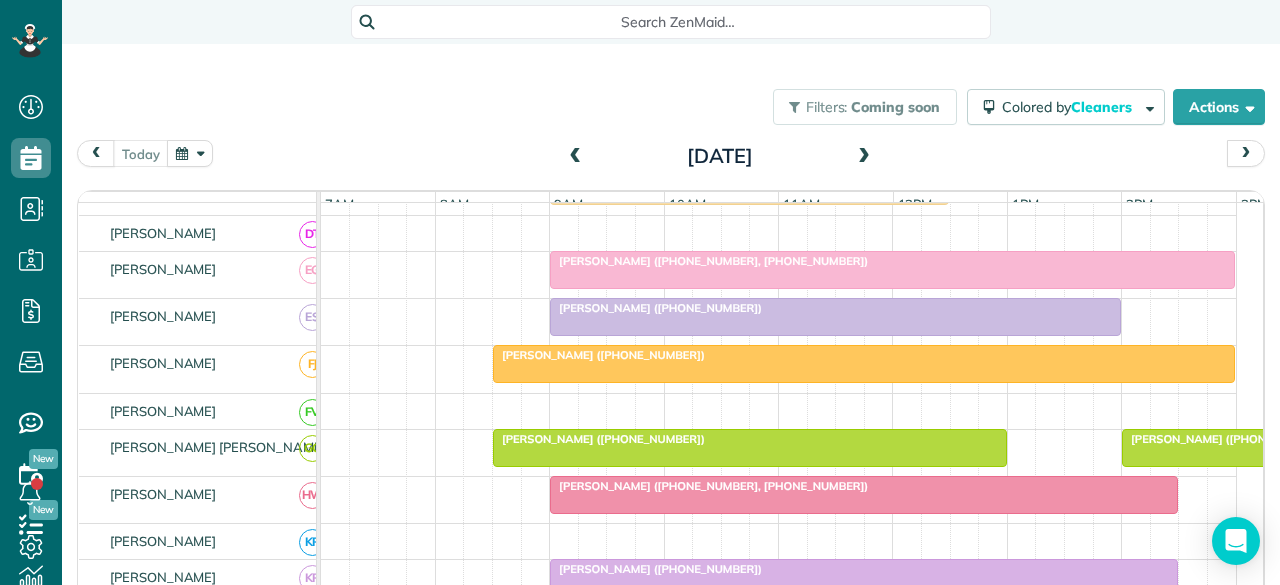 click on "[PERSON_NAME] ([PHONE_NUMBER])" at bounding box center (599, 439) 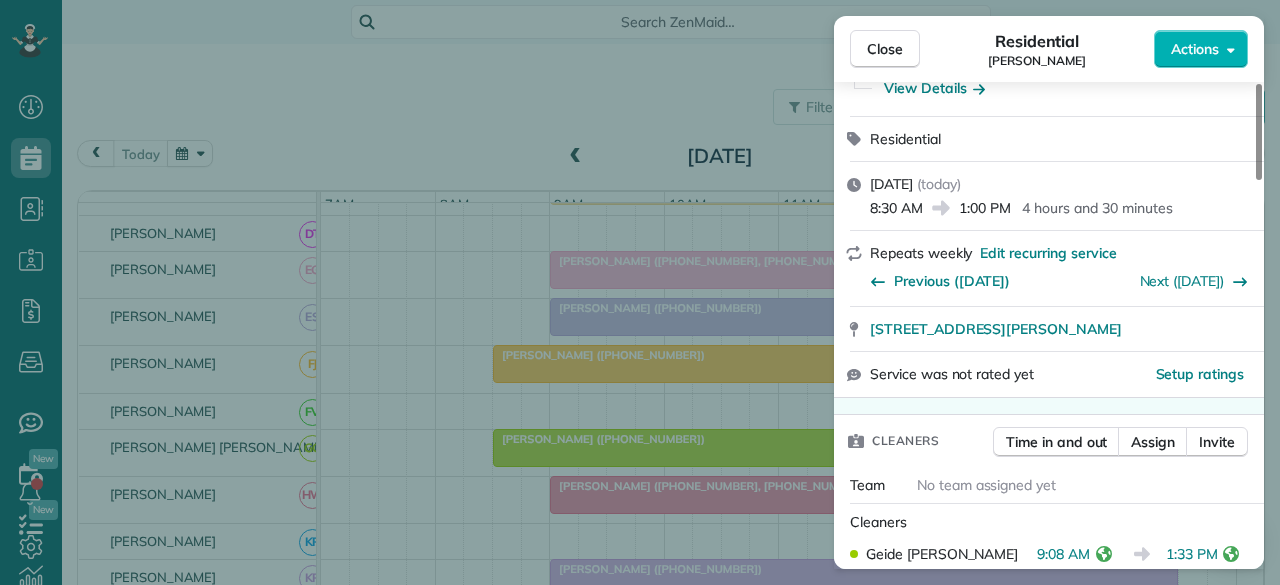 scroll, scrollTop: 300, scrollLeft: 0, axis: vertical 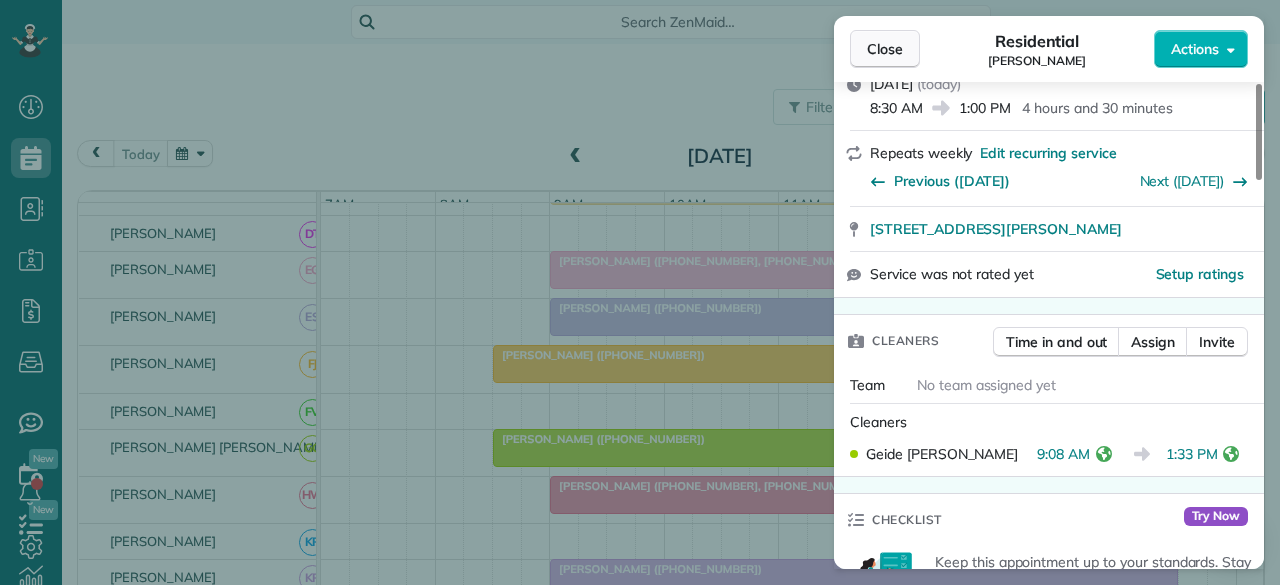 click on "Close" at bounding box center (885, 49) 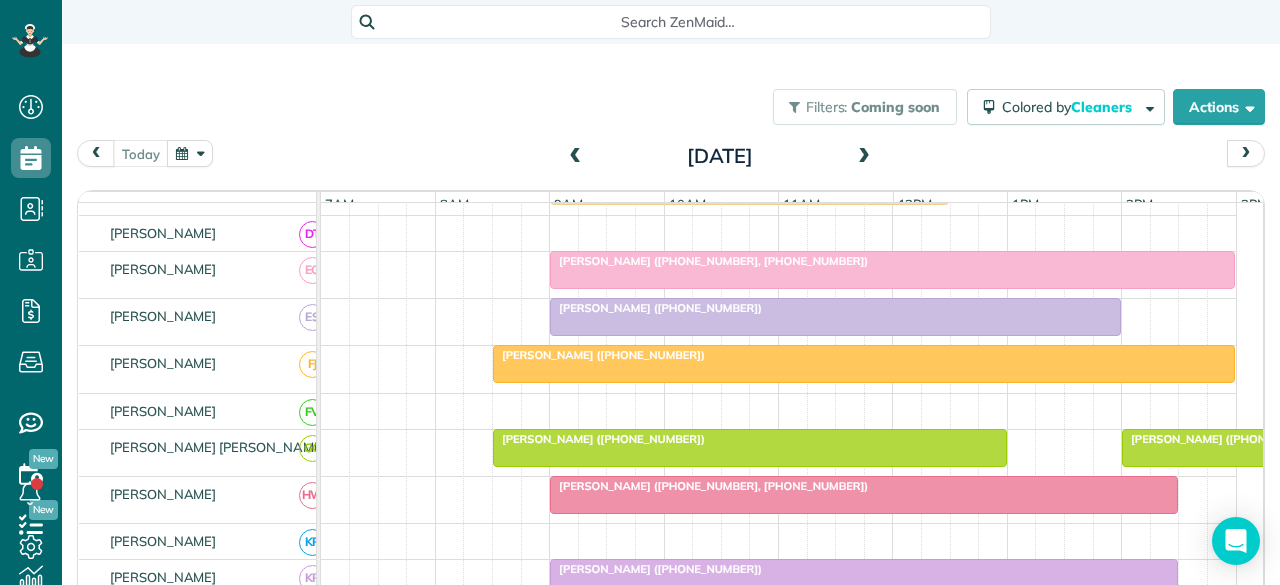 click on "[PERSON_NAME] ([PHONE_NUMBER])" at bounding box center [1228, 439] 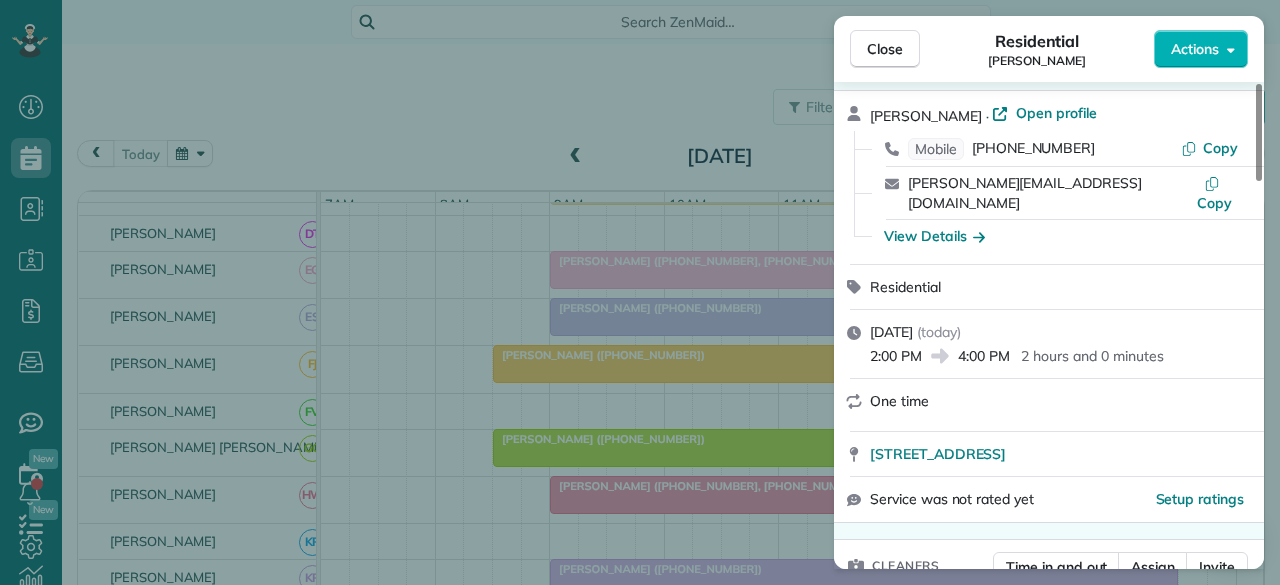 scroll, scrollTop: 200, scrollLeft: 0, axis: vertical 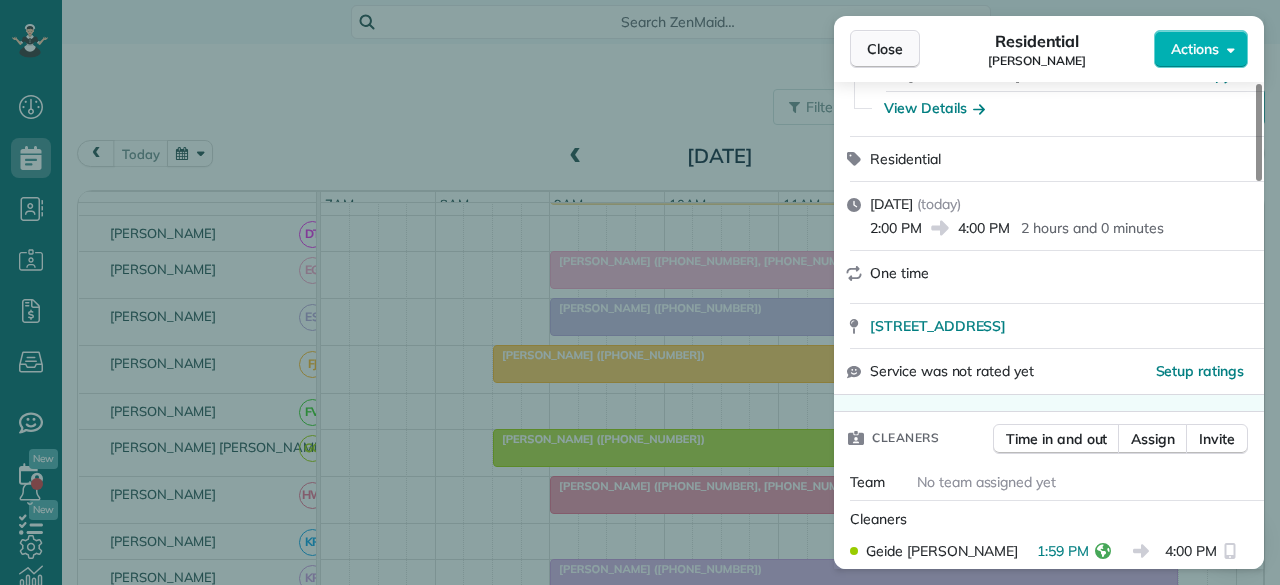 click on "Close" at bounding box center (885, 49) 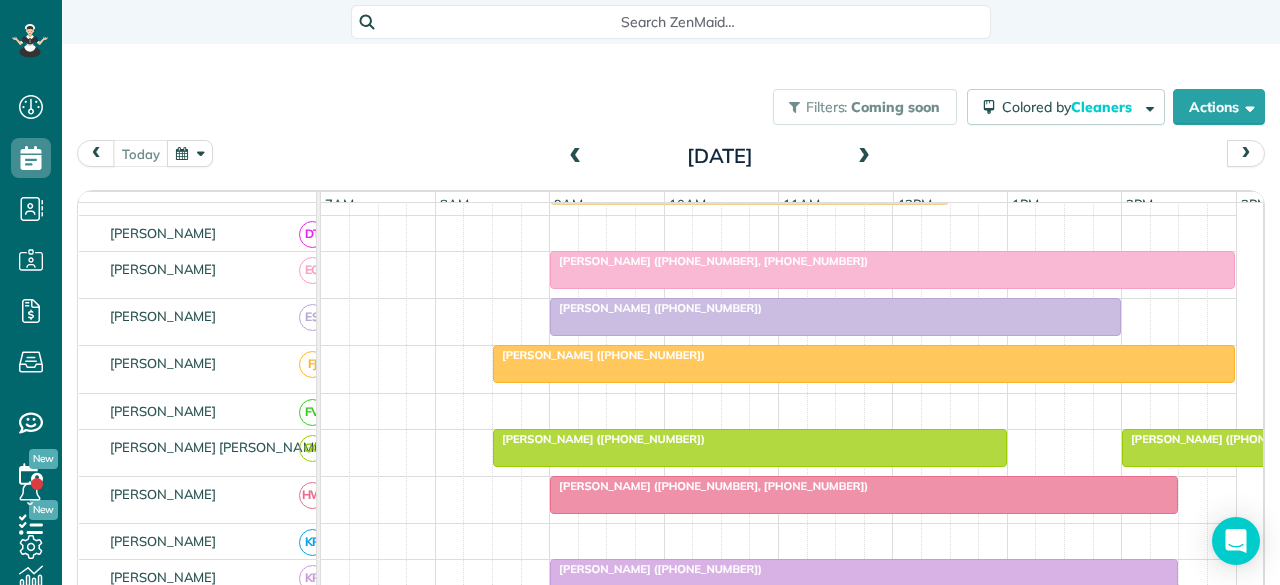 scroll, scrollTop: 812, scrollLeft: 0, axis: vertical 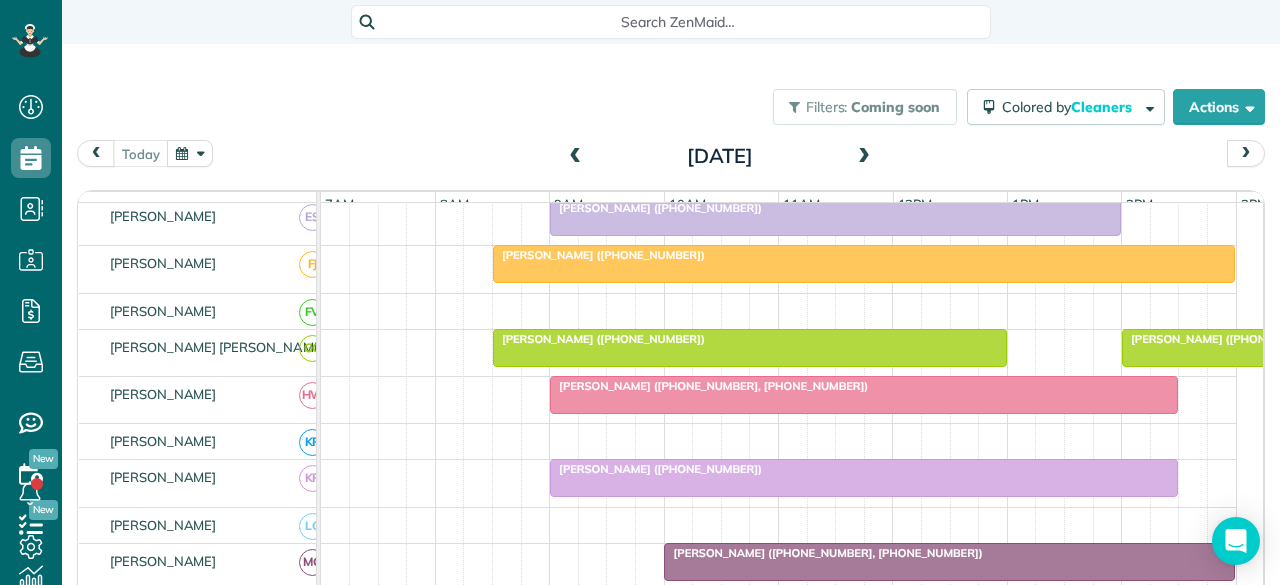 click at bounding box center [864, 478] 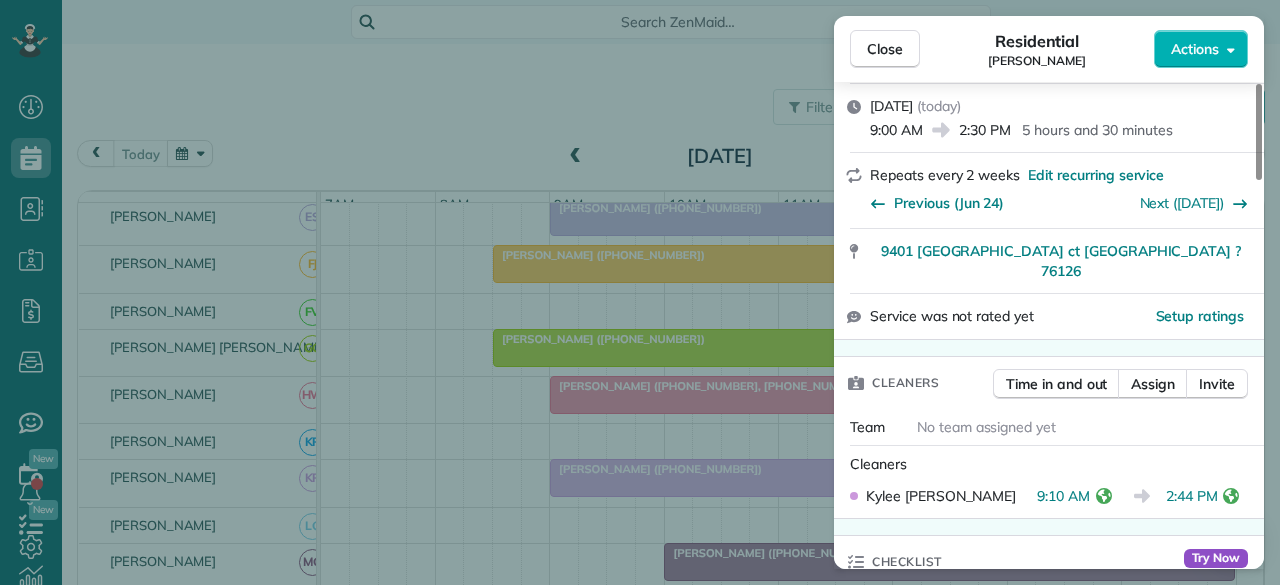 scroll, scrollTop: 300, scrollLeft: 0, axis: vertical 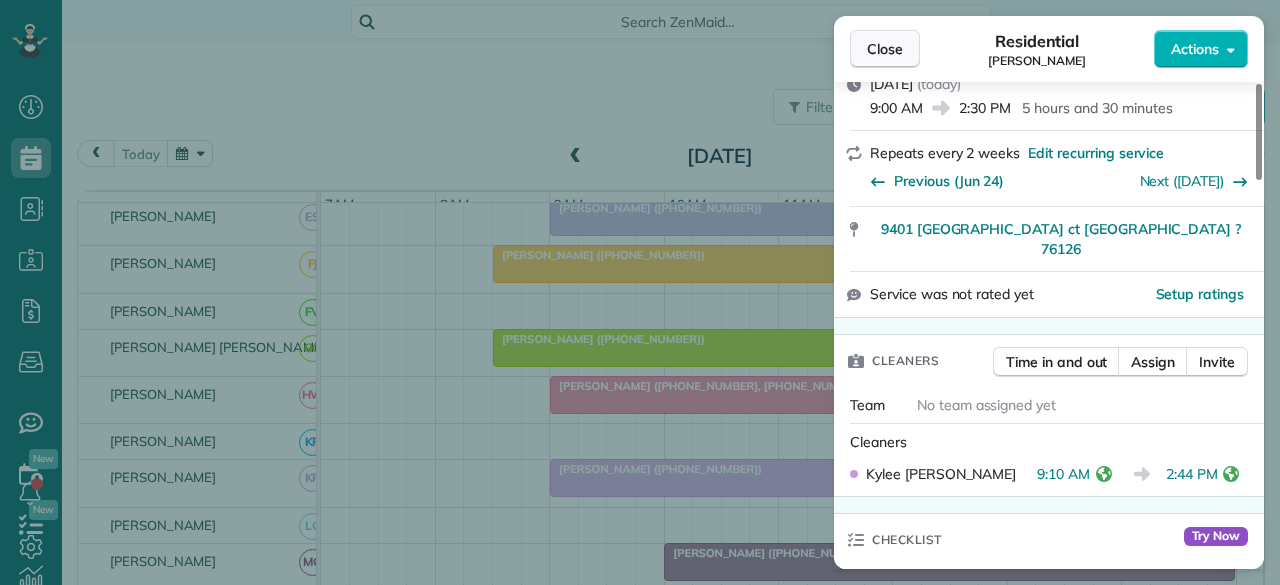 click on "Close" at bounding box center (885, 49) 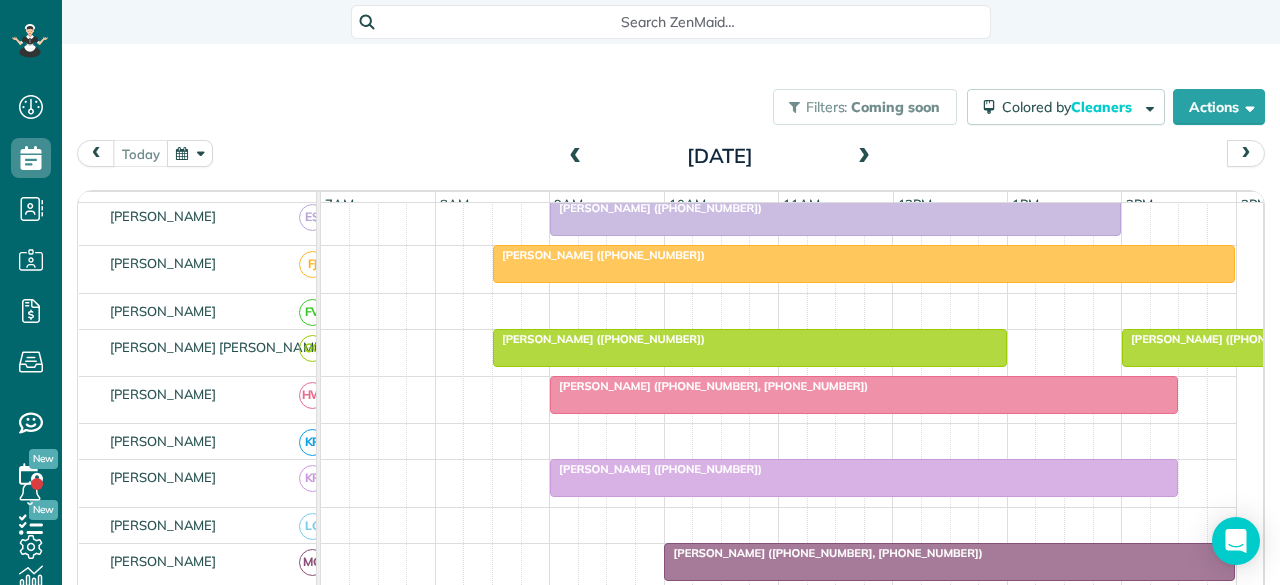 scroll, scrollTop: 821, scrollLeft: 0, axis: vertical 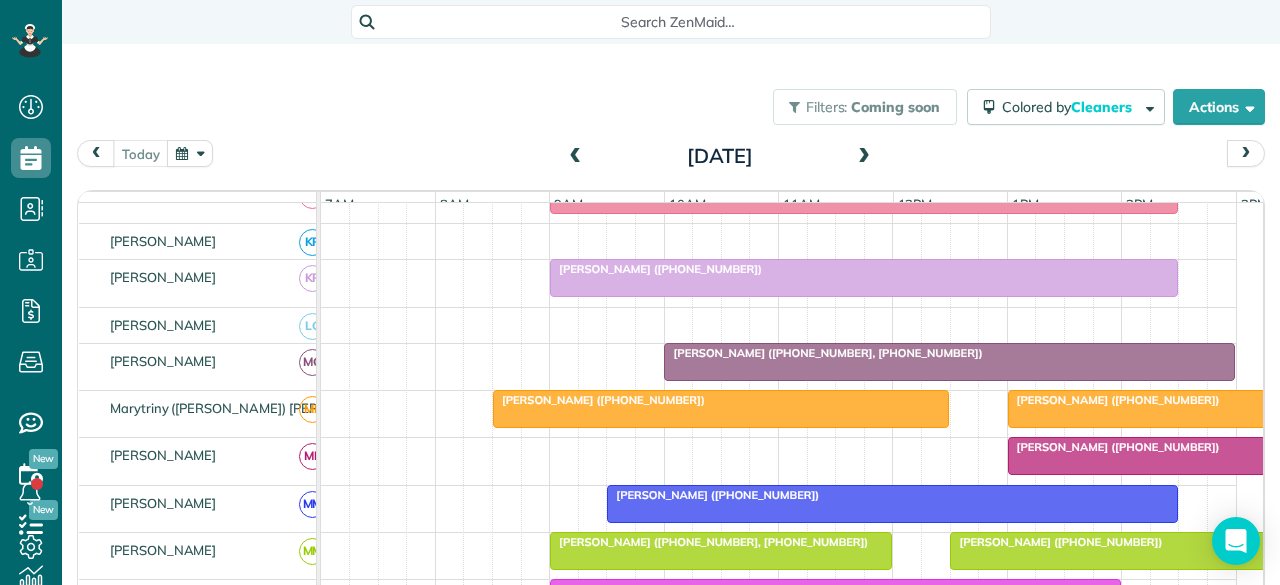 click on "[PERSON_NAME] ([PHONE_NUMBER], [PHONE_NUMBER])" at bounding box center (823, 353) 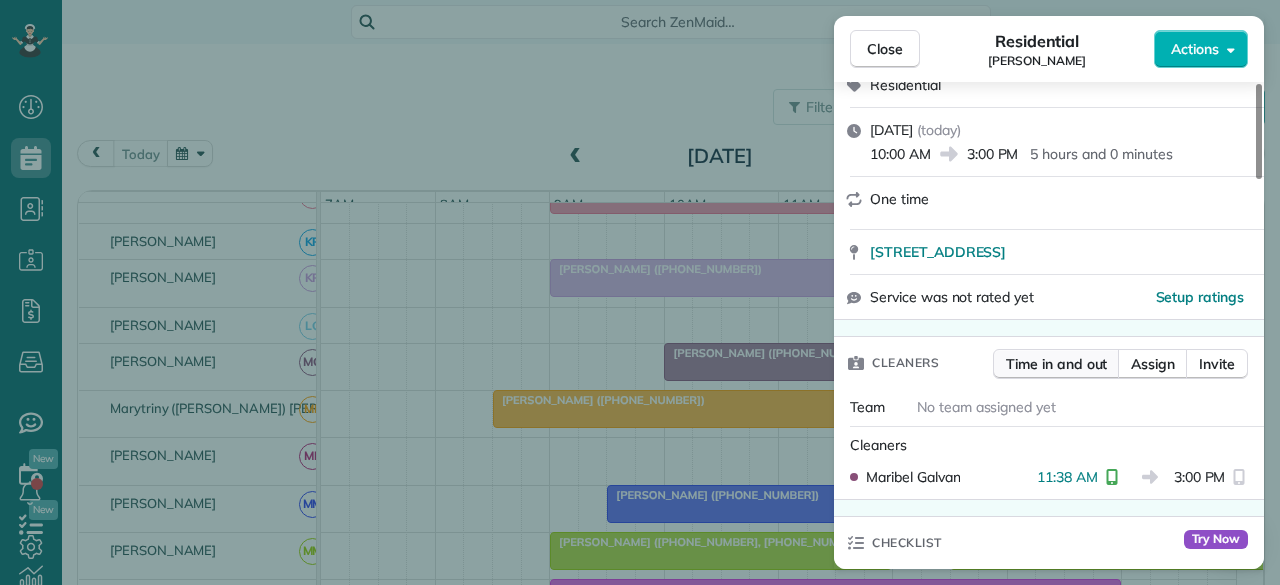 scroll, scrollTop: 300, scrollLeft: 0, axis: vertical 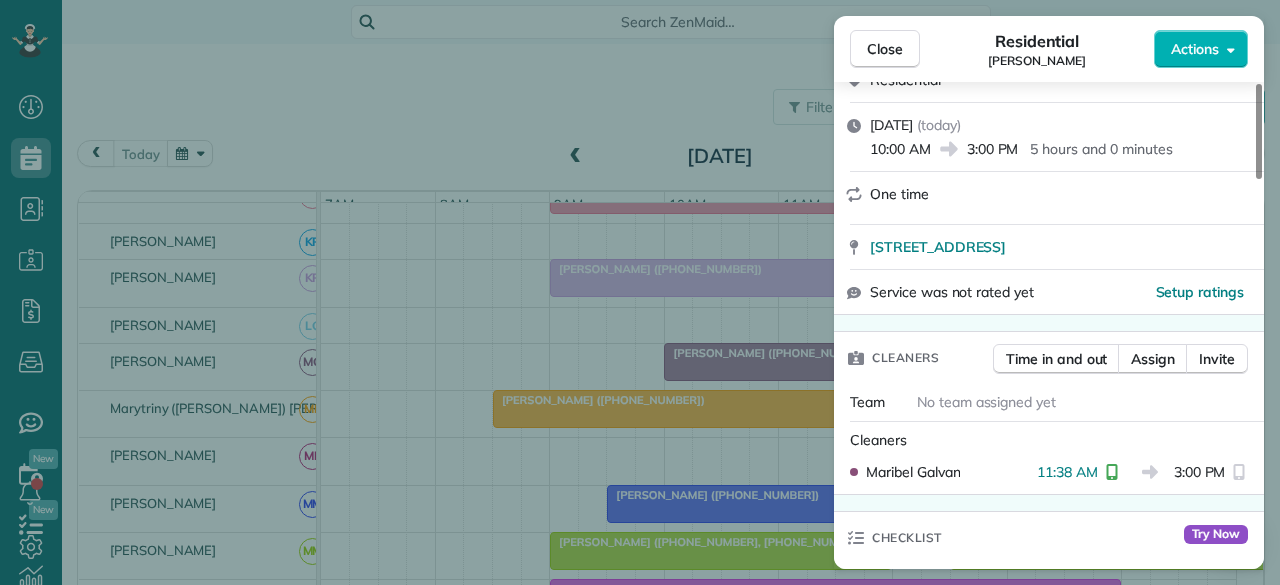 click on "Close" at bounding box center [885, 49] 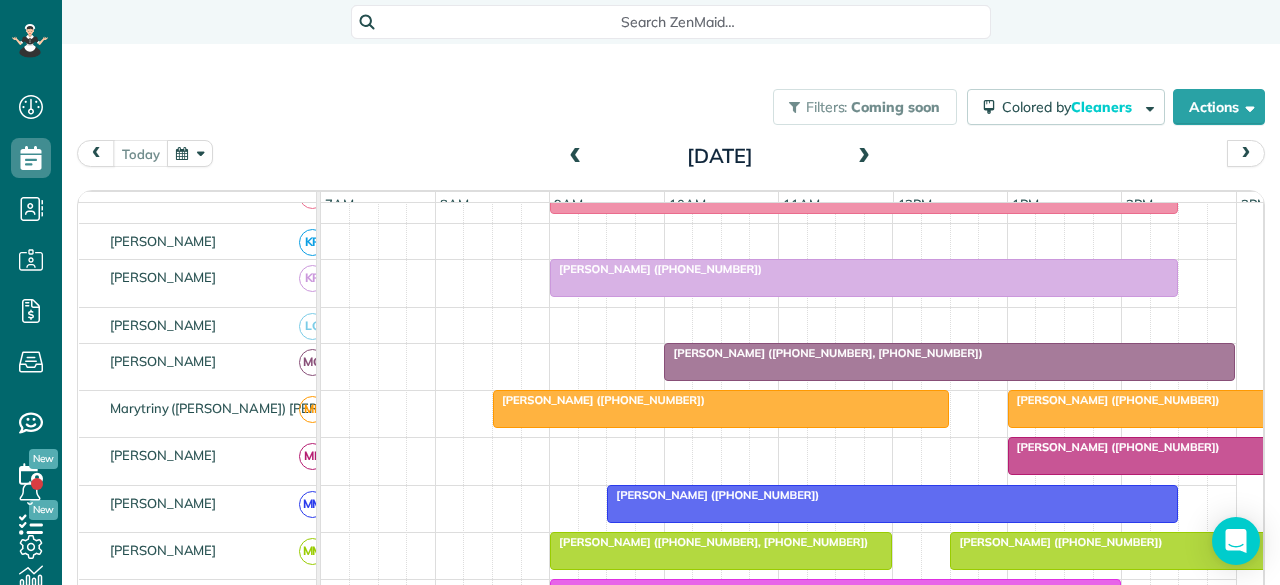 scroll, scrollTop: 984, scrollLeft: 0, axis: vertical 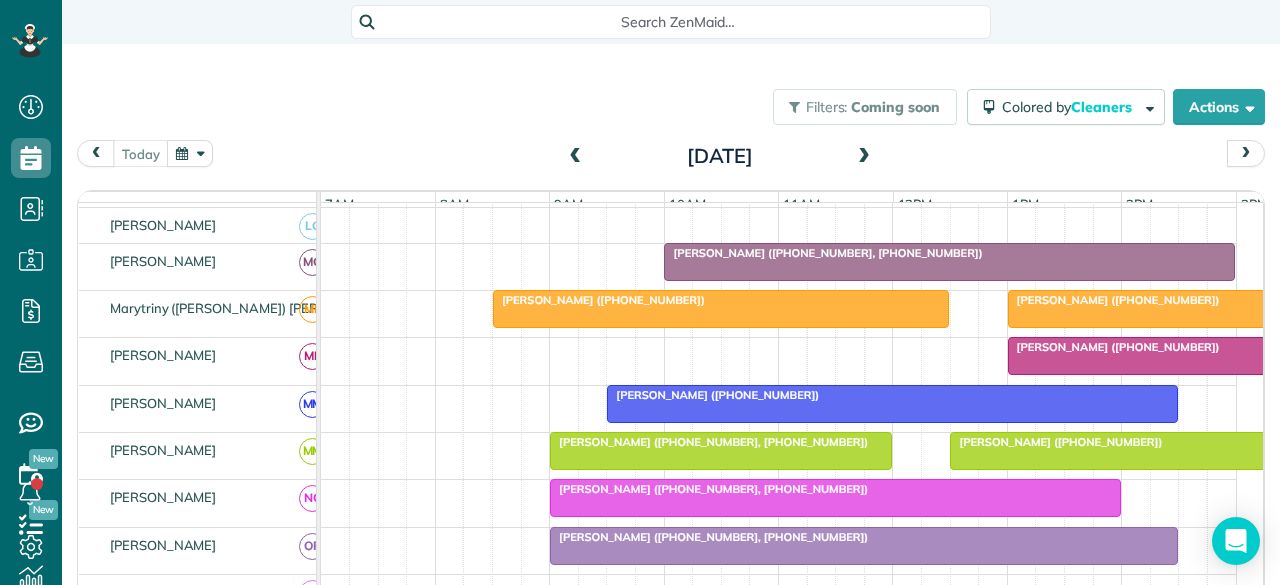 click on "[PERSON_NAME] ([PHONE_NUMBER])" at bounding box center (599, 300) 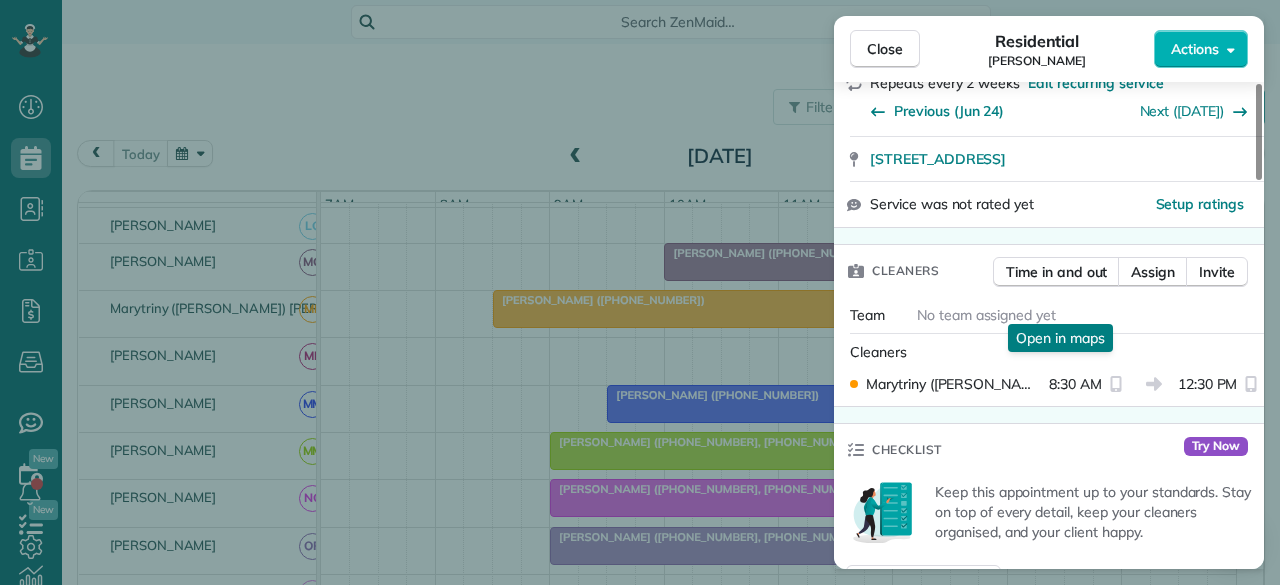 scroll, scrollTop: 200, scrollLeft: 0, axis: vertical 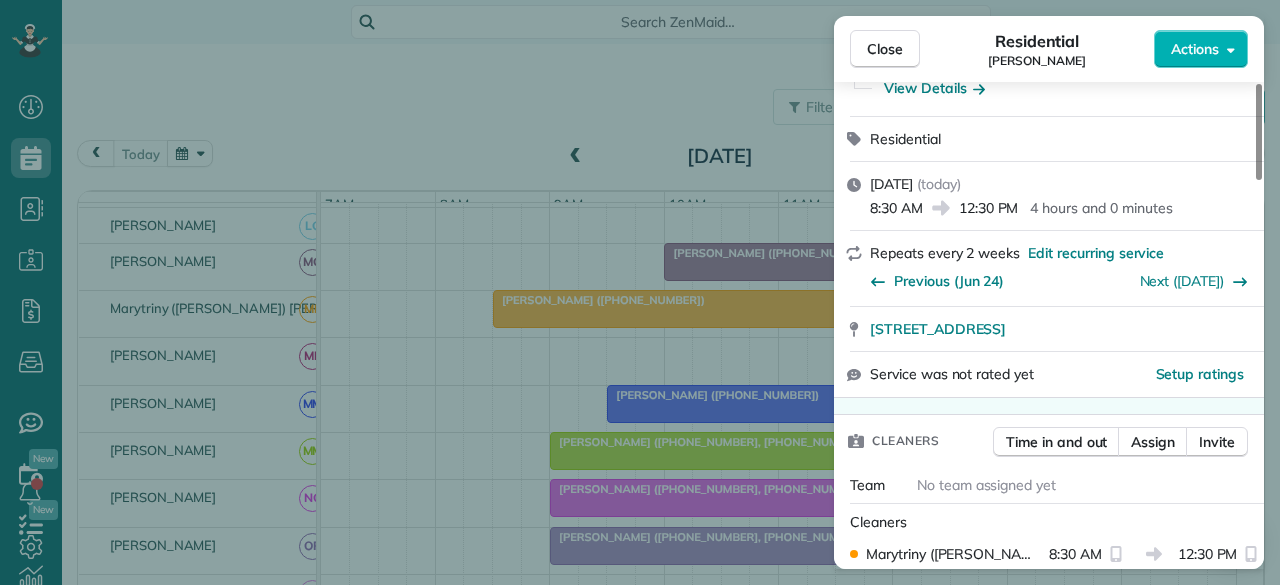 drag, startPoint x: 896, startPoint y: 40, endPoint x: 819, endPoint y: 144, distance: 129.40247 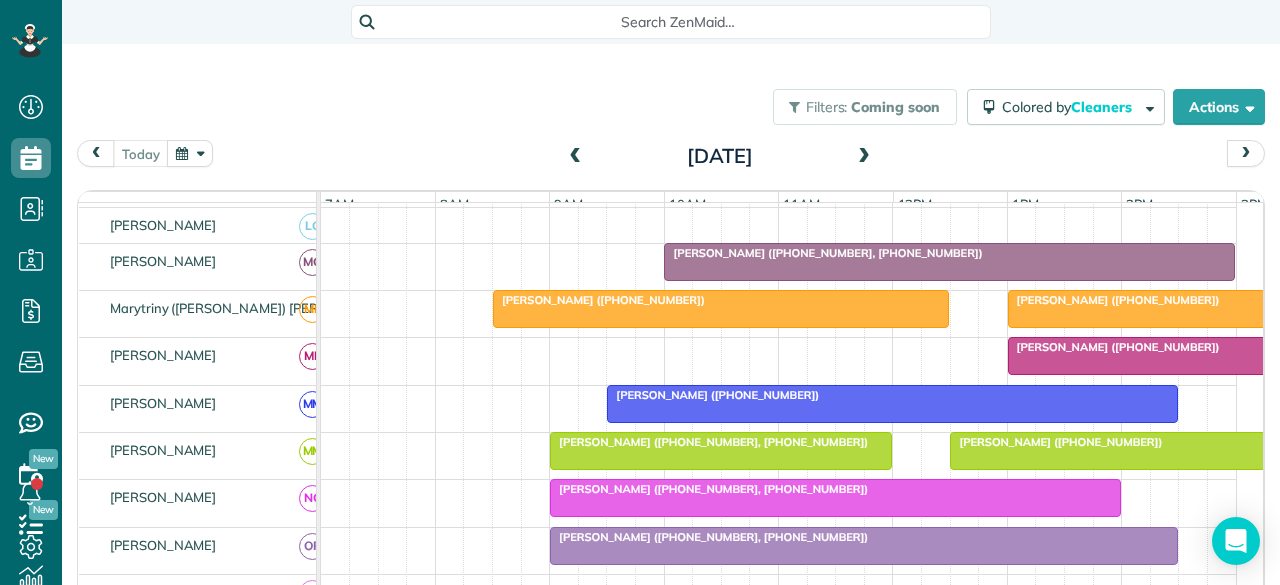 click at bounding box center [721, 309] 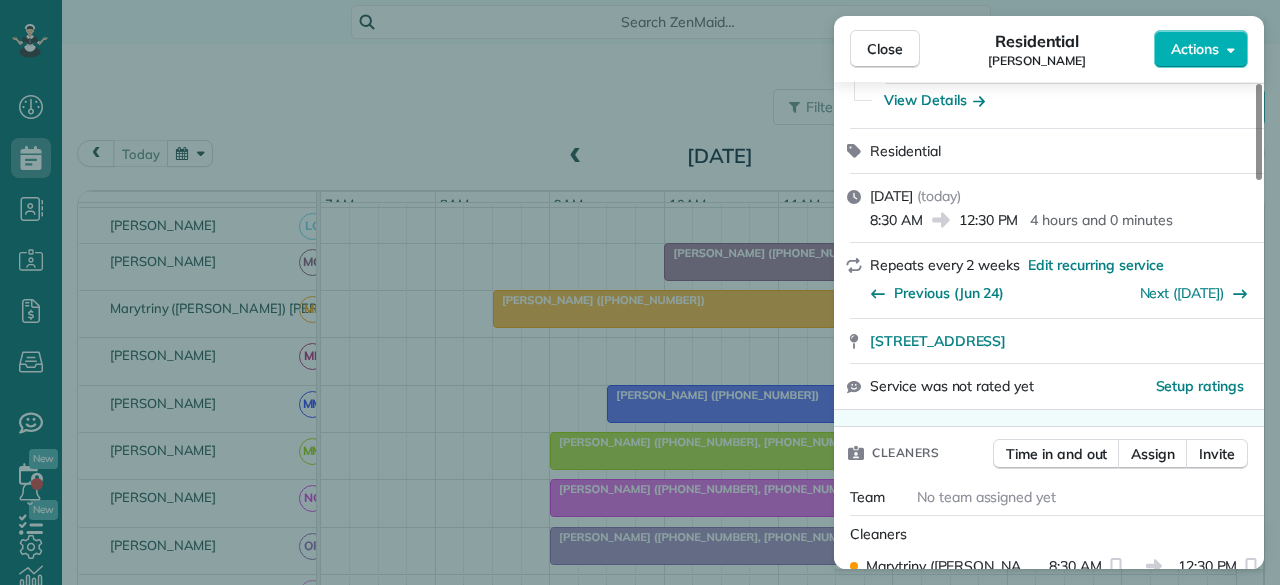 scroll, scrollTop: 0, scrollLeft: 0, axis: both 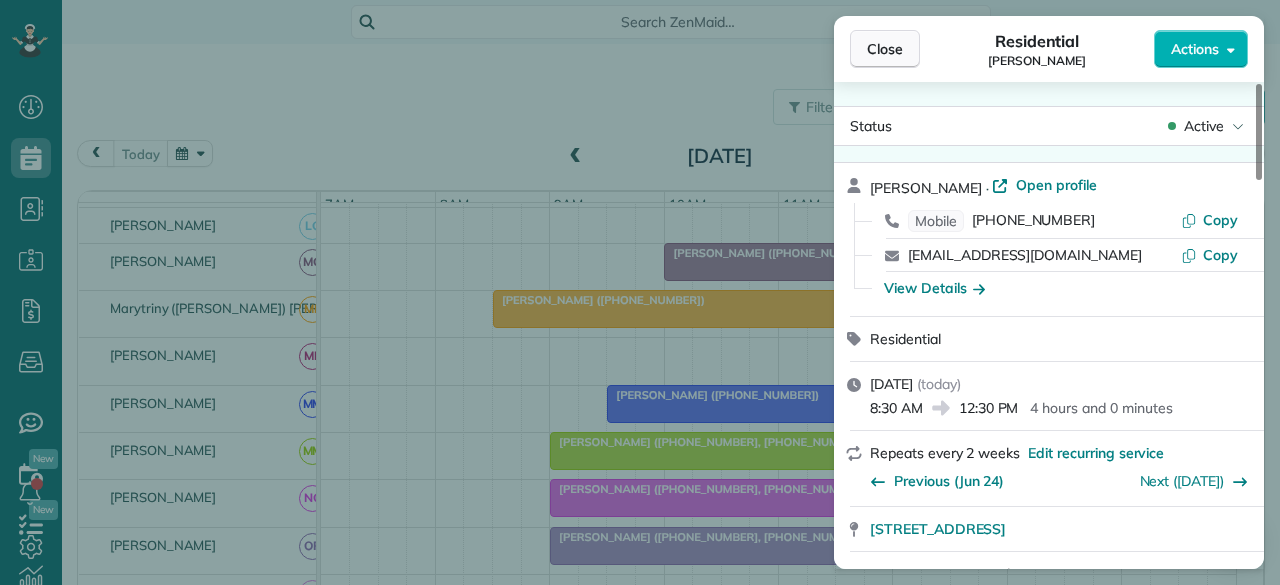 click on "Close" at bounding box center (885, 49) 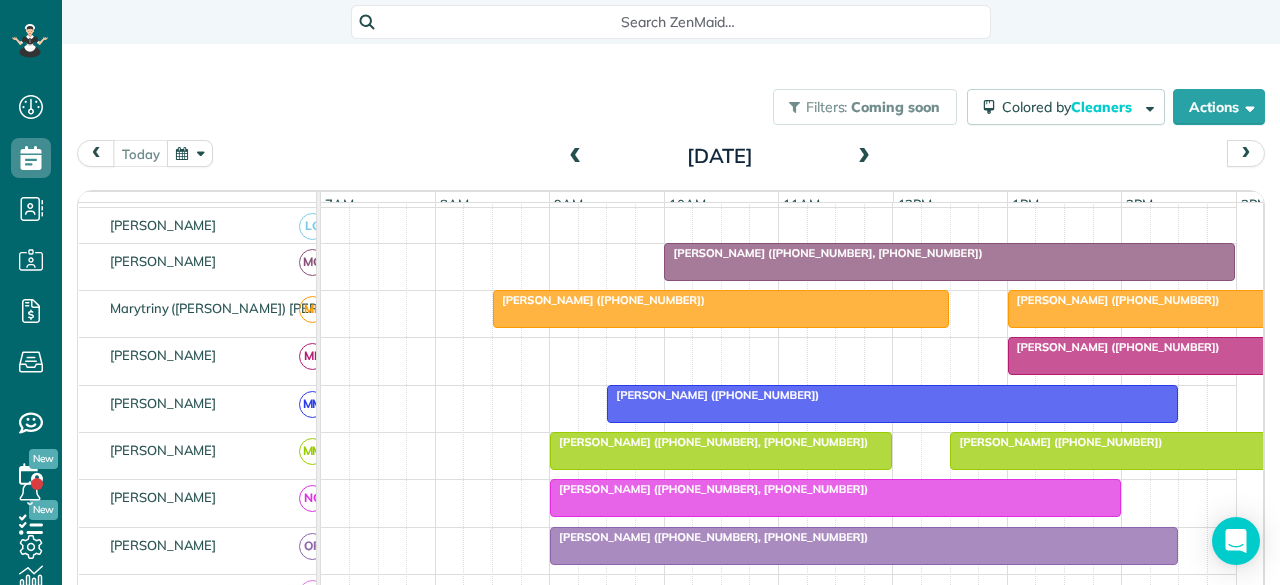 scroll, scrollTop: 1088, scrollLeft: 0, axis: vertical 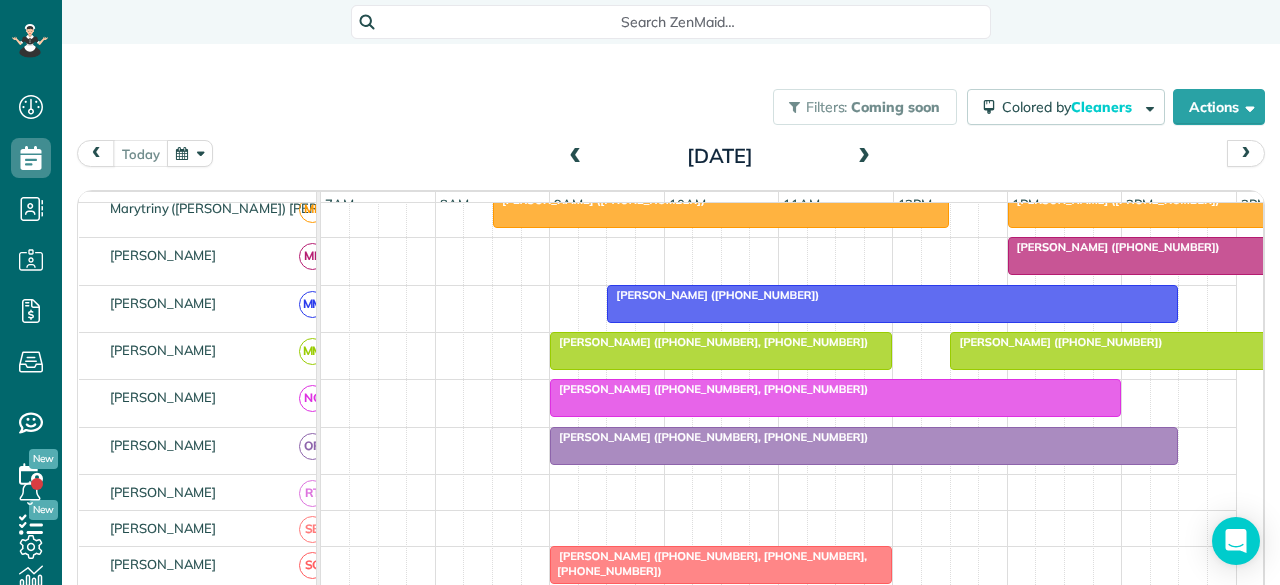 click on "[PERSON_NAME] ([PHONE_NUMBER], [PHONE_NUMBER])" at bounding box center [709, 389] 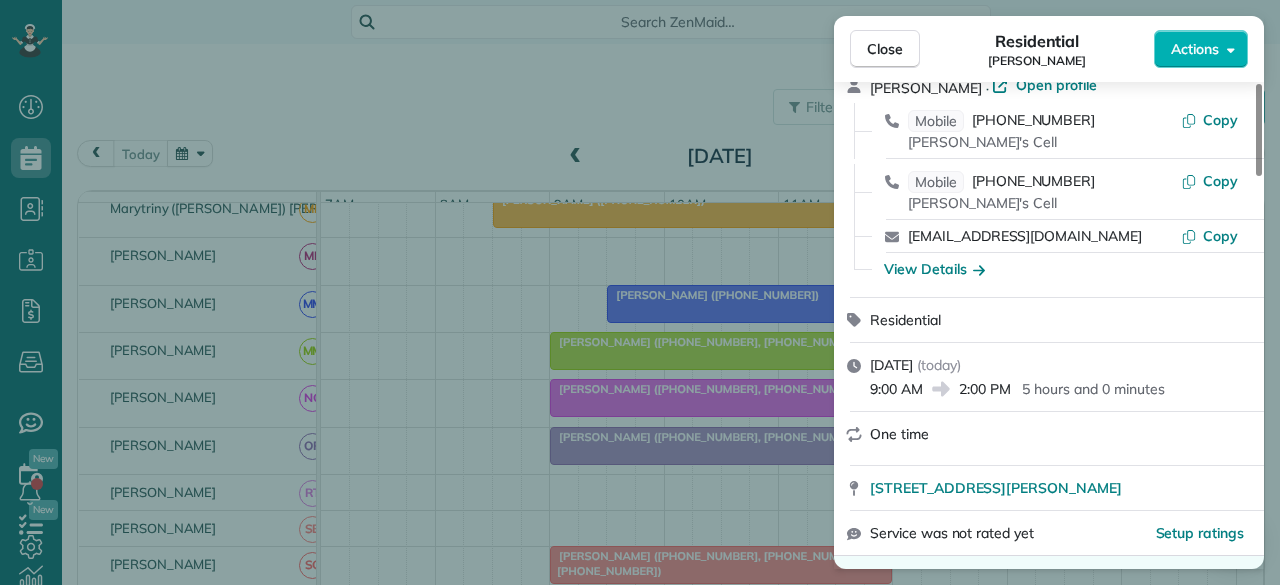 scroll, scrollTop: 0, scrollLeft: 0, axis: both 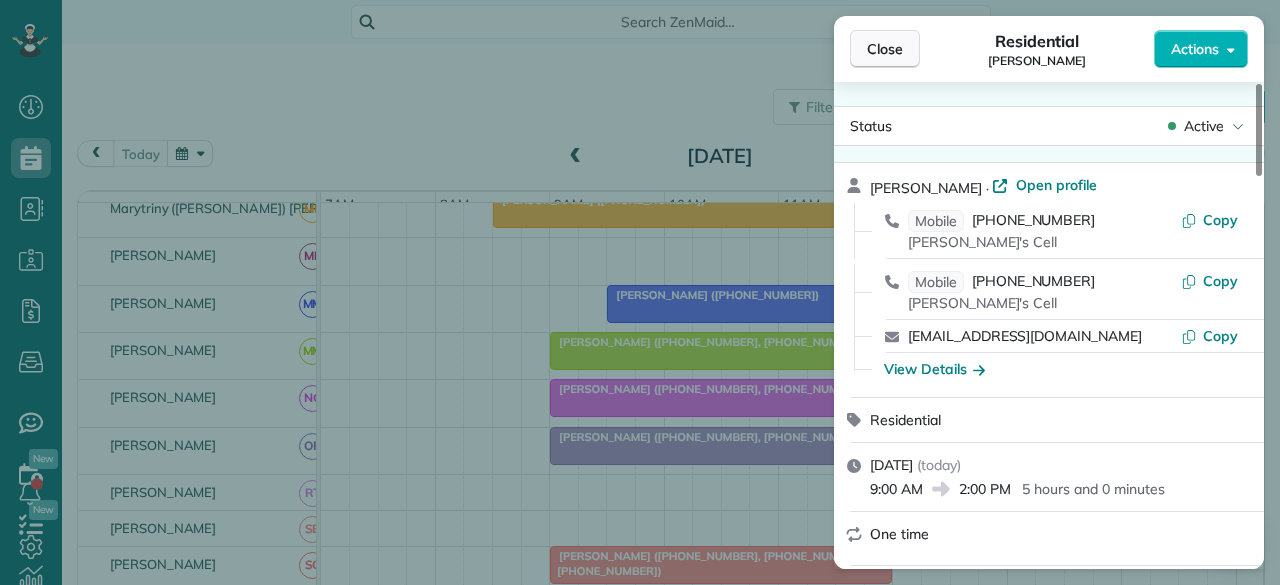 click on "Close" at bounding box center [885, 49] 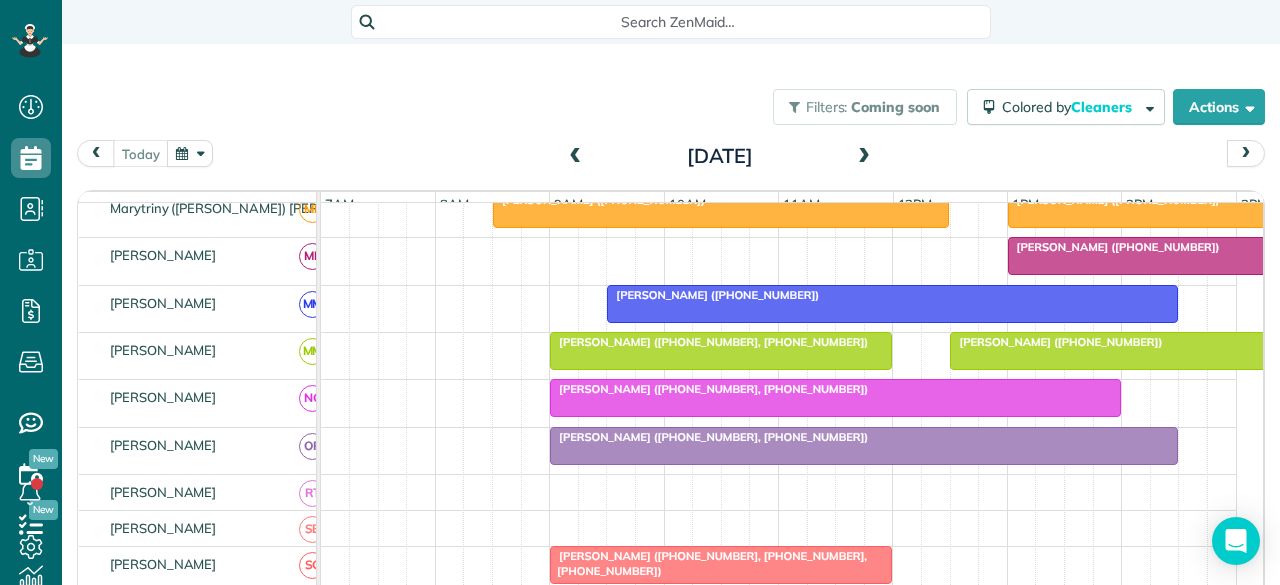 scroll, scrollTop: 1048, scrollLeft: 0, axis: vertical 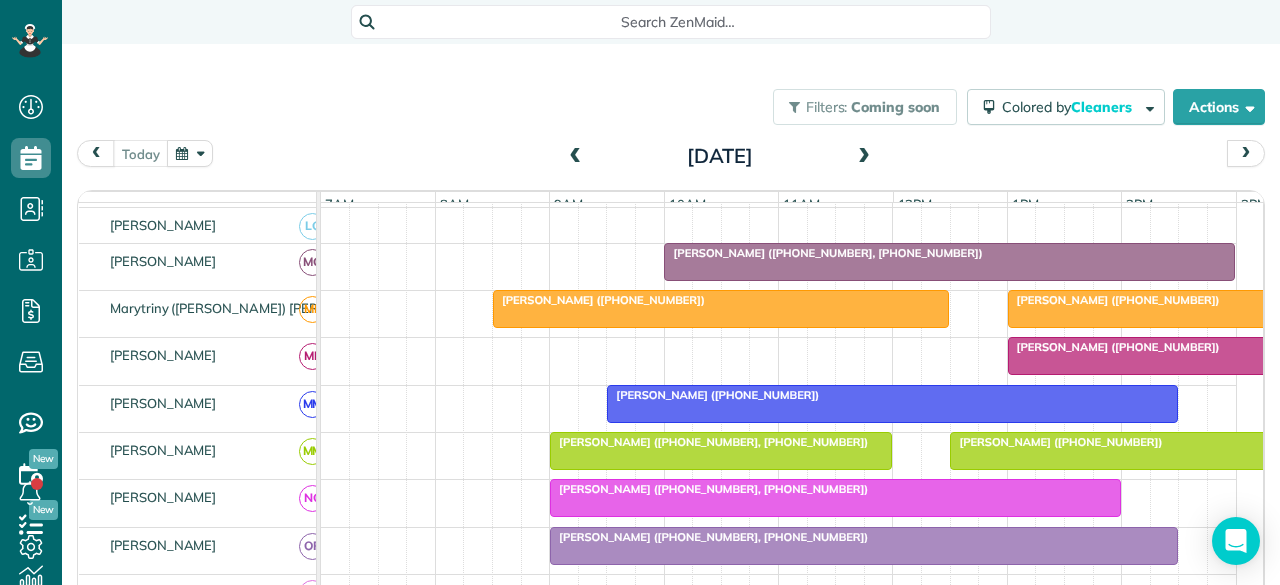 click at bounding box center (892, 404) 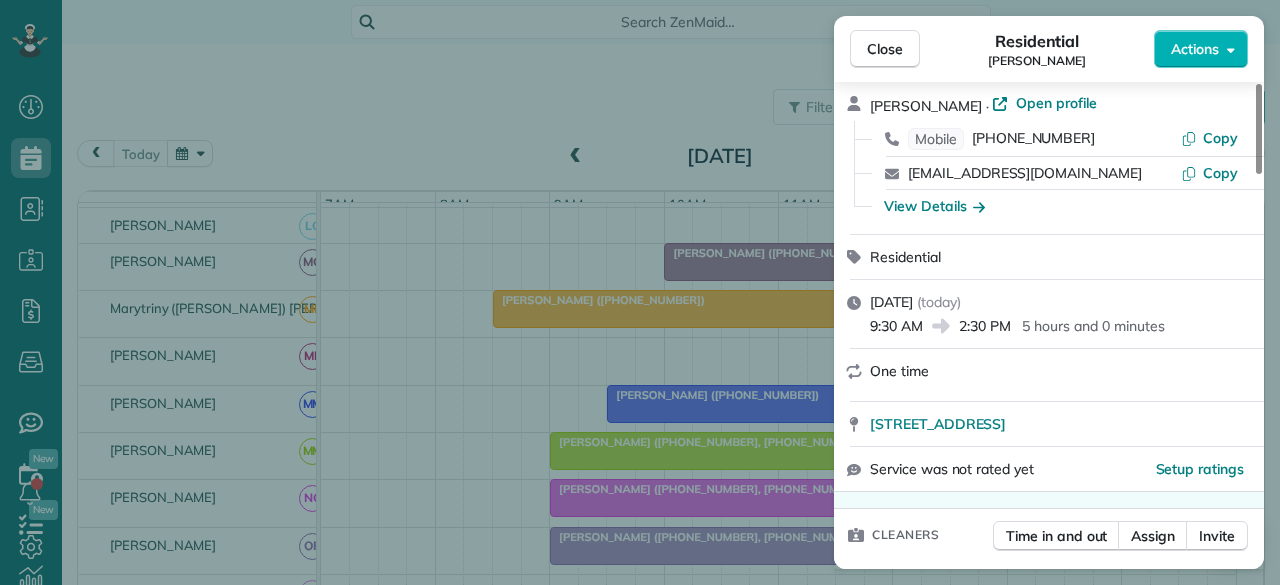 scroll, scrollTop: 0, scrollLeft: 0, axis: both 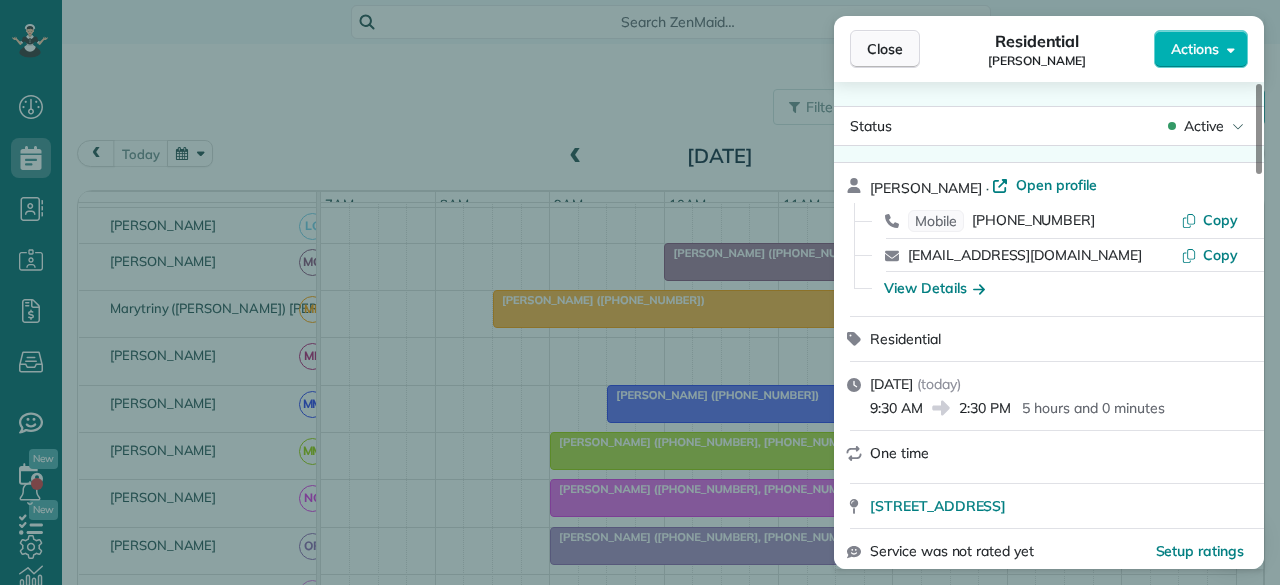 click on "Close" at bounding box center [885, 49] 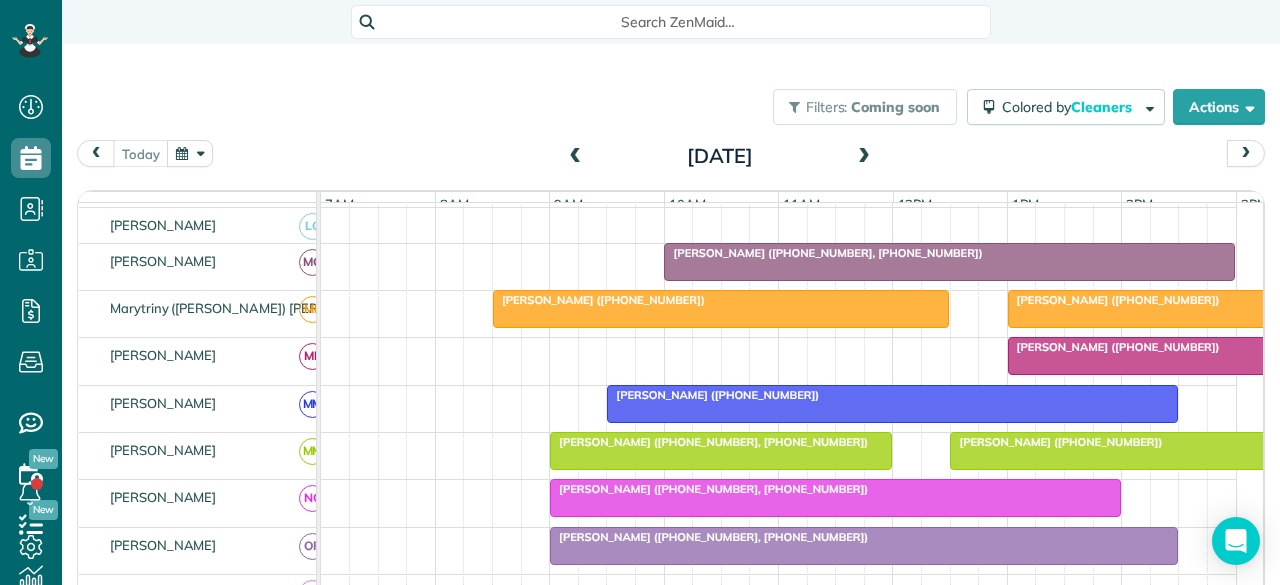 click on "[PERSON_NAME] ([PHONE_NUMBER])" at bounding box center [1114, 300] 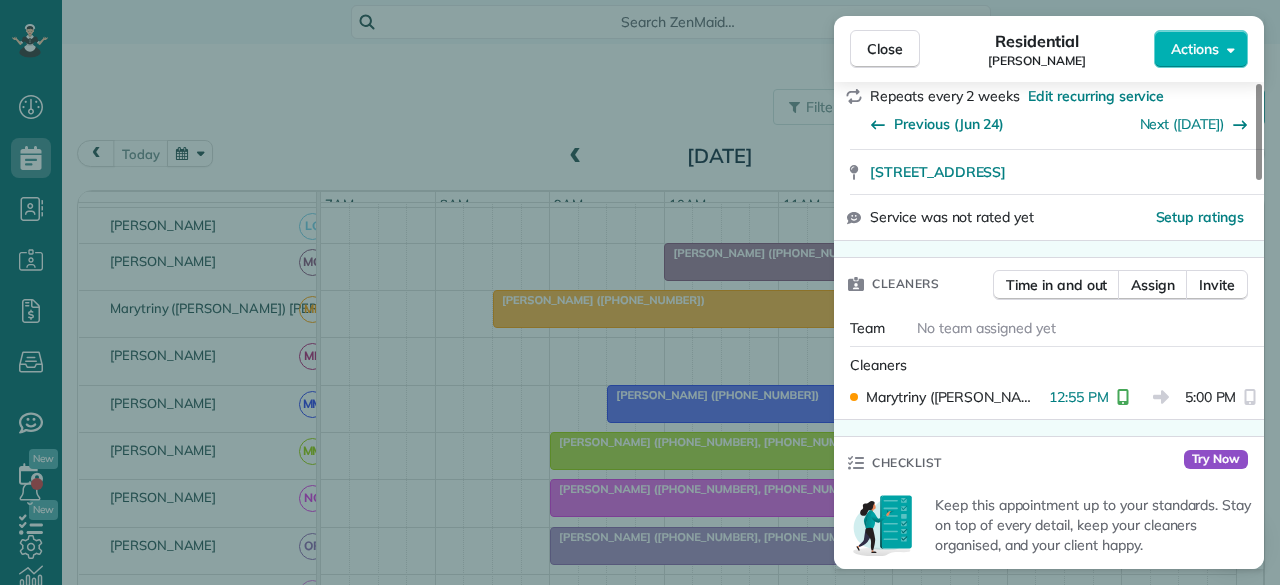 scroll, scrollTop: 400, scrollLeft: 0, axis: vertical 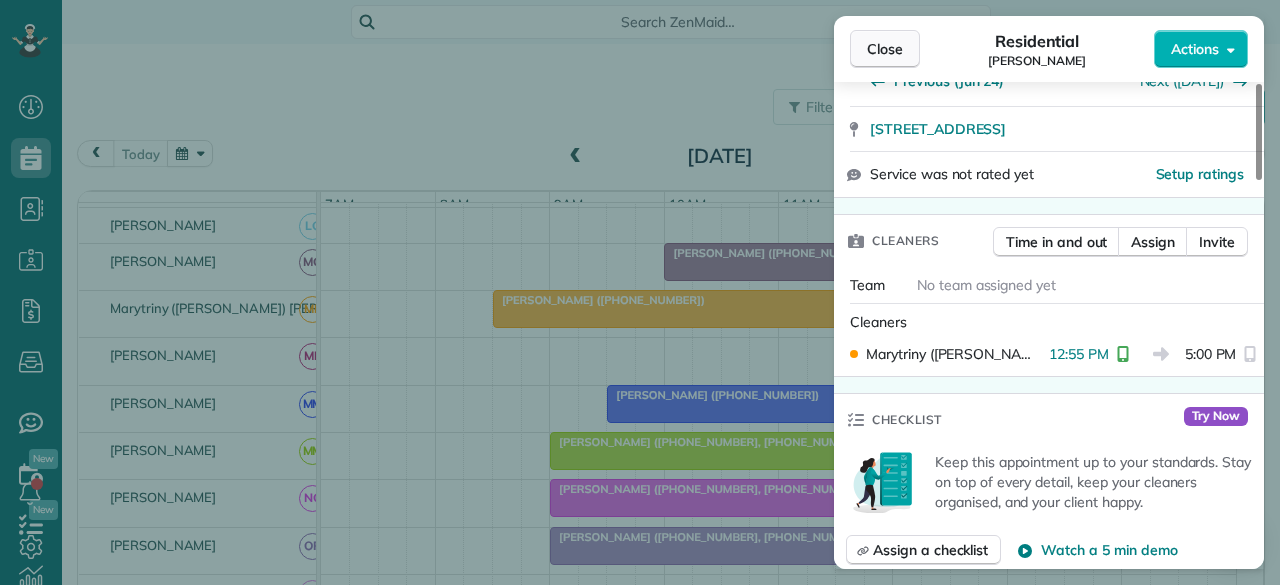 click on "Close" at bounding box center (885, 49) 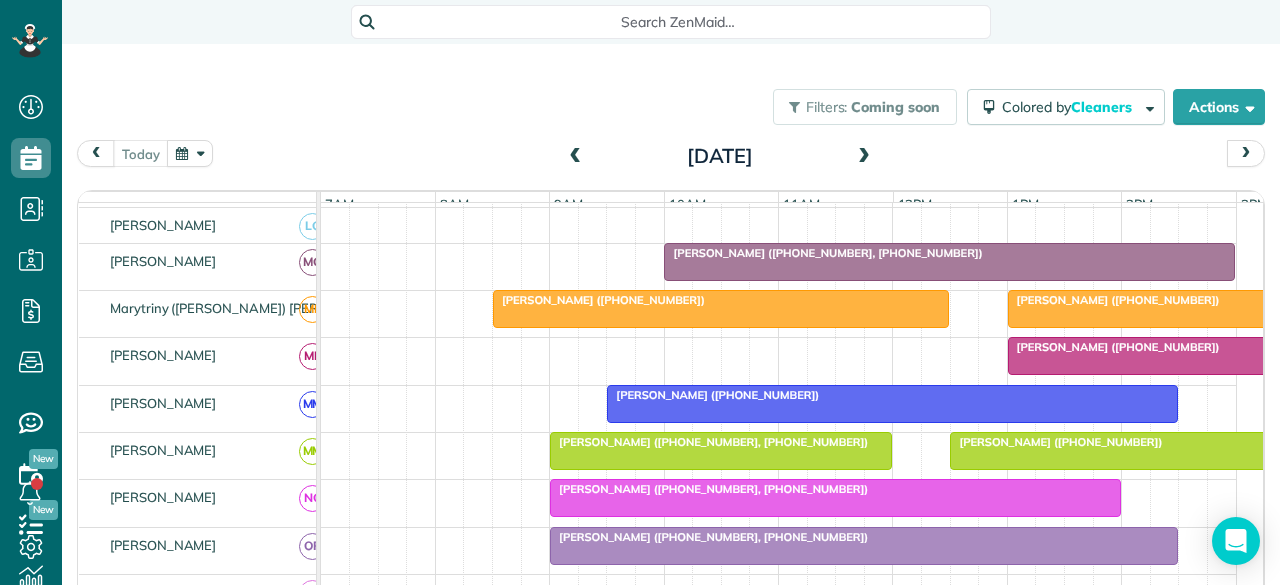 scroll, scrollTop: 1088, scrollLeft: 0, axis: vertical 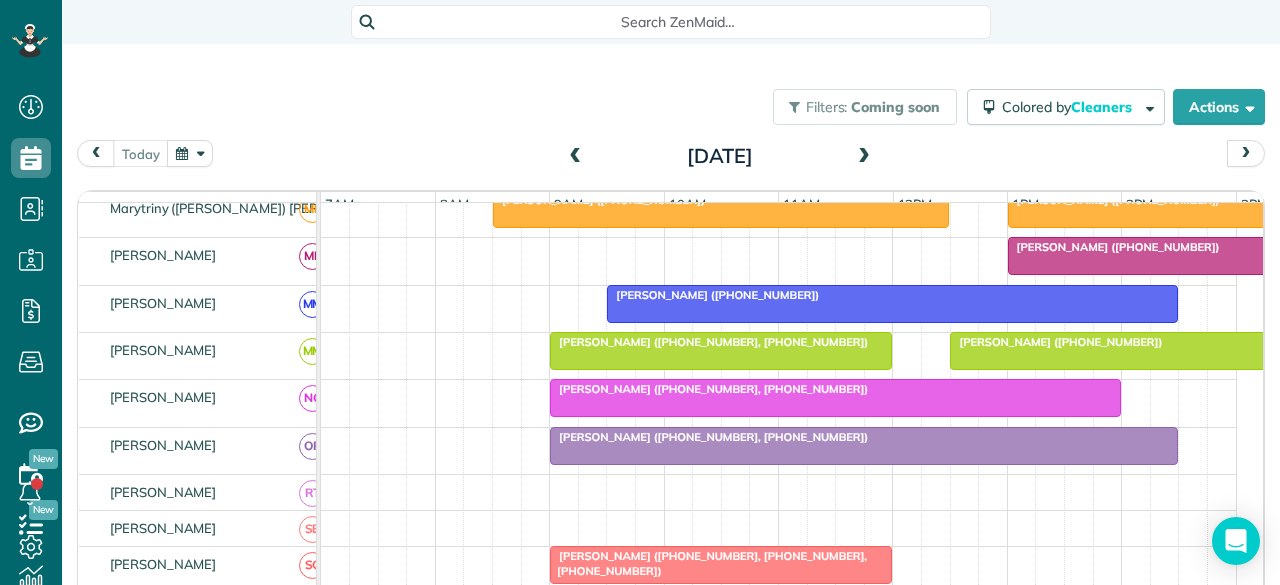 click on "[PERSON_NAME] ([PHONE_NUMBER])" at bounding box center (1114, 247) 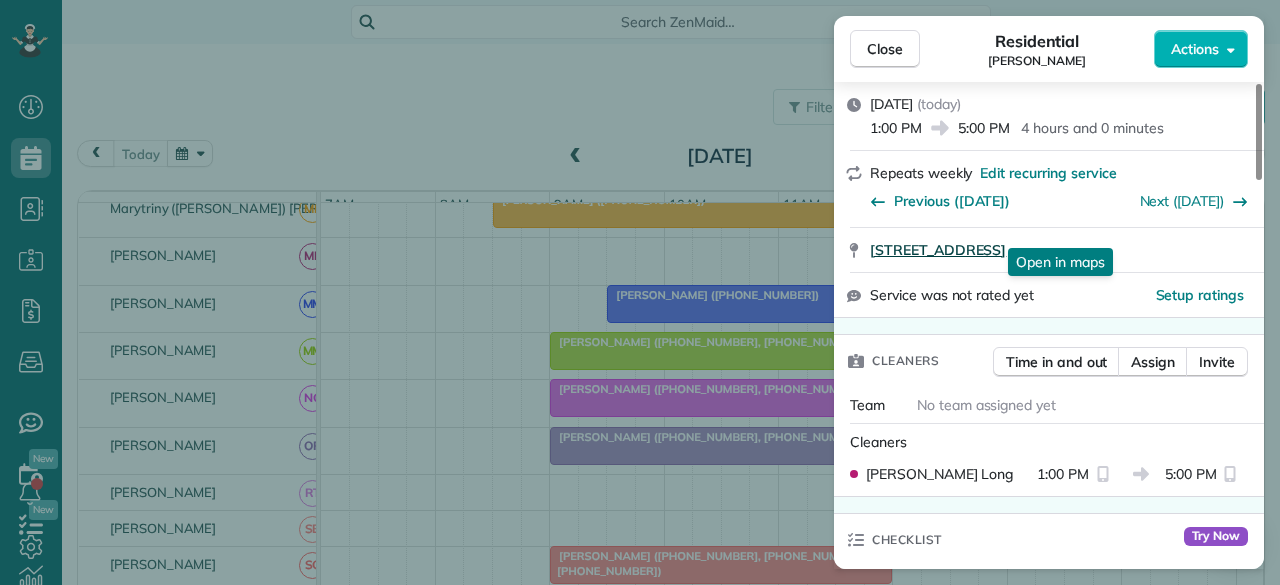 scroll, scrollTop: 0, scrollLeft: 0, axis: both 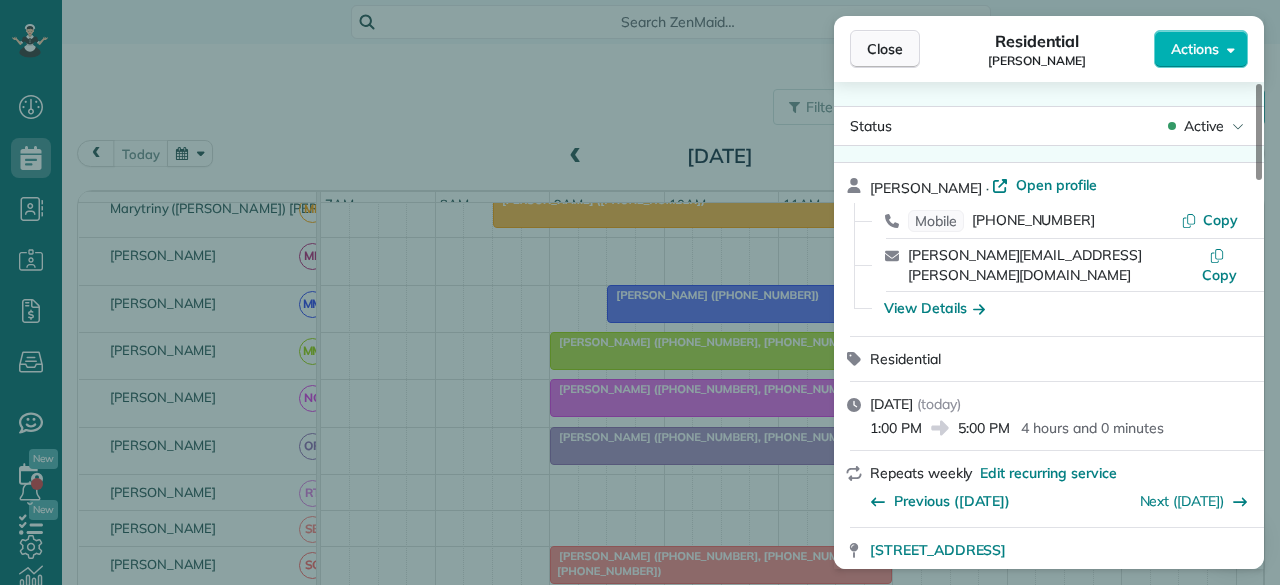 click on "Close" at bounding box center [885, 49] 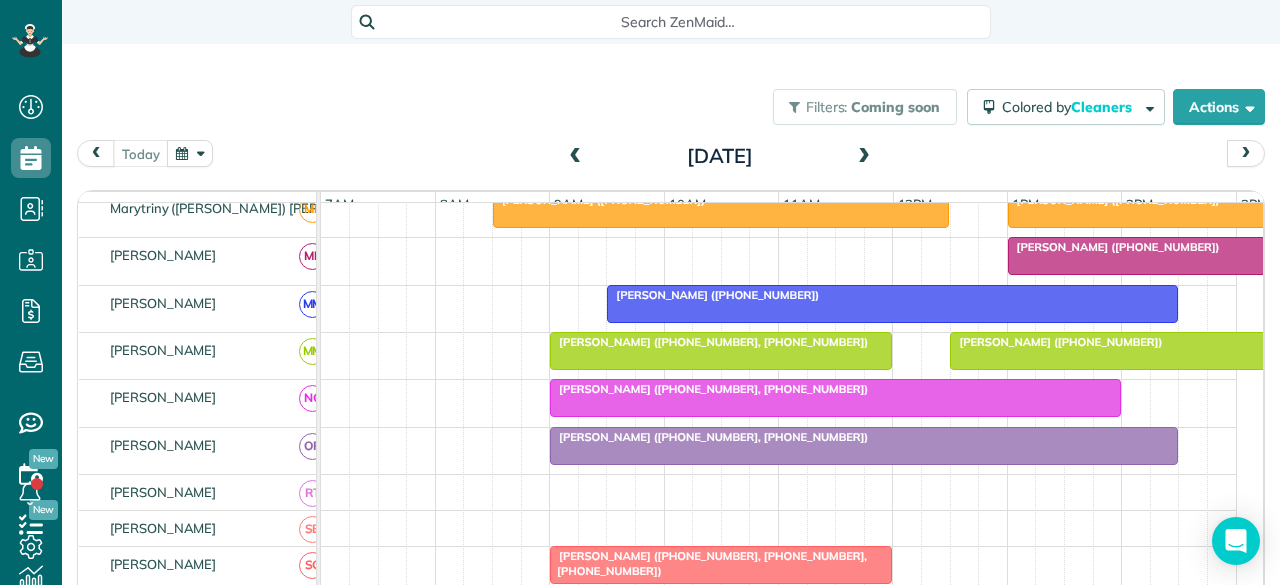 scroll, scrollTop: 1199, scrollLeft: 0, axis: vertical 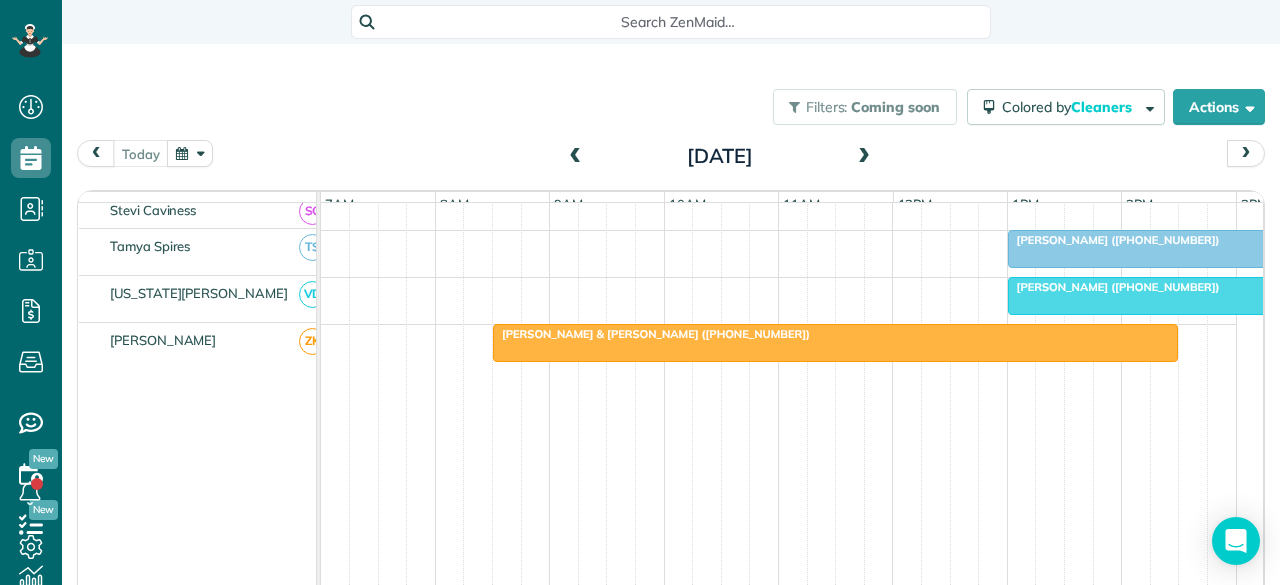 click on "[PERSON_NAME] ([PHONE_NUMBER])" at bounding box center [1114, 287] 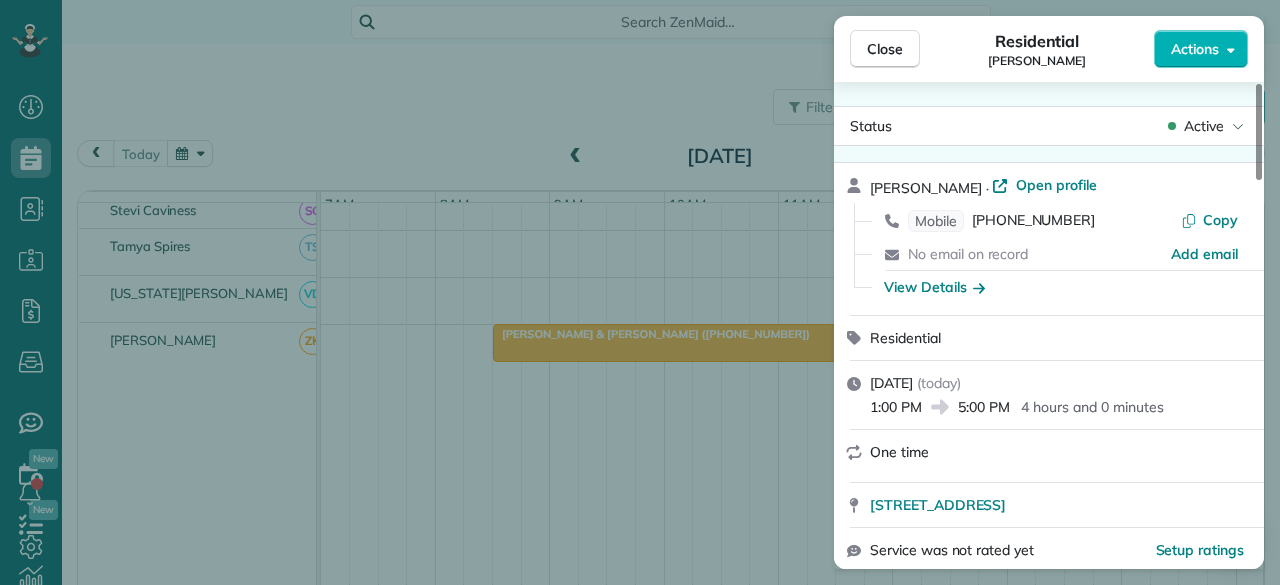 scroll, scrollTop: 300, scrollLeft: 0, axis: vertical 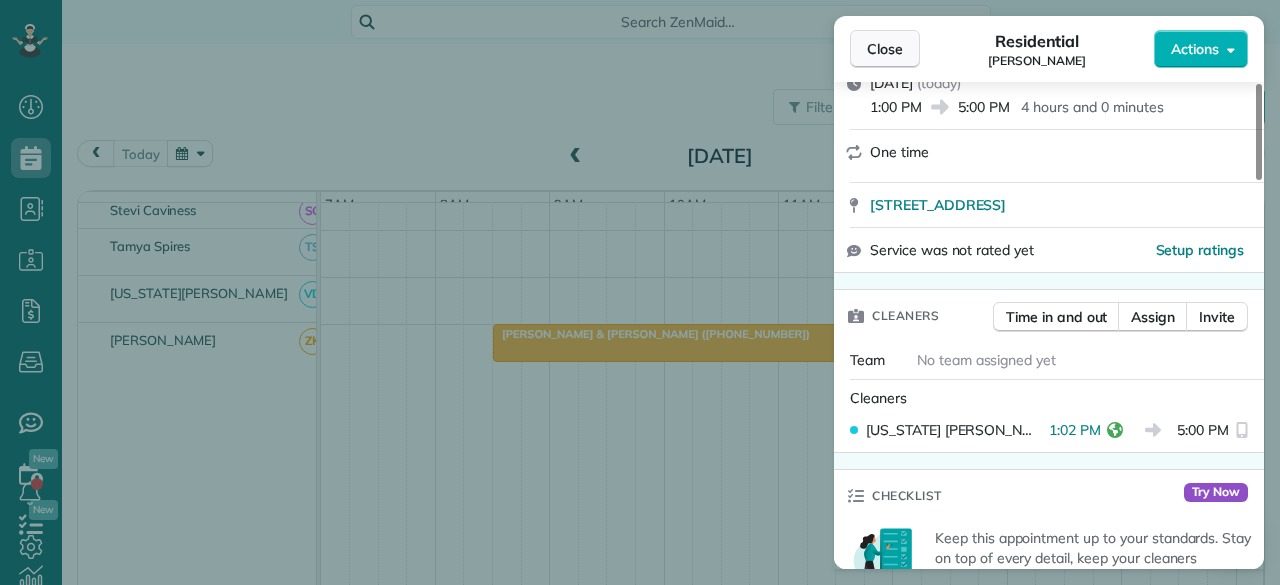 click on "Close" at bounding box center (885, 49) 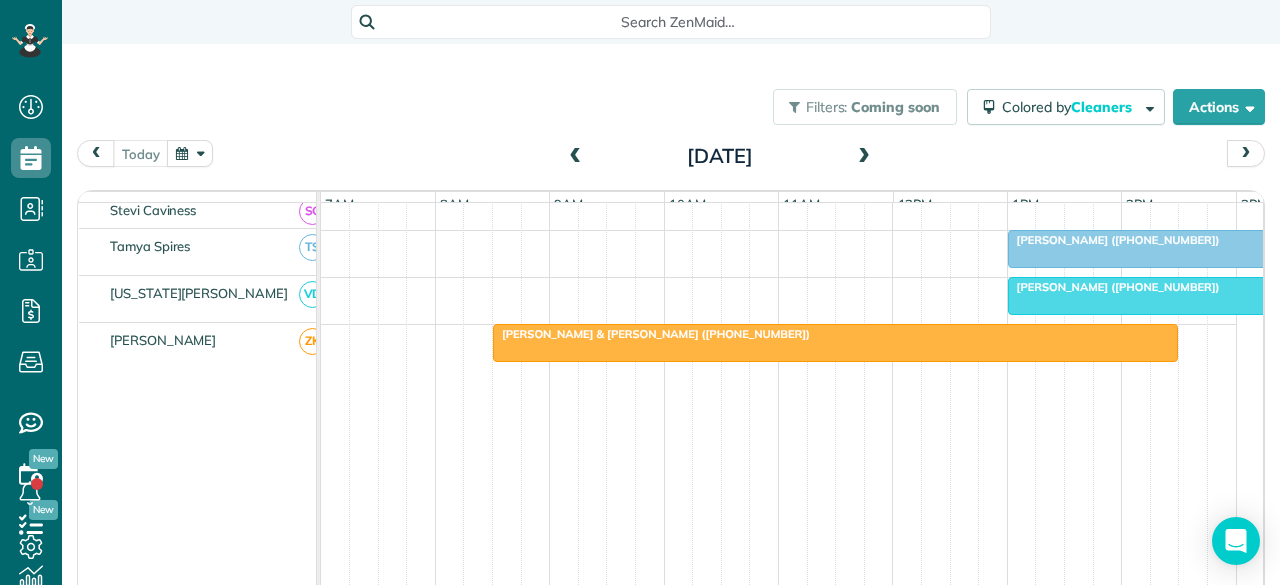 scroll, scrollTop: 1452, scrollLeft: 0, axis: vertical 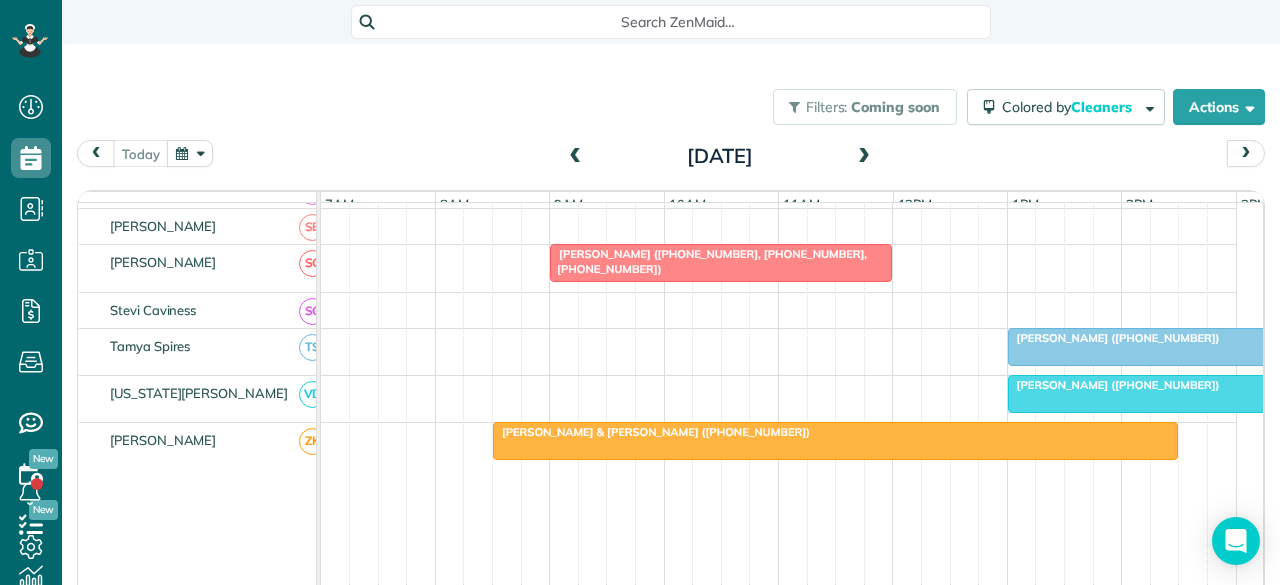 click on "[PERSON_NAME] ([PHONE_NUMBER])" at bounding box center [1236, 338] 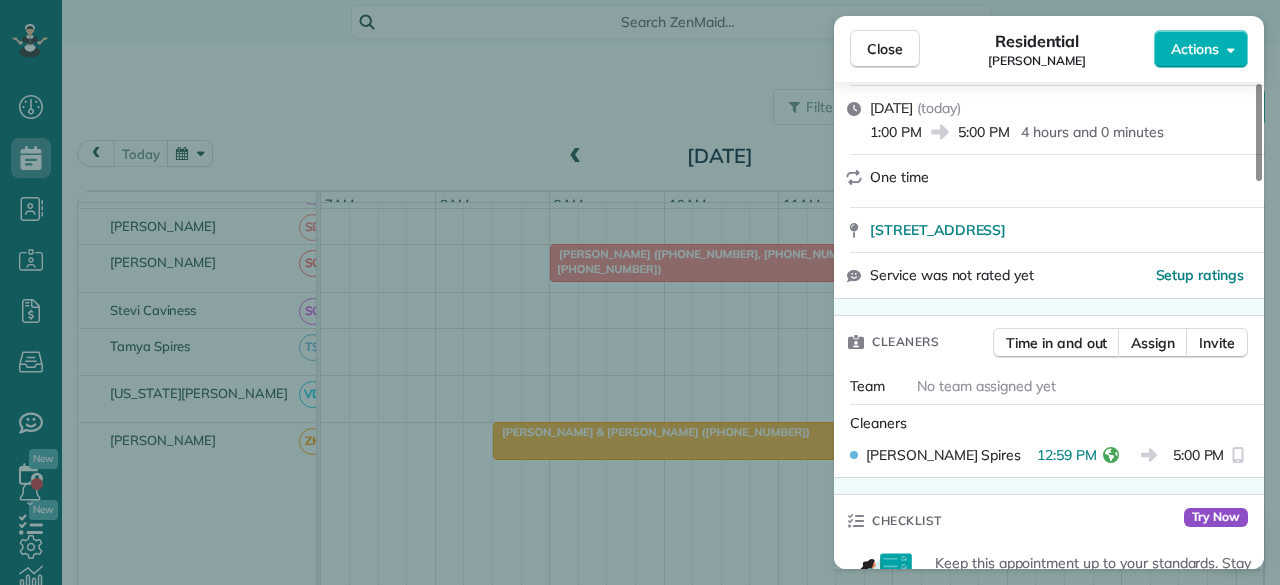 scroll, scrollTop: 300, scrollLeft: 0, axis: vertical 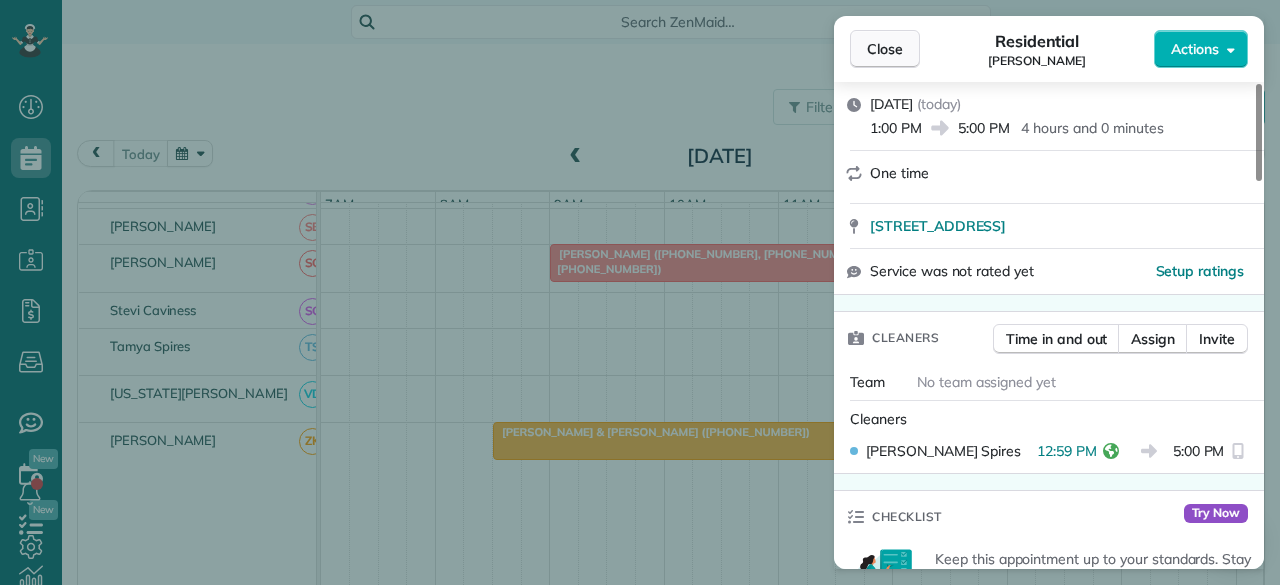 click on "Close" at bounding box center (885, 49) 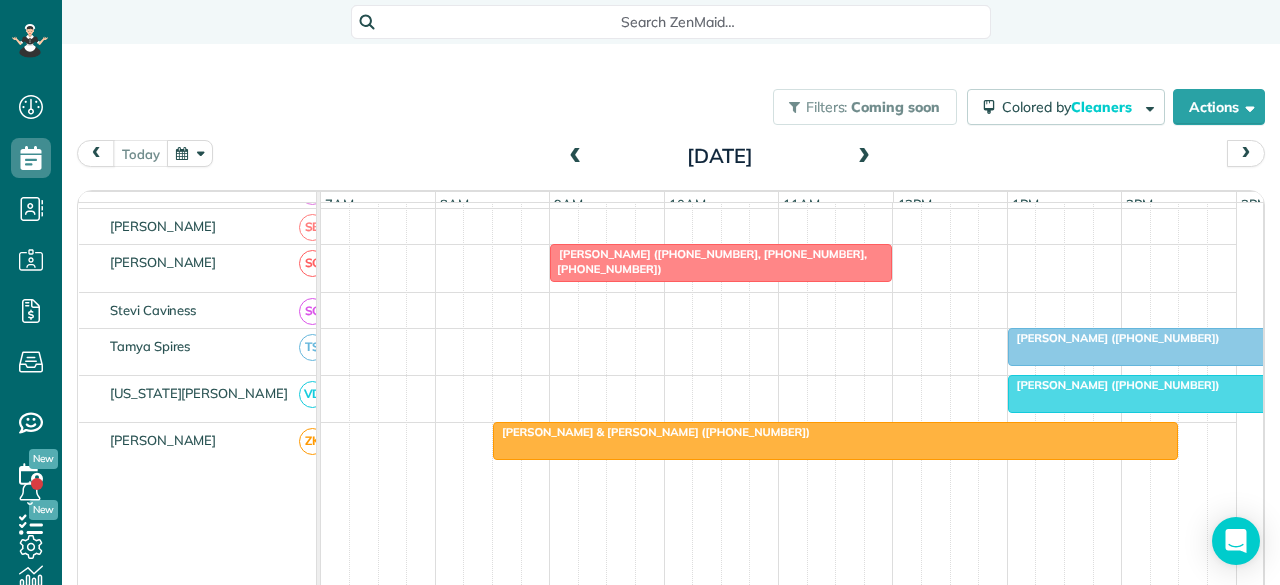 scroll, scrollTop: 1266, scrollLeft: 0, axis: vertical 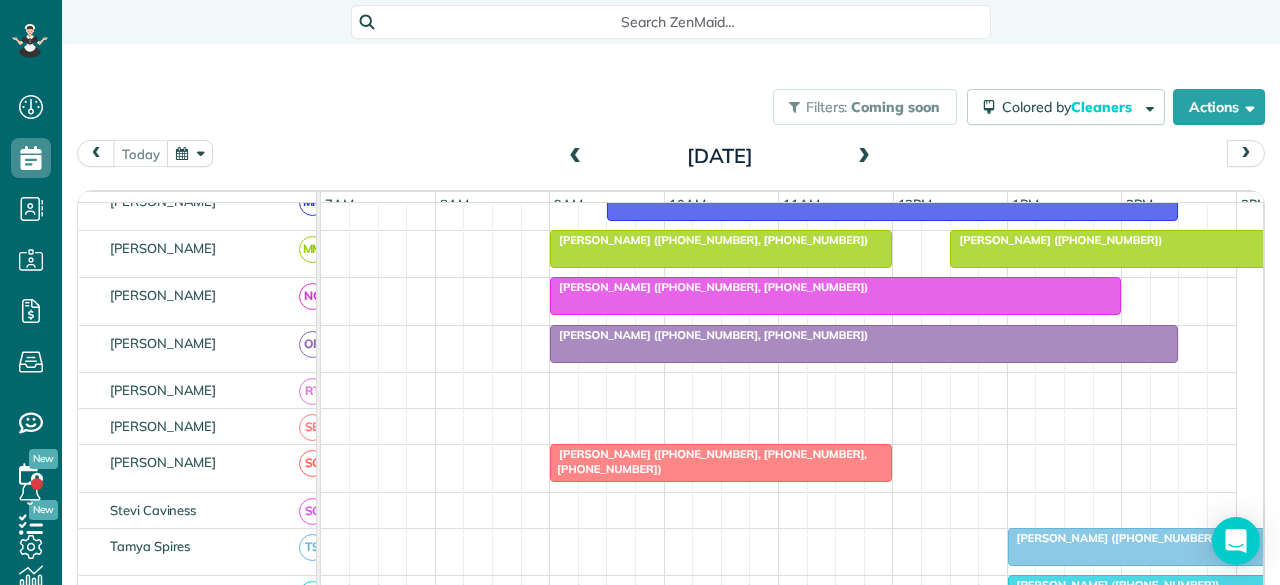 click on "[PERSON_NAME] ([PHONE_NUMBER], [PHONE_NUMBER], [PHONE_NUMBER])" at bounding box center (708, 461) 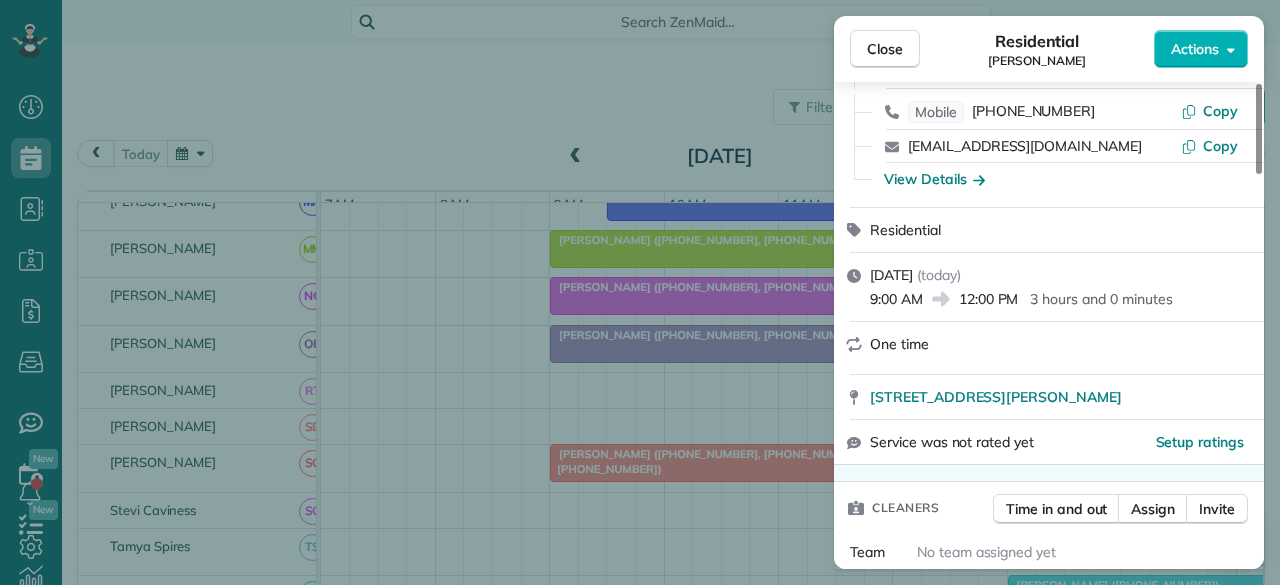 scroll, scrollTop: 300, scrollLeft: 0, axis: vertical 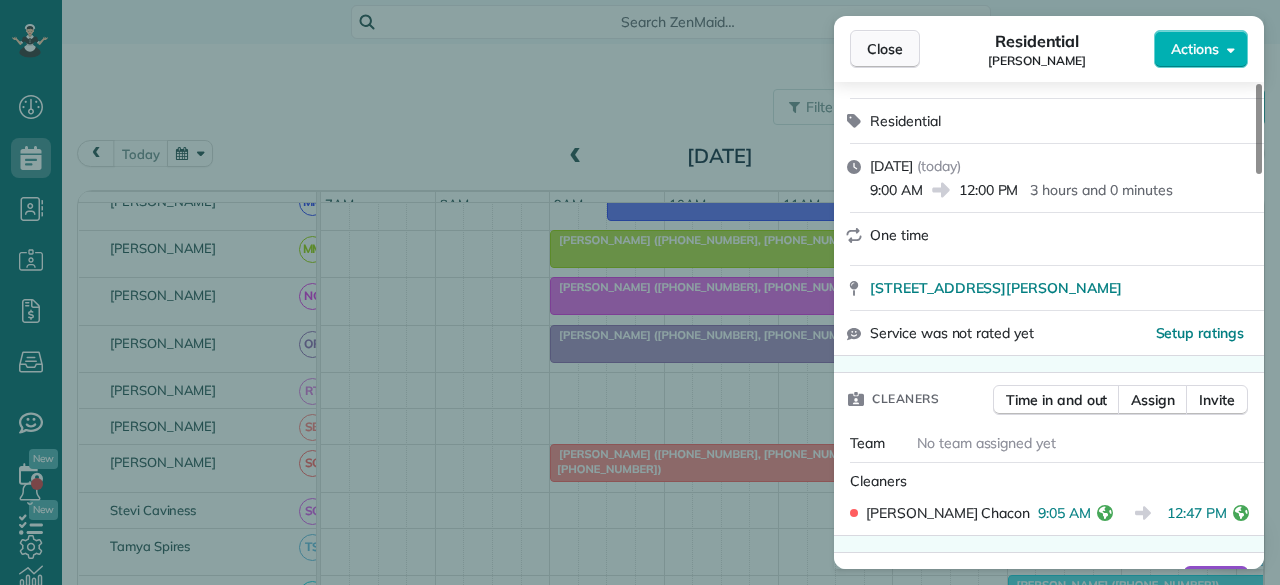 click on "Close" at bounding box center [885, 49] 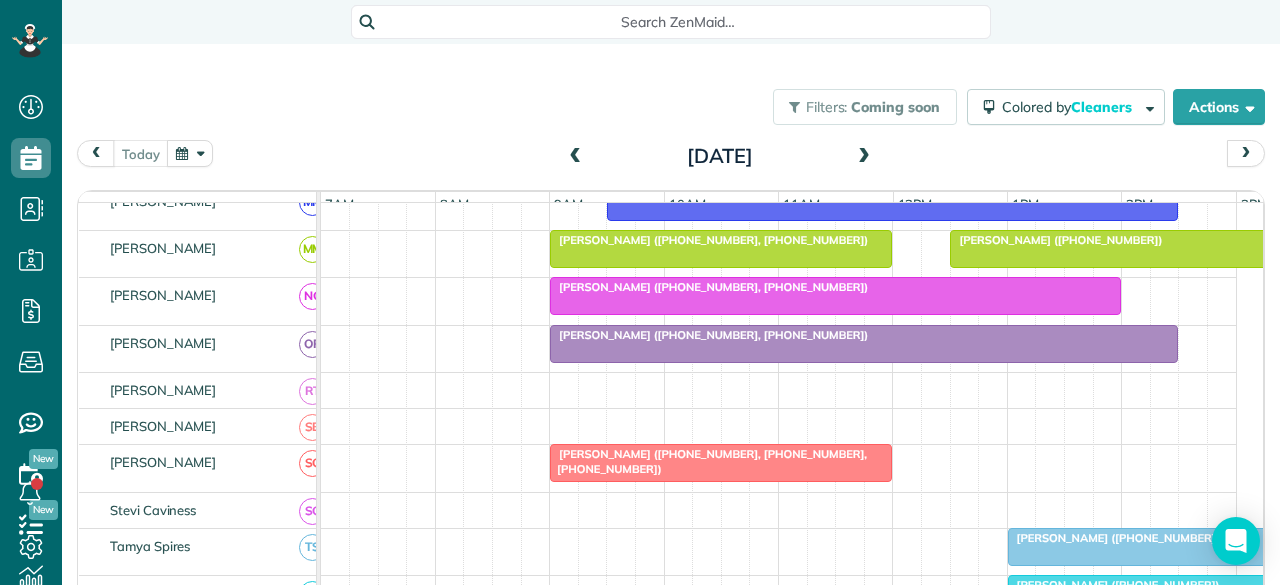 scroll, scrollTop: 1273, scrollLeft: 0, axis: vertical 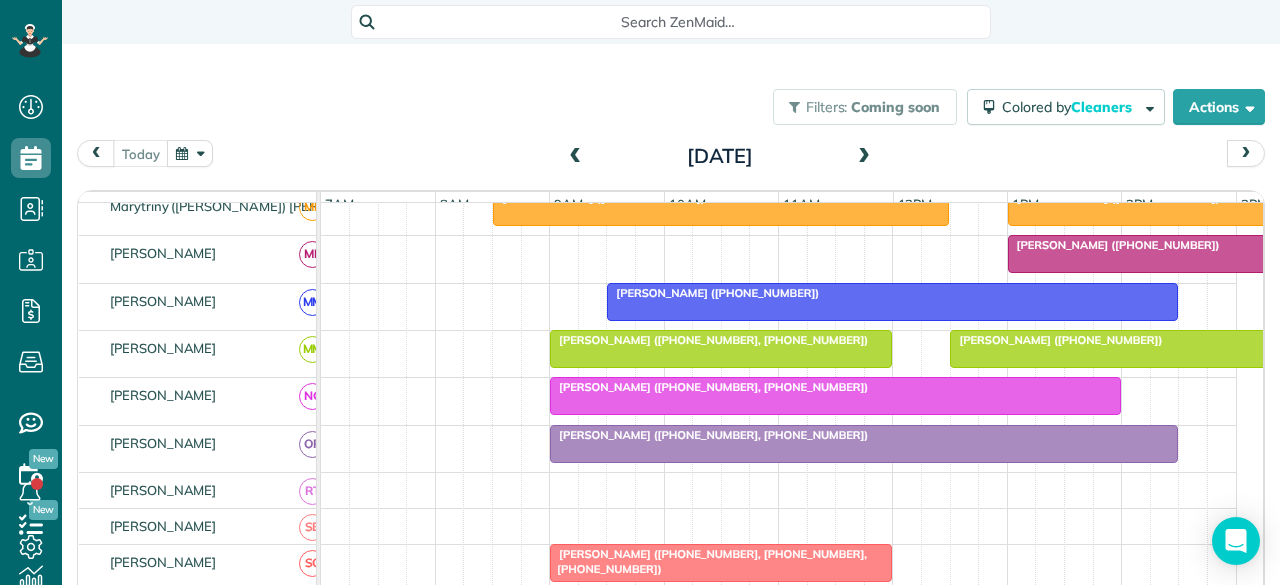click on "[PERSON_NAME] ([PHONE_NUMBER], [PHONE_NUMBER])" at bounding box center [709, 387] 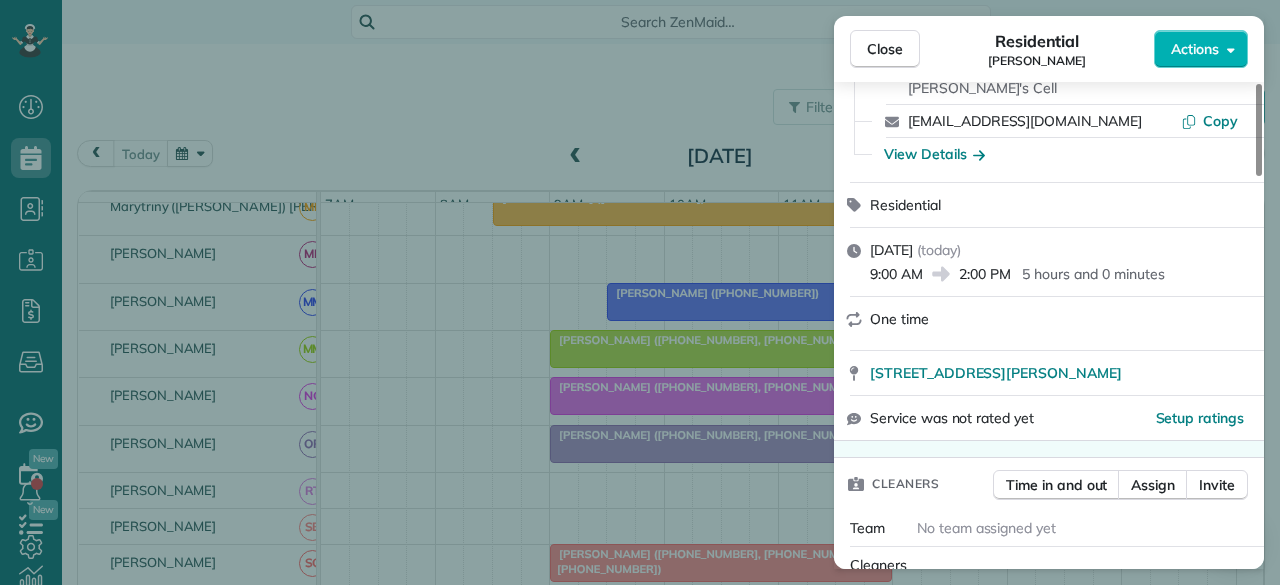 scroll, scrollTop: 300, scrollLeft: 0, axis: vertical 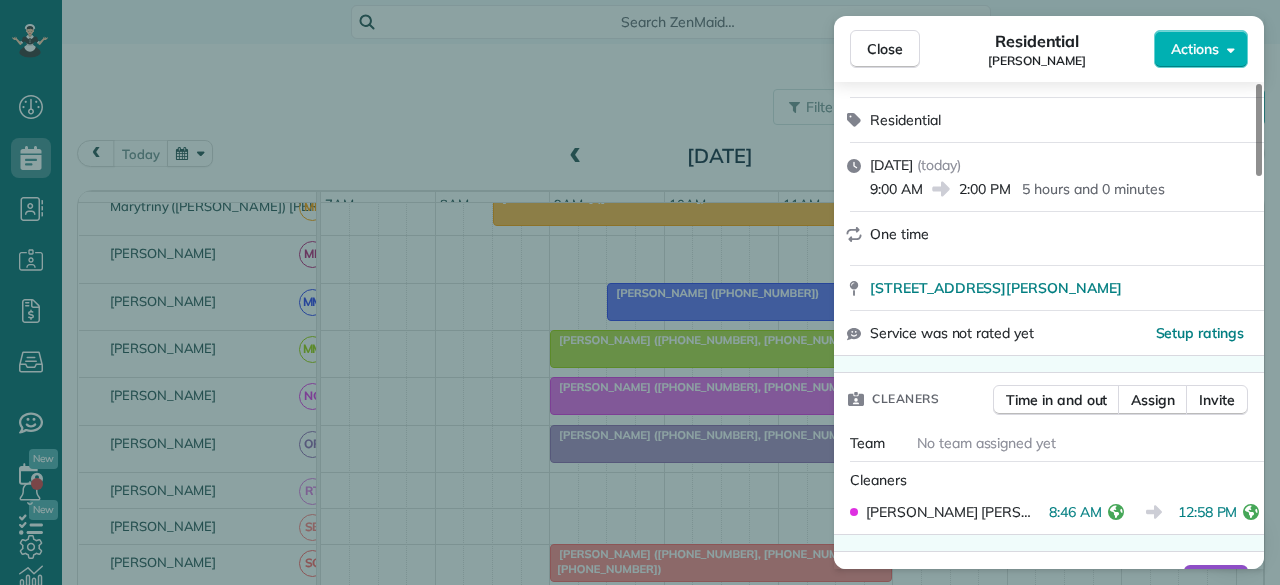 drag, startPoint x: 877, startPoint y: 47, endPoint x: 767, endPoint y: 213, distance: 199.13814 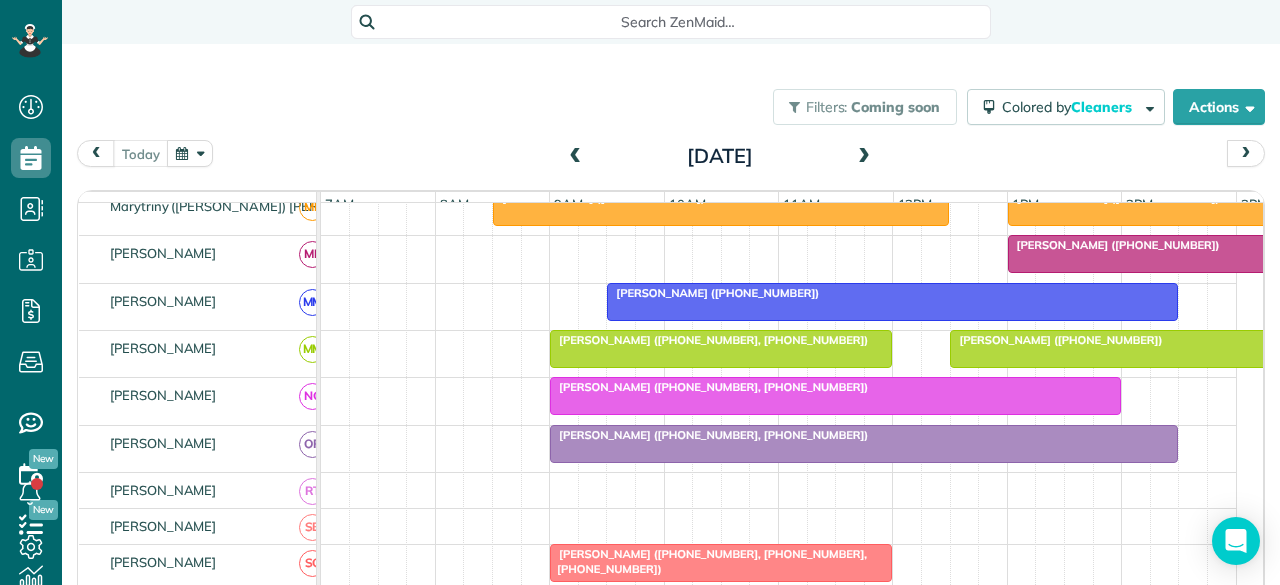 scroll, scrollTop: 623, scrollLeft: 0, axis: vertical 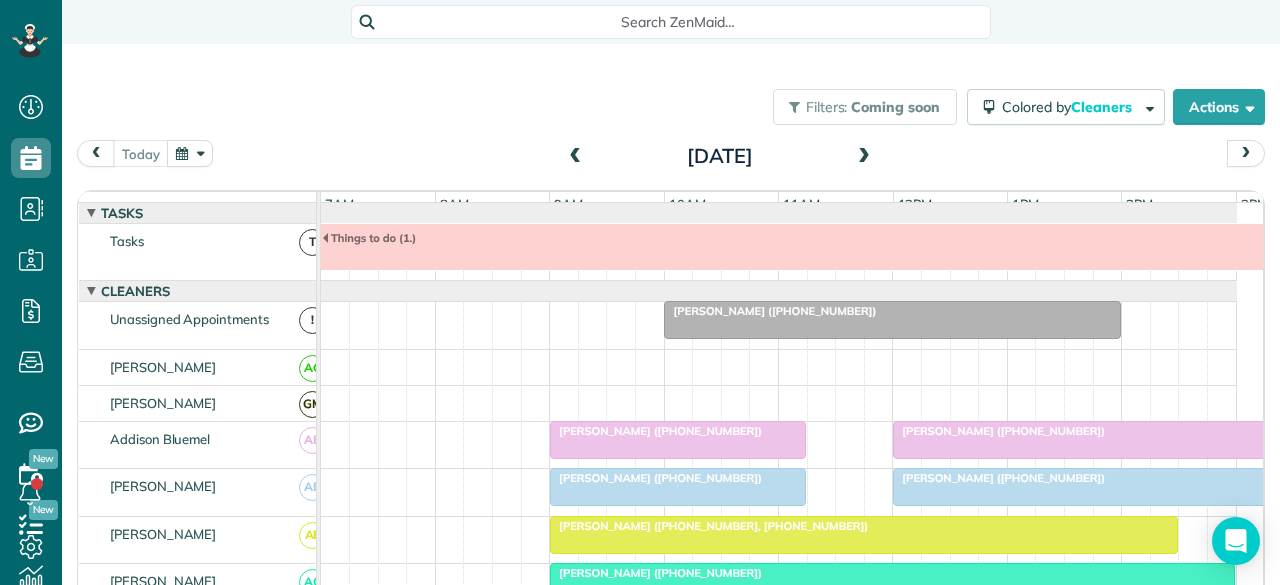 click at bounding box center (864, 157) 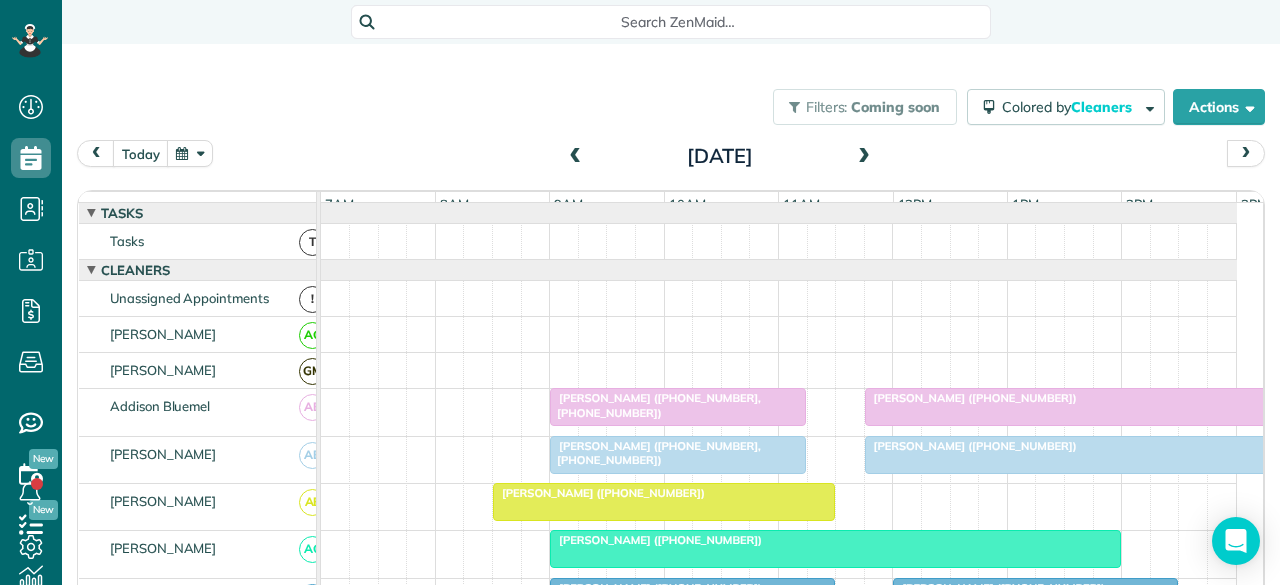scroll, scrollTop: 146, scrollLeft: 0, axis: vertical 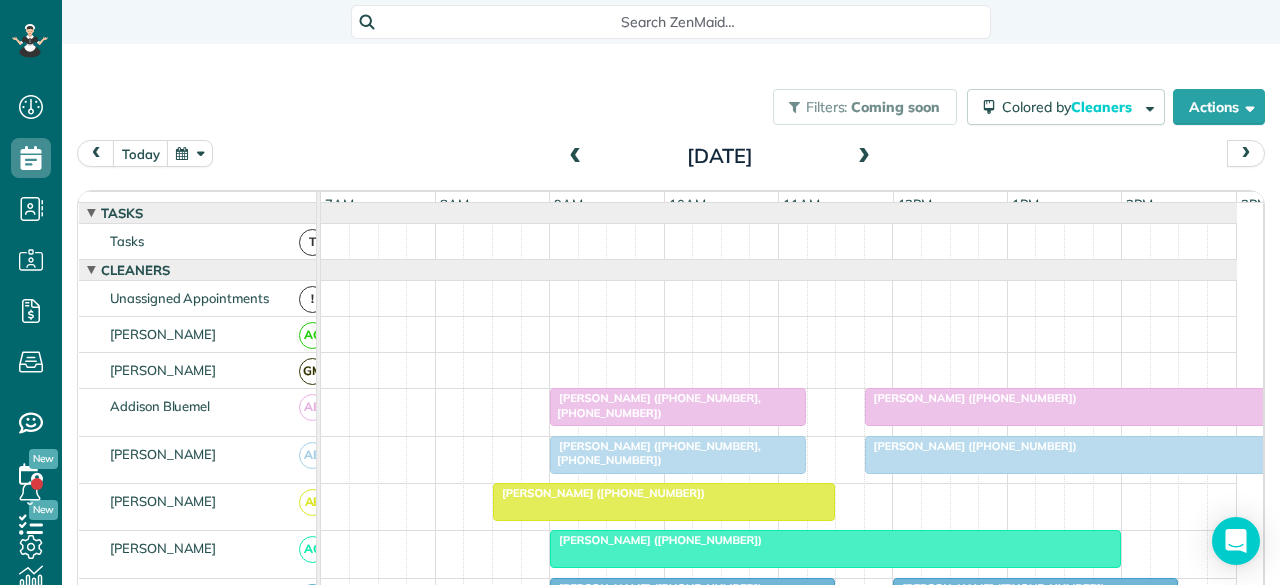click at bounding box center [864, 157] 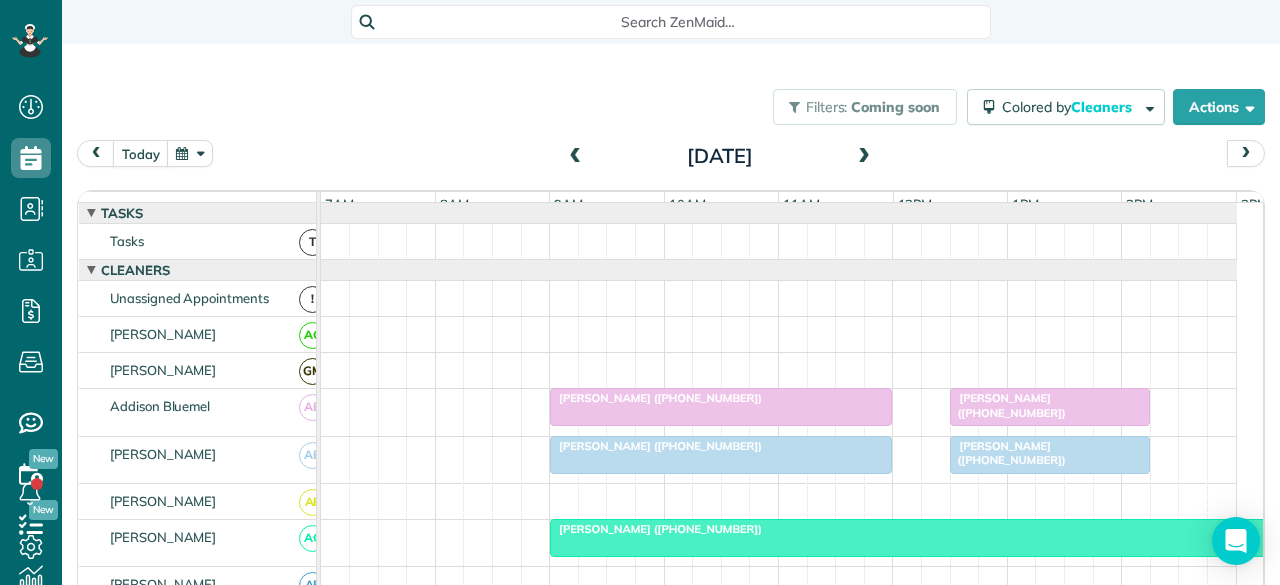 click at bounding box center (864, 157) 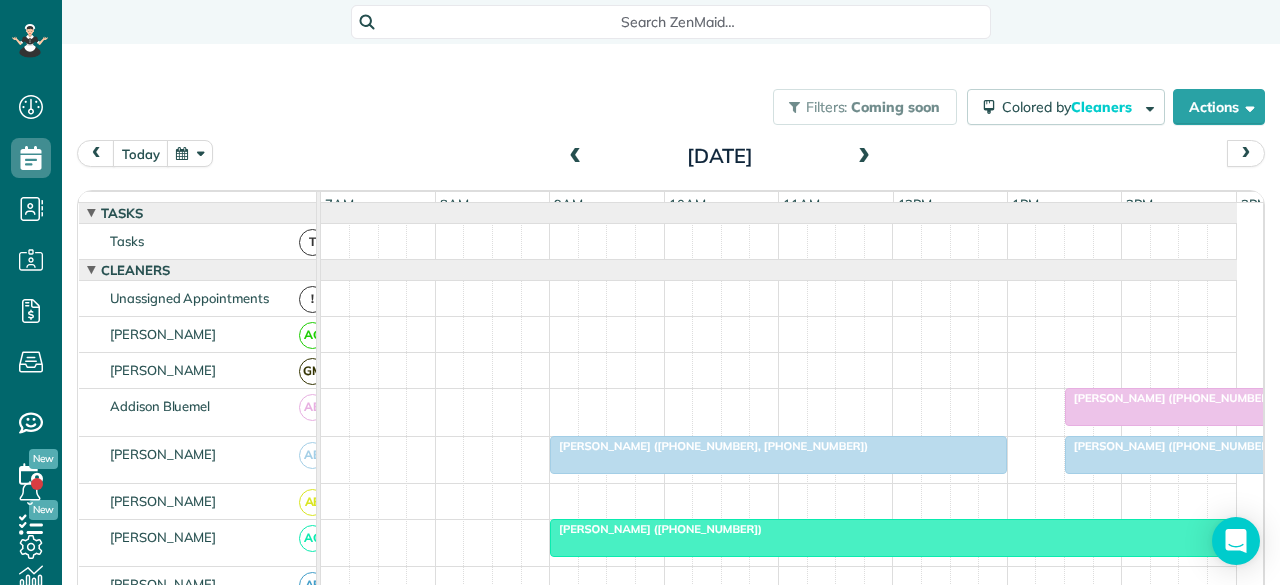 click at bounding box center [864, 157] 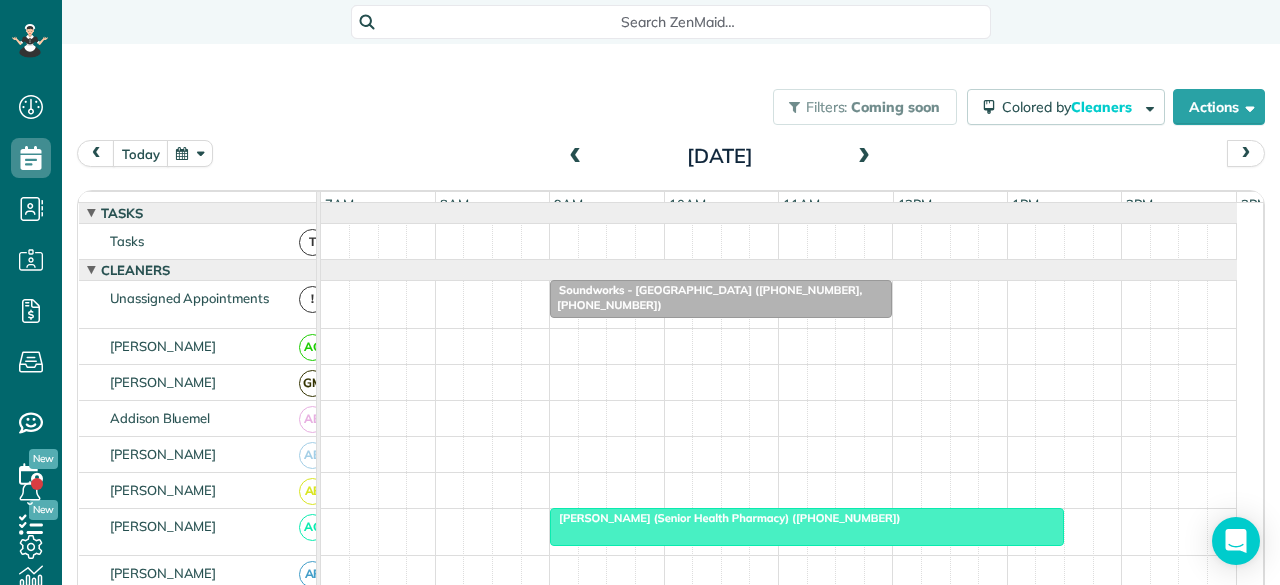 scroll, scrollTop: 100, scrollLeft: 0, axis: vertical 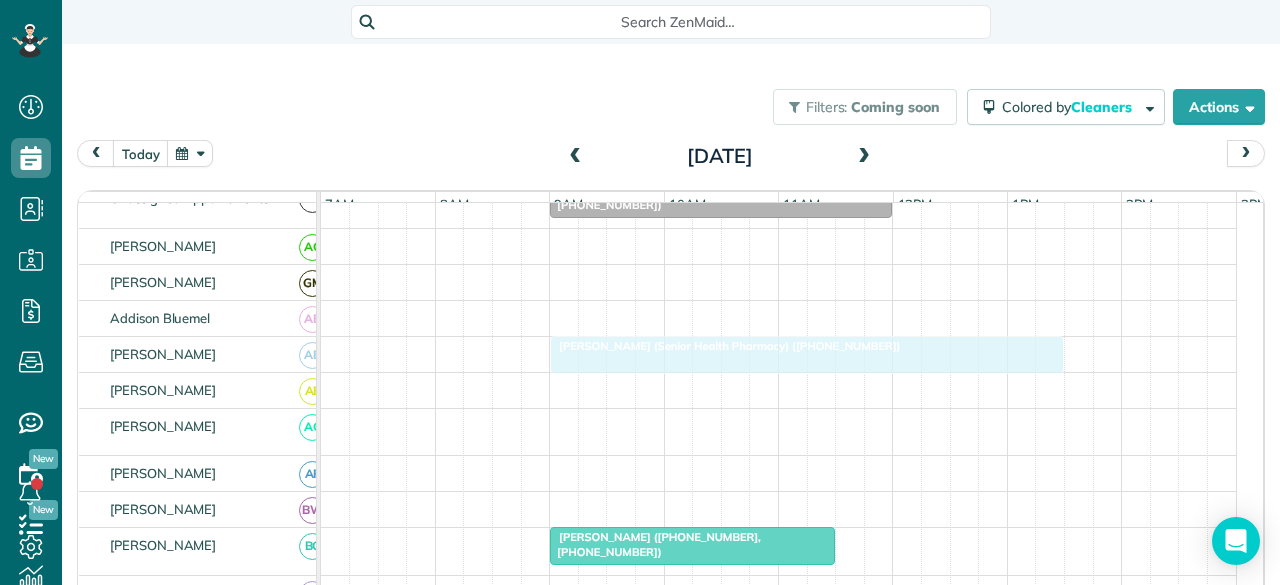 drag, startPoint x: 604, startPoint y: 437, endPoint x: 609, endPoint y: 381, distance: 56.22277 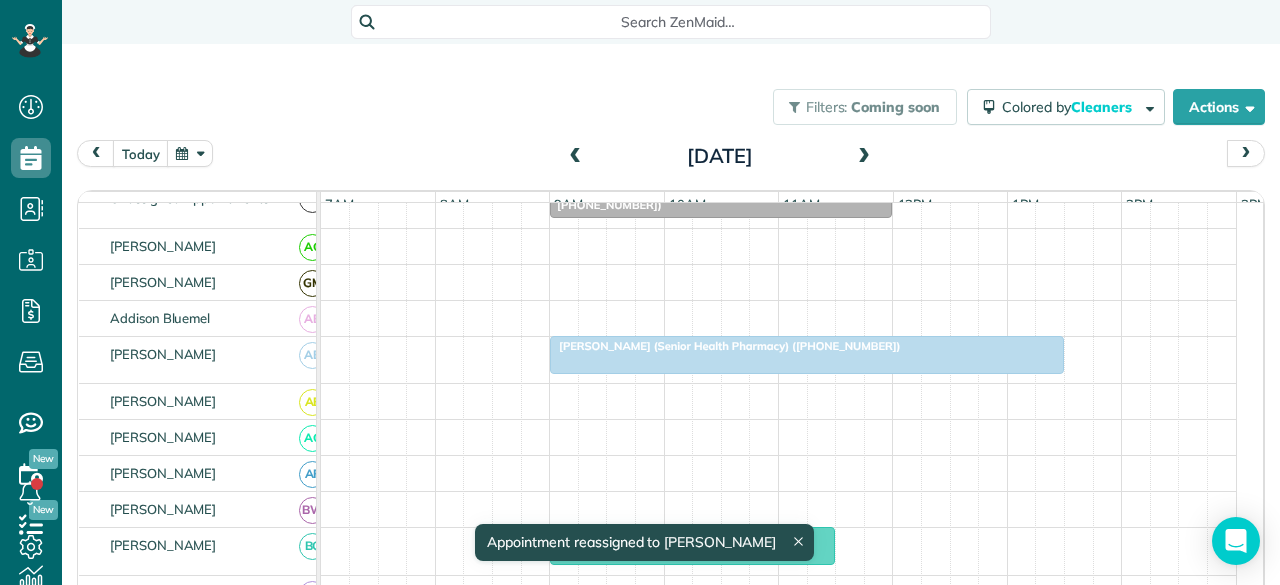 scroll, scrollTop: 26, scrollLeft: 0, axis: vertical 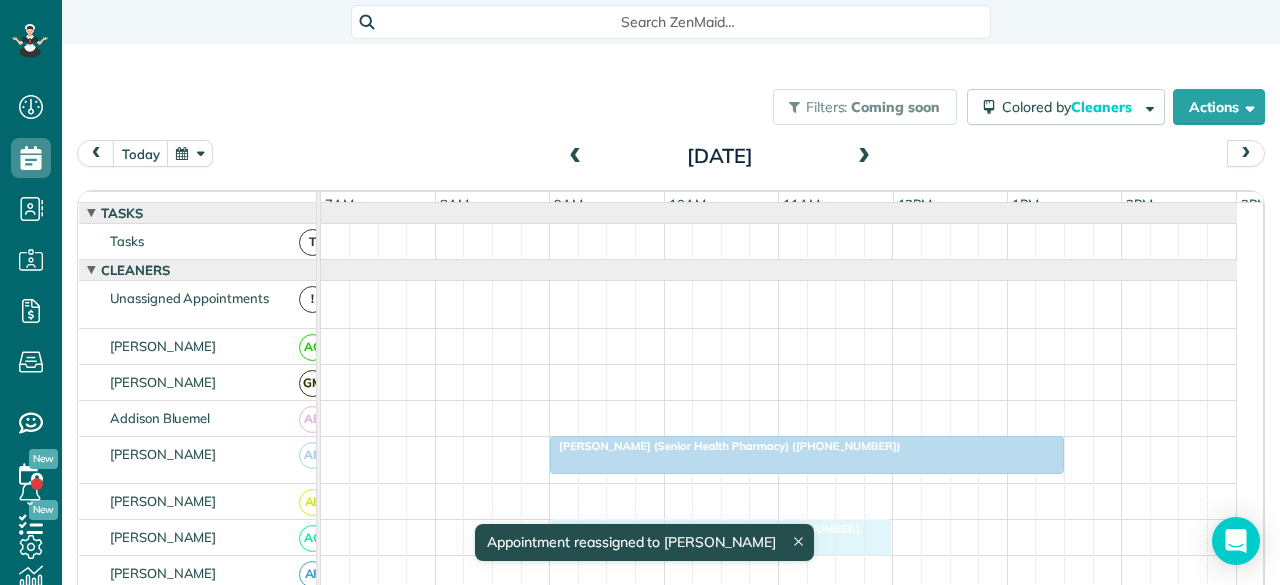 drag, startPoint x: 620, startPoint y: 305, endPoint x: 625, endPoint y: 543, distance: 238.05252 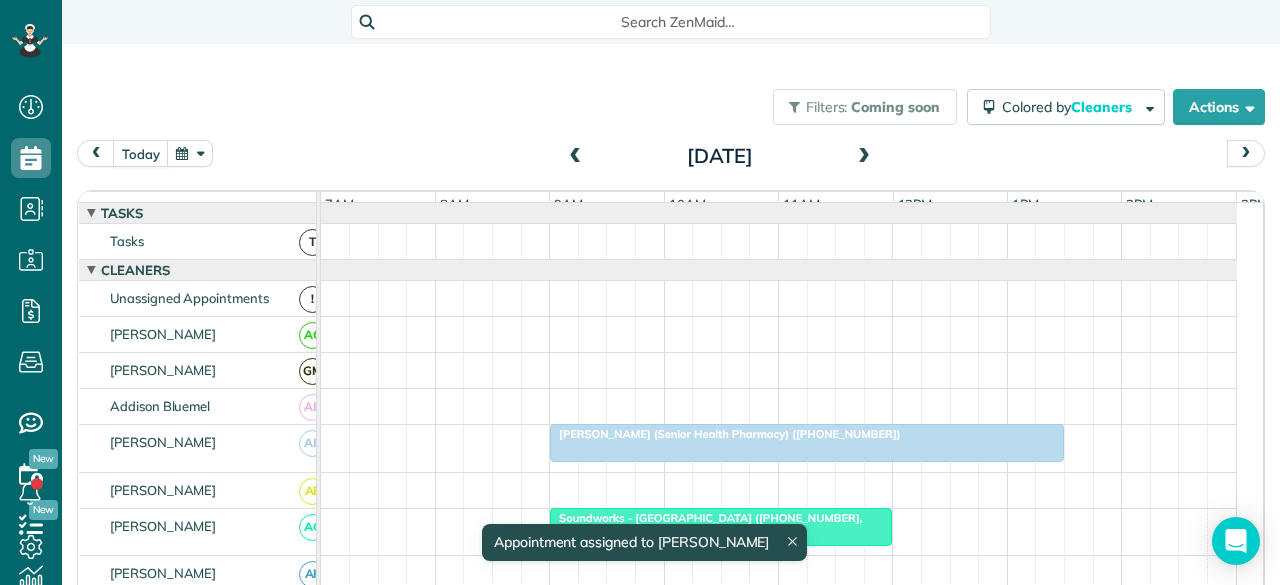 scroll, scrollTop: 192, scrollLeft: 0, axis: vertical 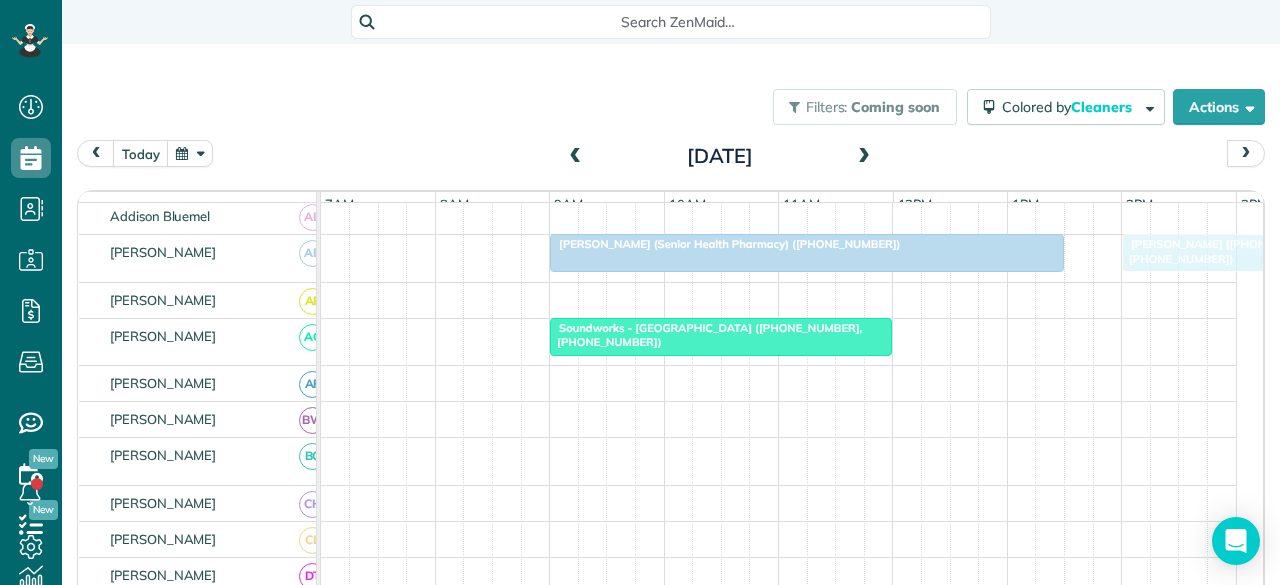 drag, startPoint x: 593, startPoint y: 453, endPoint x: 1158, endPoint y: 243, distance: 602.76447 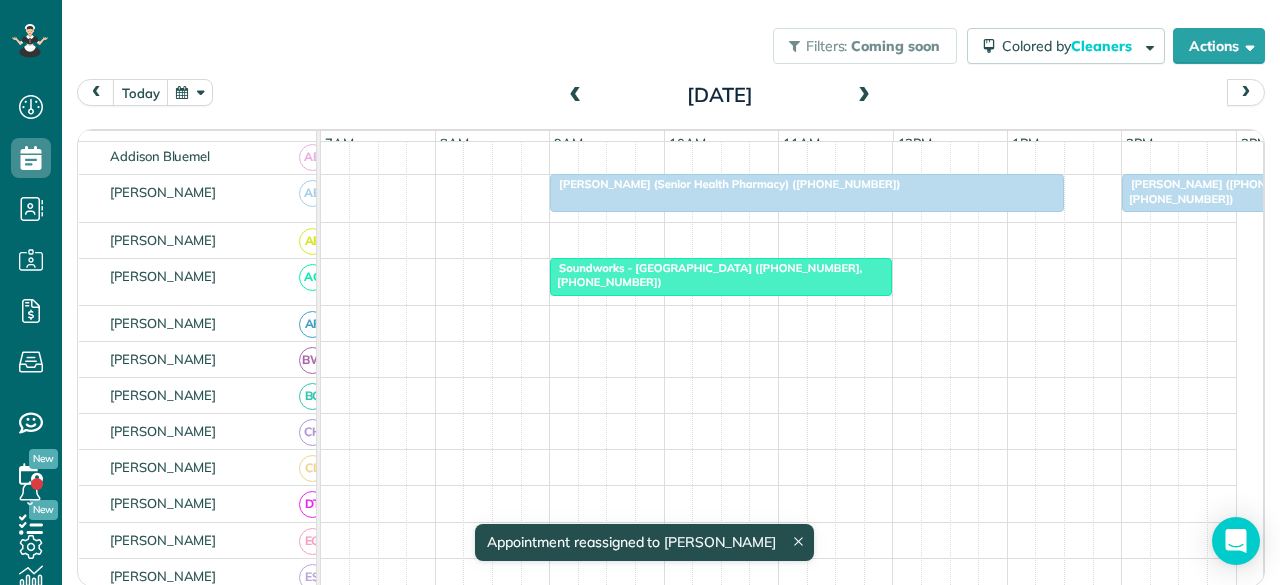 scroll, scrollTop: 63, scrollLeft: 0, axis: vertical 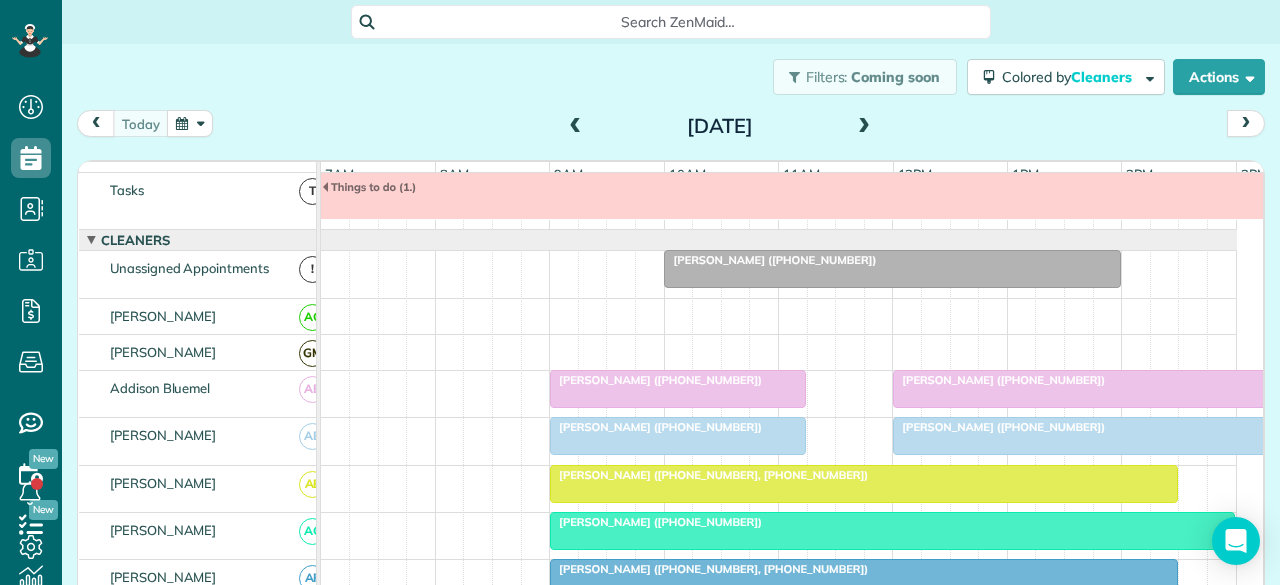 click at bounding box center [864, 127] 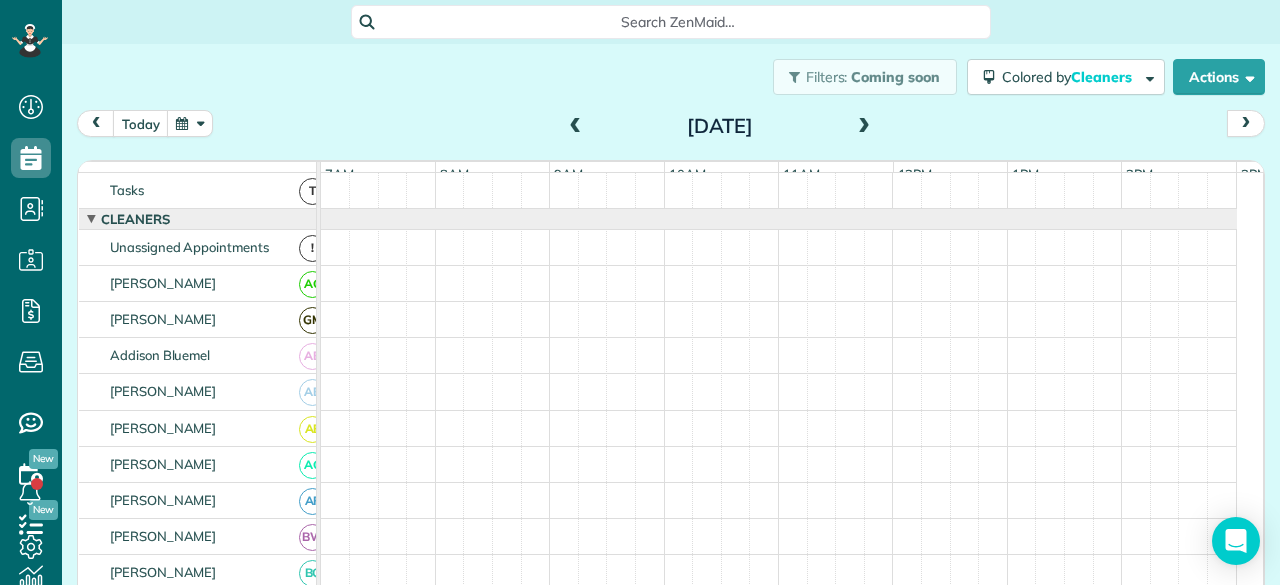 scroll, scrollTop: 0, scrollLeft: 0, axis: both 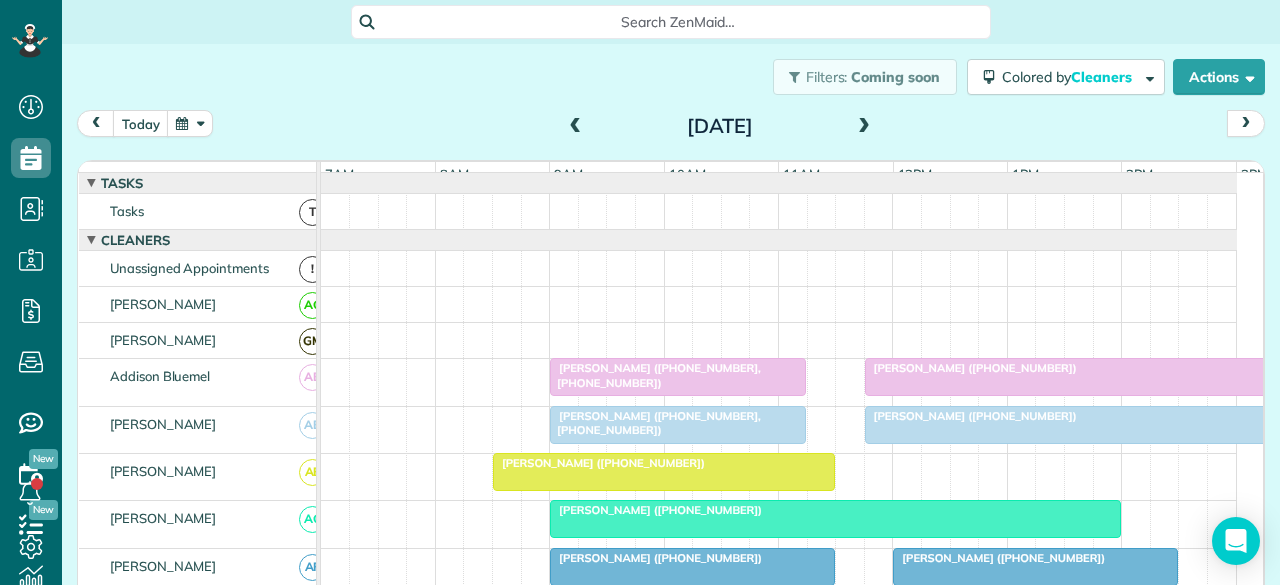 click at bounding box center (864, 127) 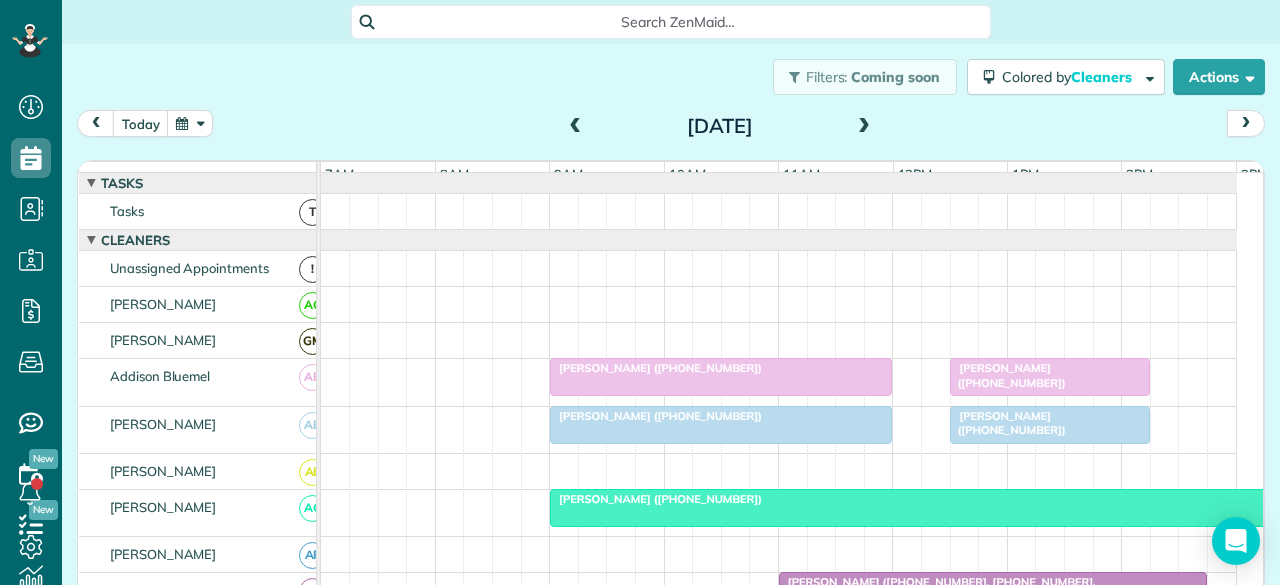 click at bounding box center [864, 127] 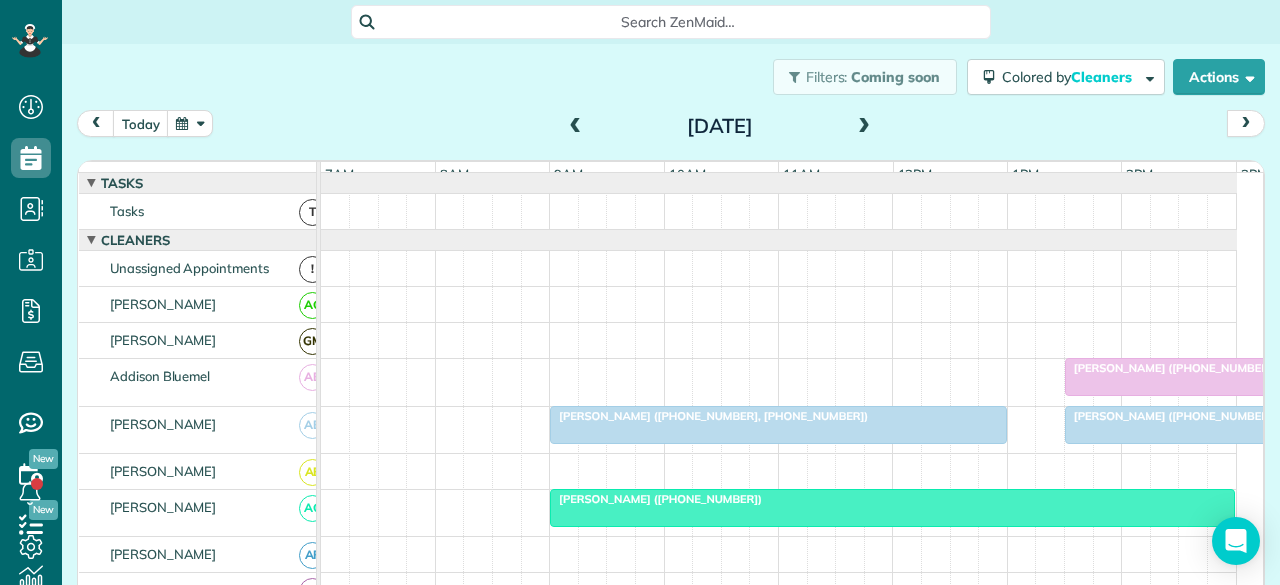 click at bounding box center (864, 127) 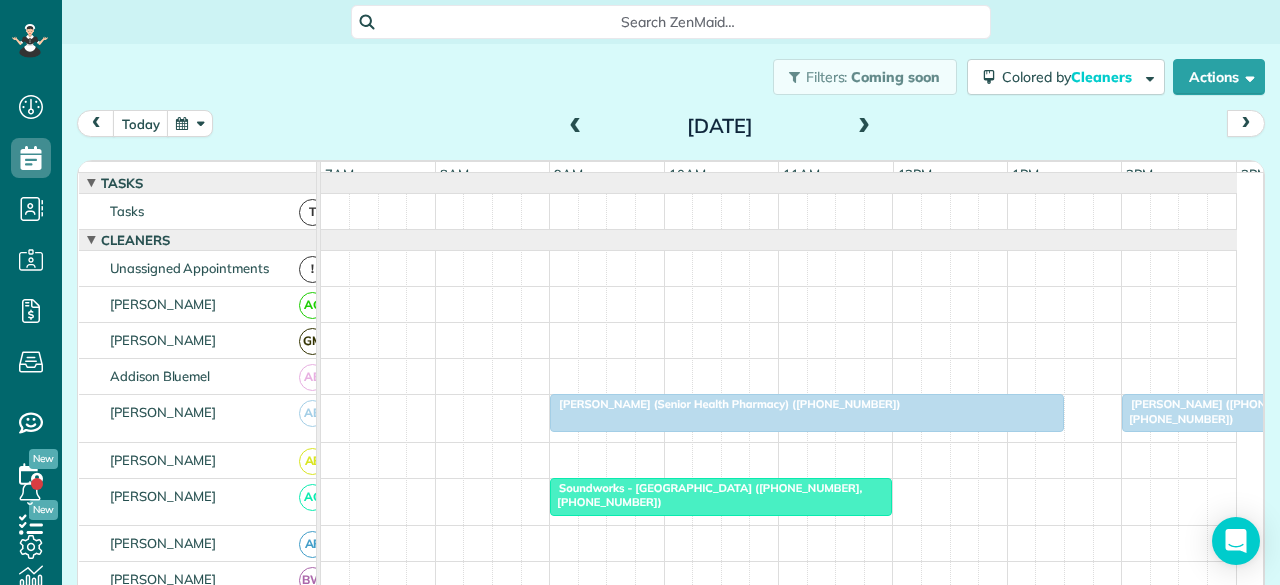 scroll, scrollTop: 100, scrollLeft: 0, axis: vertical 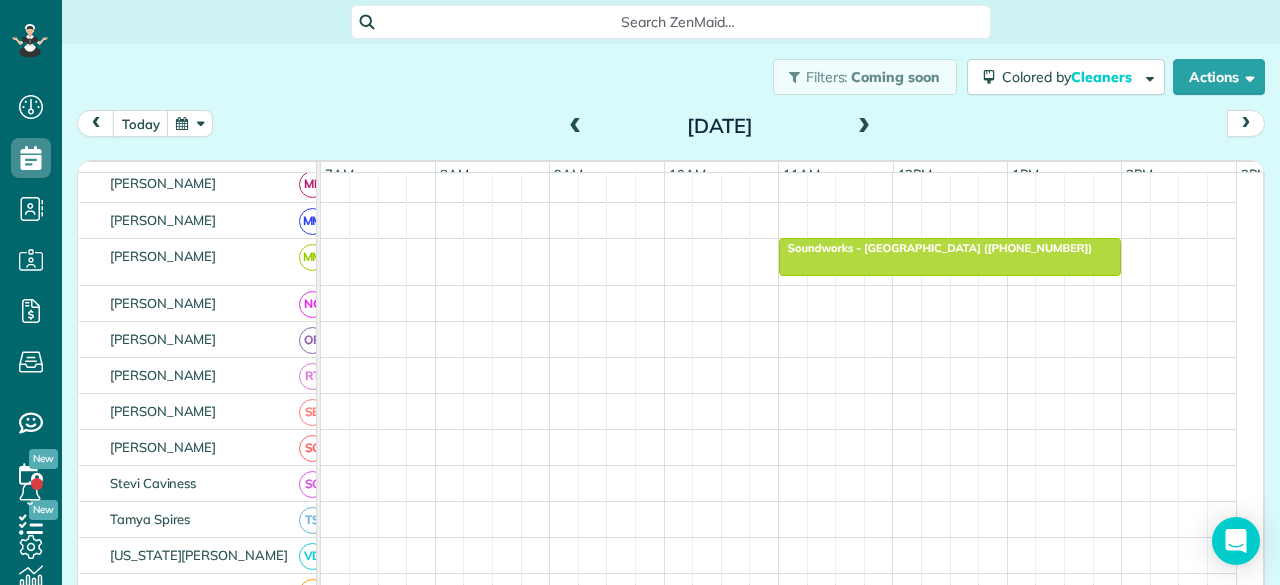 click on "[DATE]" at bounding box center [720, 126] 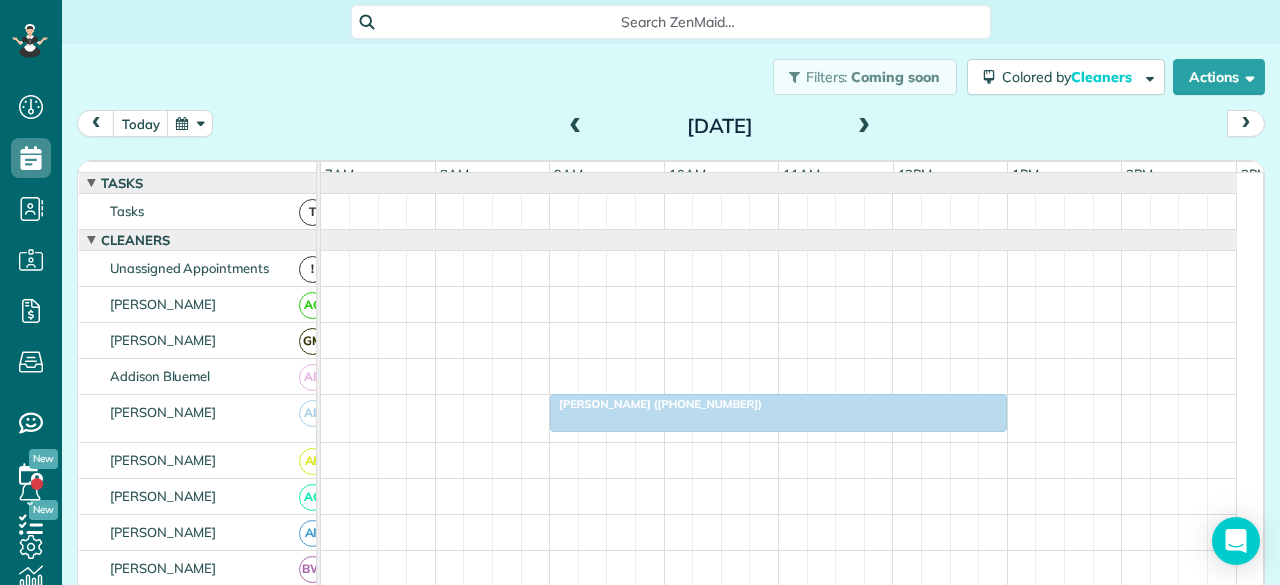 click at bounding box center [778, 413] 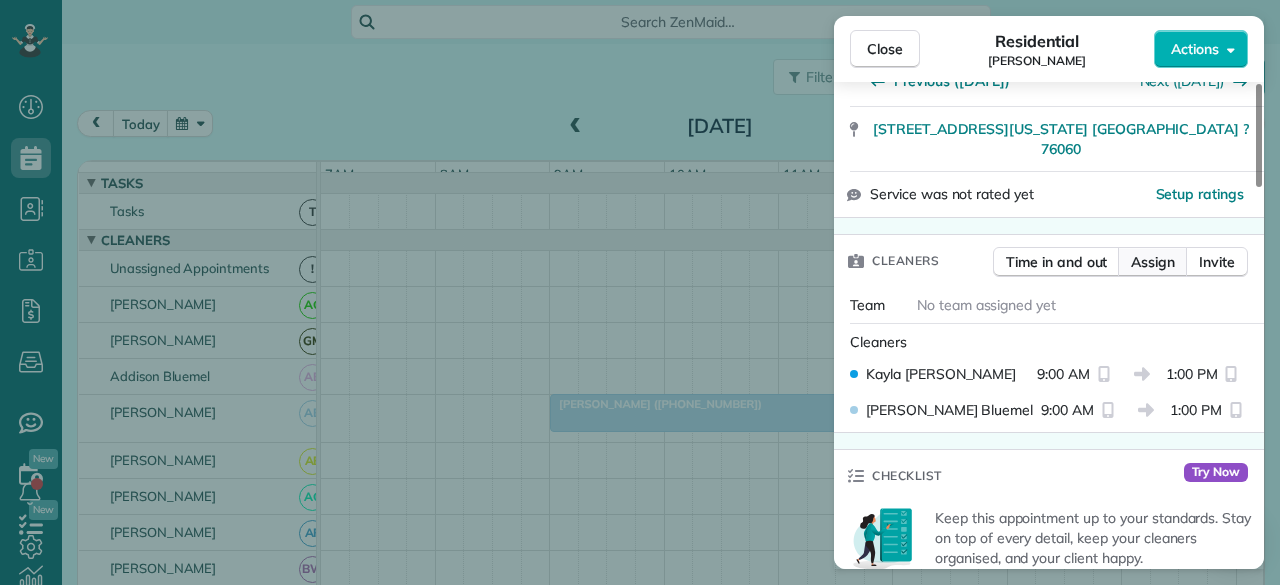 click on "Assign" at bounding box center (1153, 262) 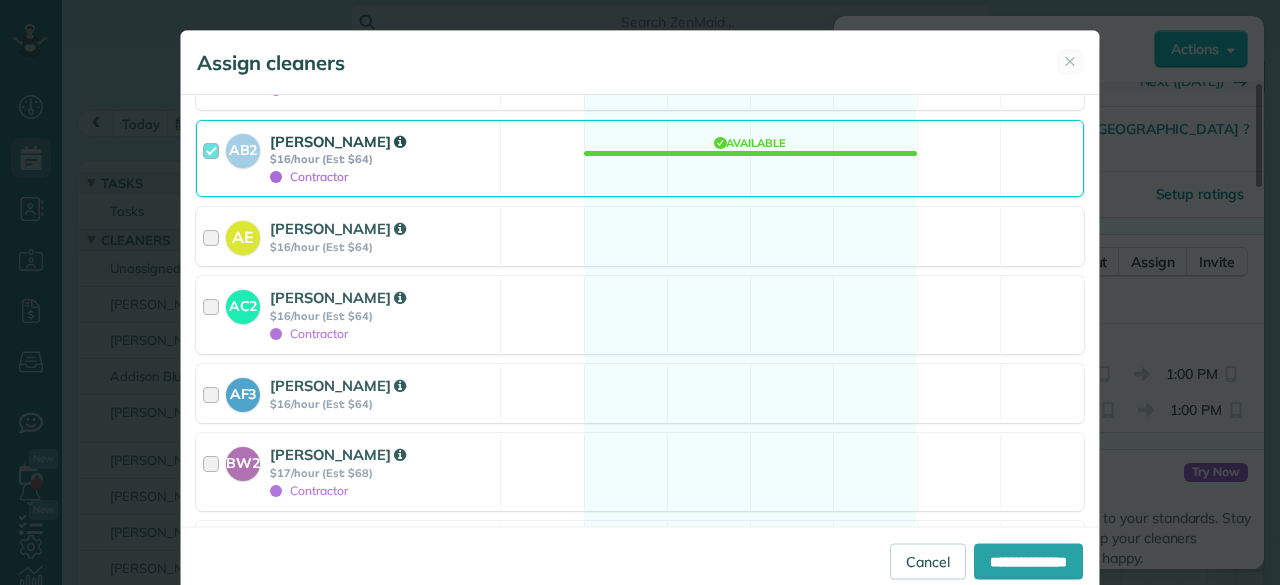 click on "Contractor" at bounding box center [382, 176] 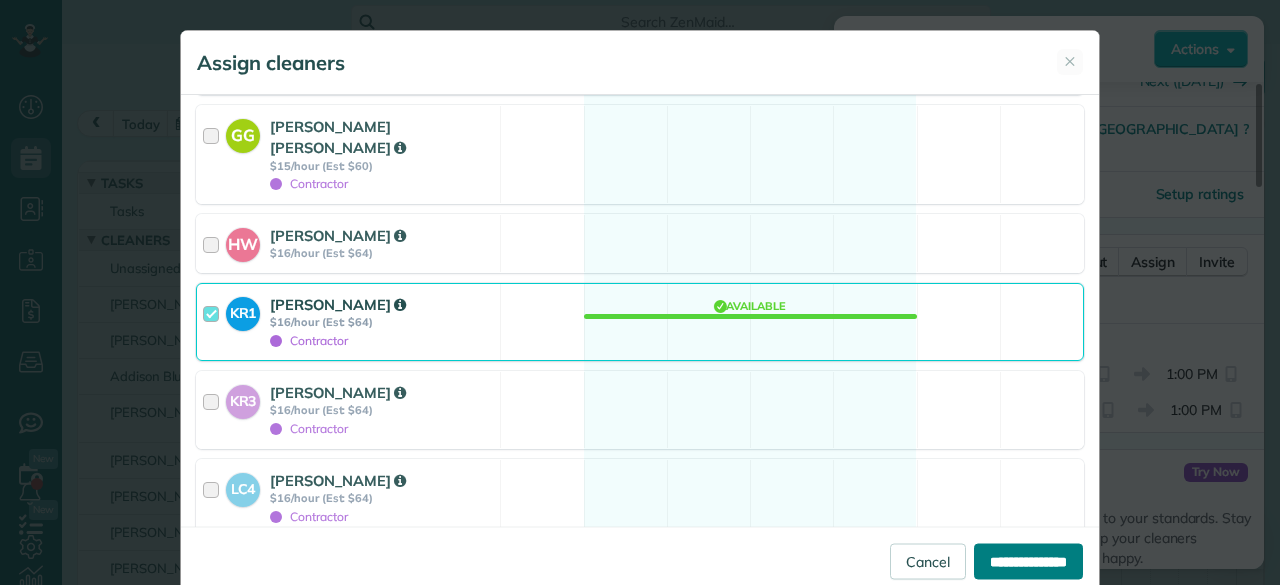 click on "**********" at bounding box center [1028, 561] 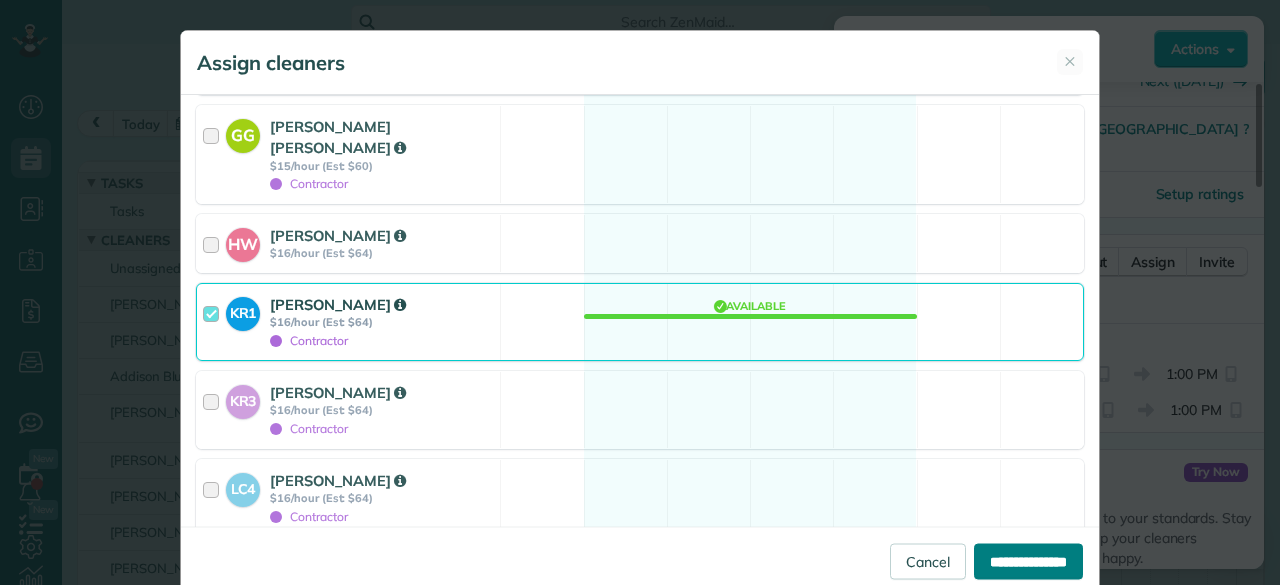 type on "**********" 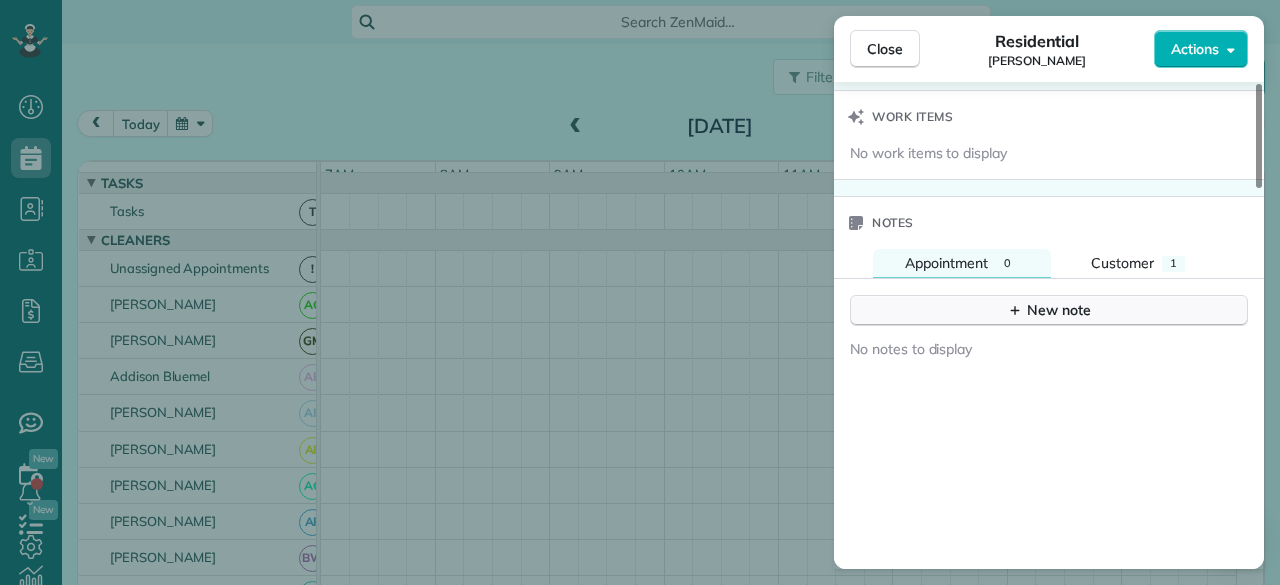 click on "New note" at bounding box center [1049, 310] 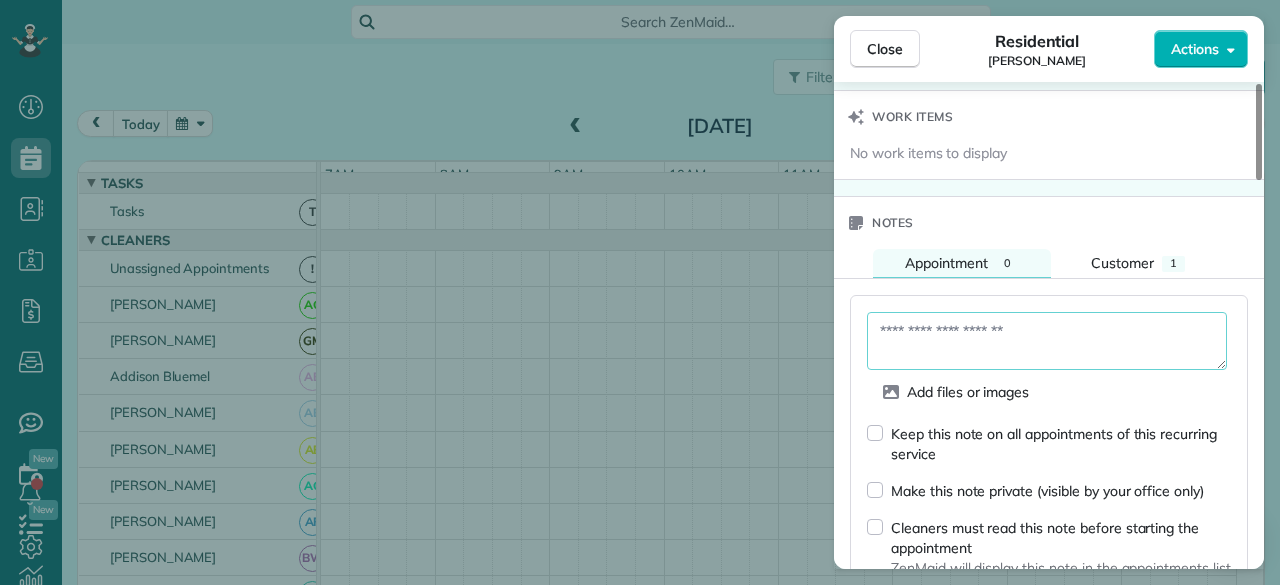 click at bounding box center [1047, 341] 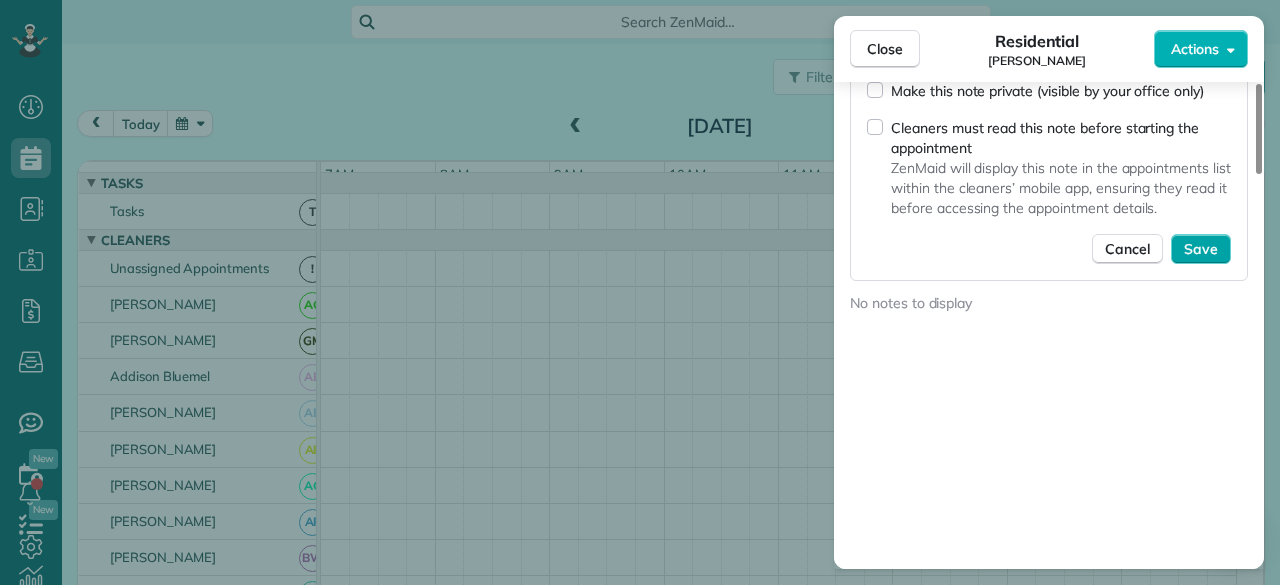 type on "**********" 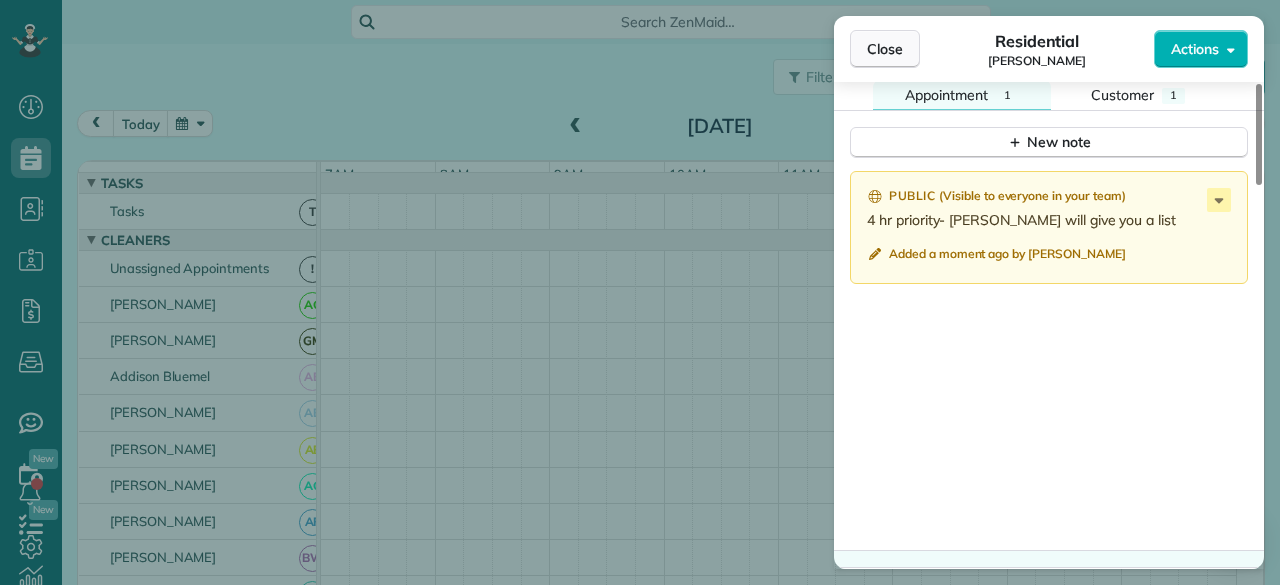click on "Close" at bounding box center (885, 49) 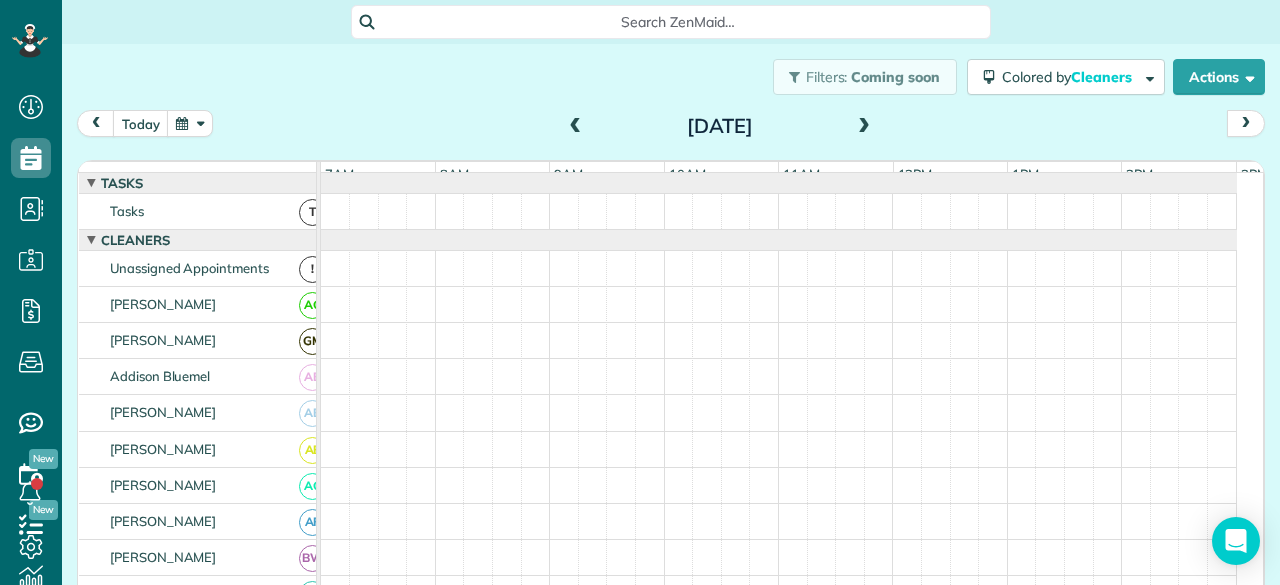 scroll, scrollTop: 54, scrollLeft: 0, axis: vertical 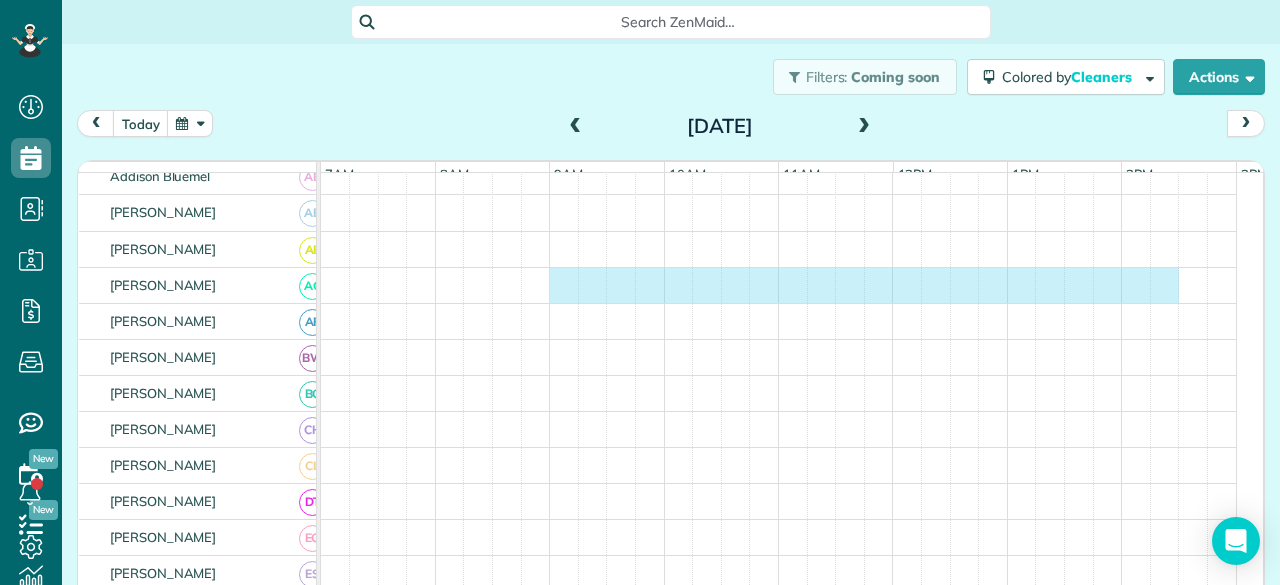 drag, startPoint x: 558, startPoint y: 297, endPoint x: 1158, endPoint y: 292, distance: 600.0208 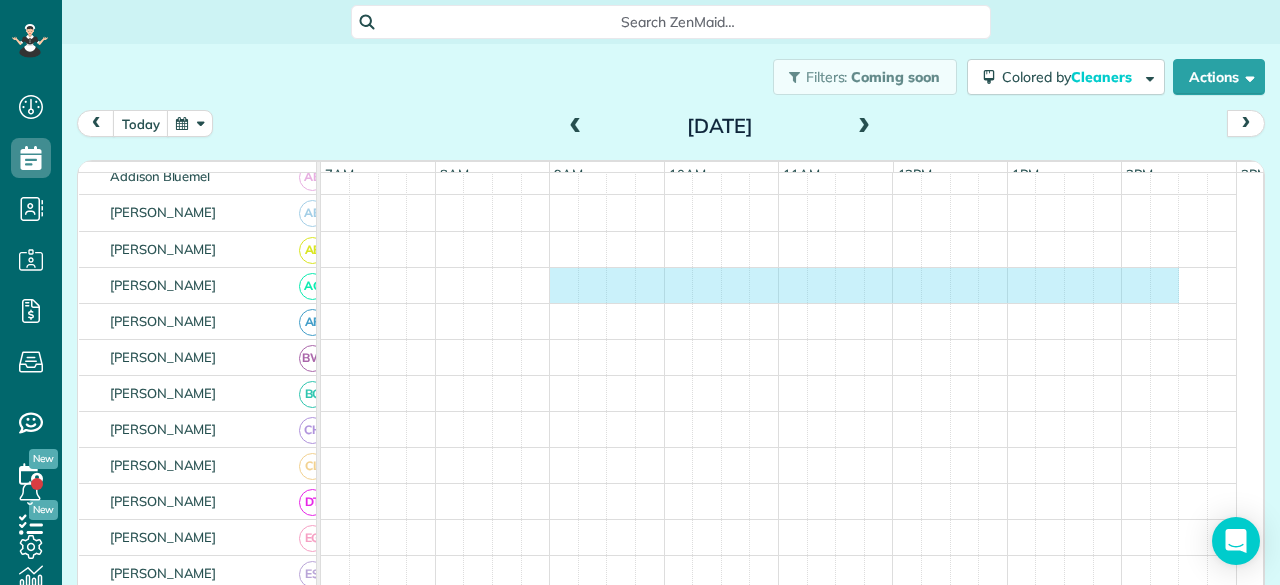 click at bounding box center (779, 285) 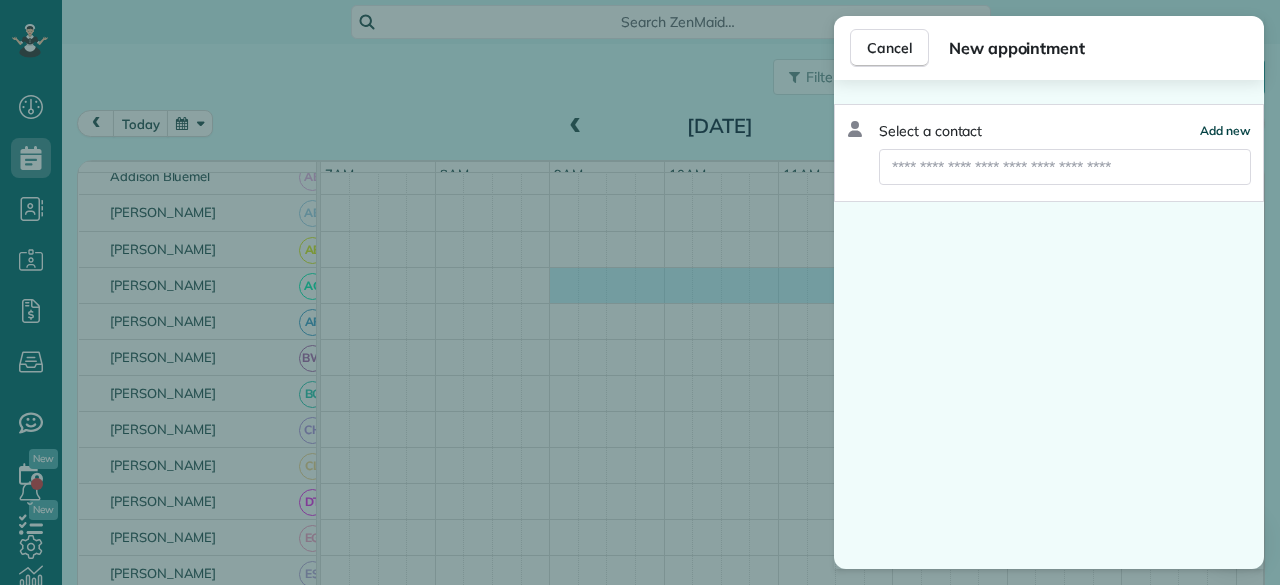 click on "Add new" at bounding box center (1225, 130) 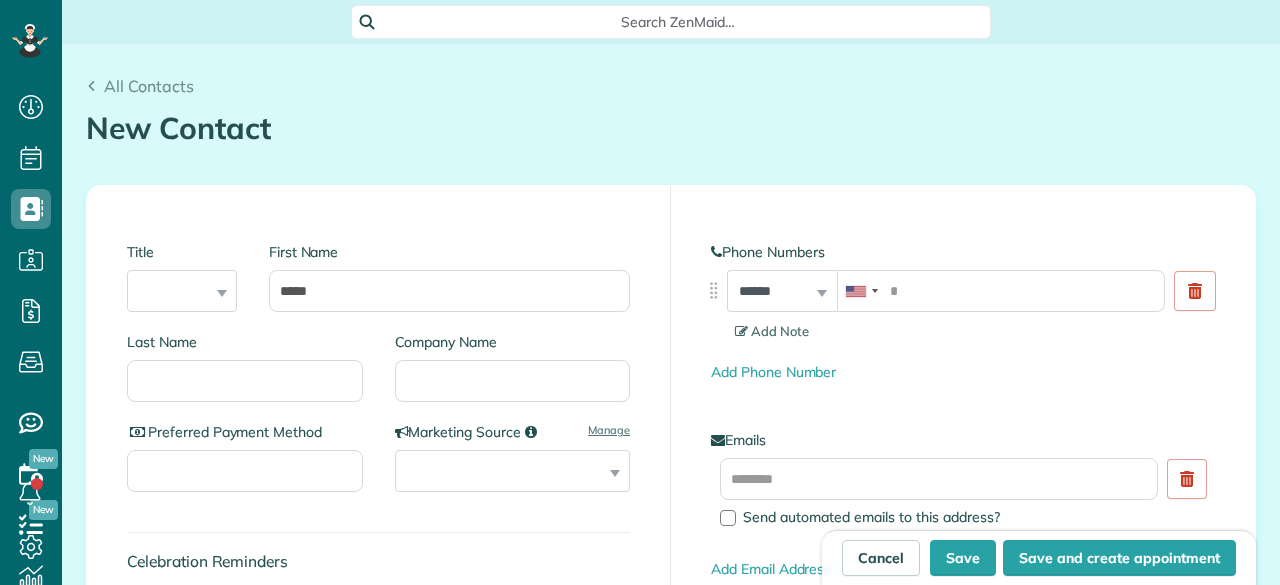 scroll, scrollTop: 0, scrollLeft: 0, axis: both 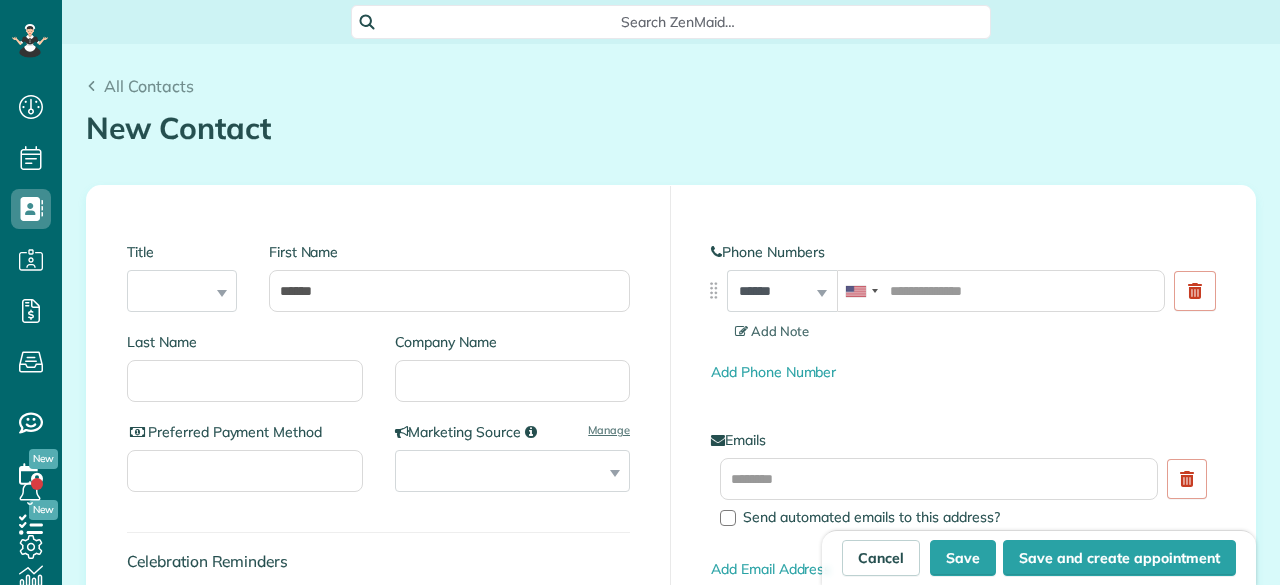 type on "******" 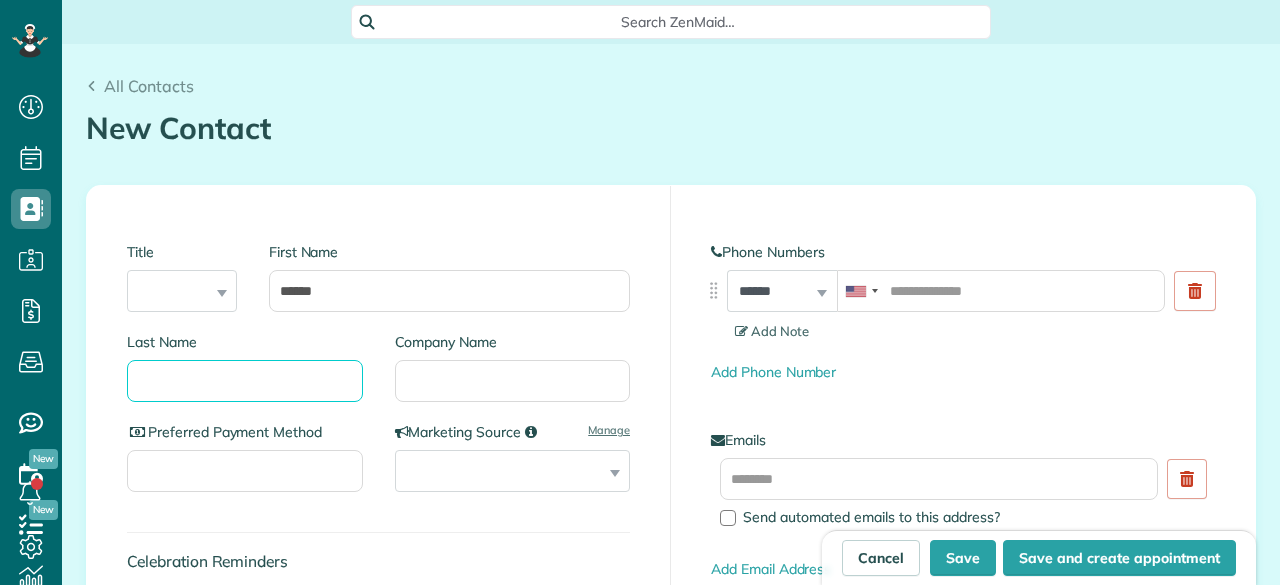 click on "Last Name" at bounding box center [245, 381] 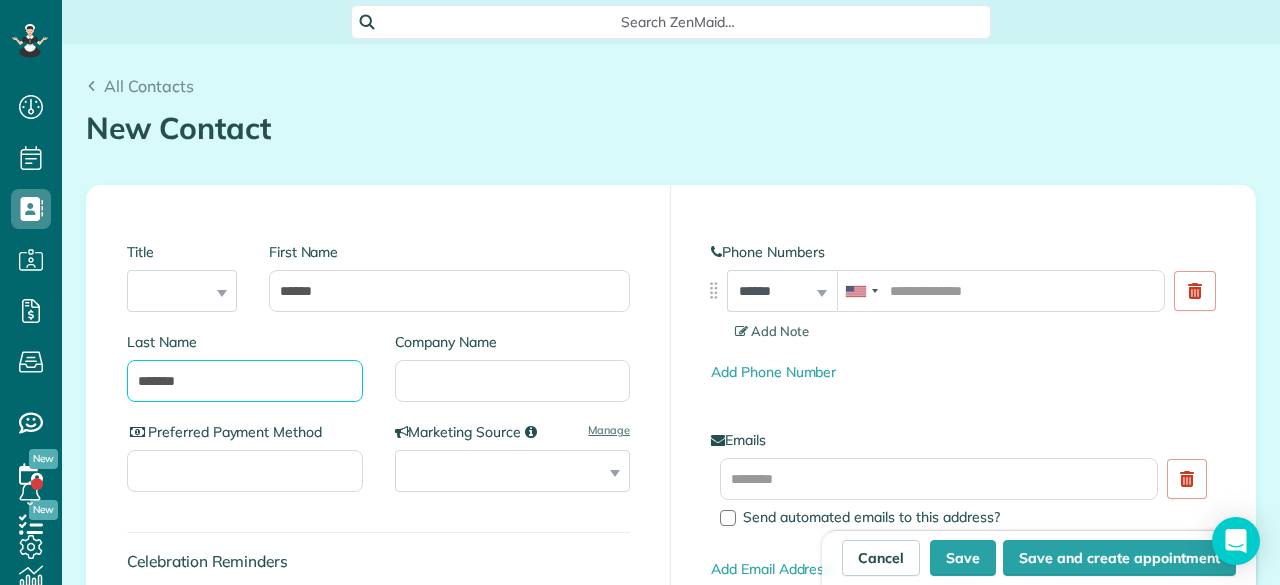 type on "*******" 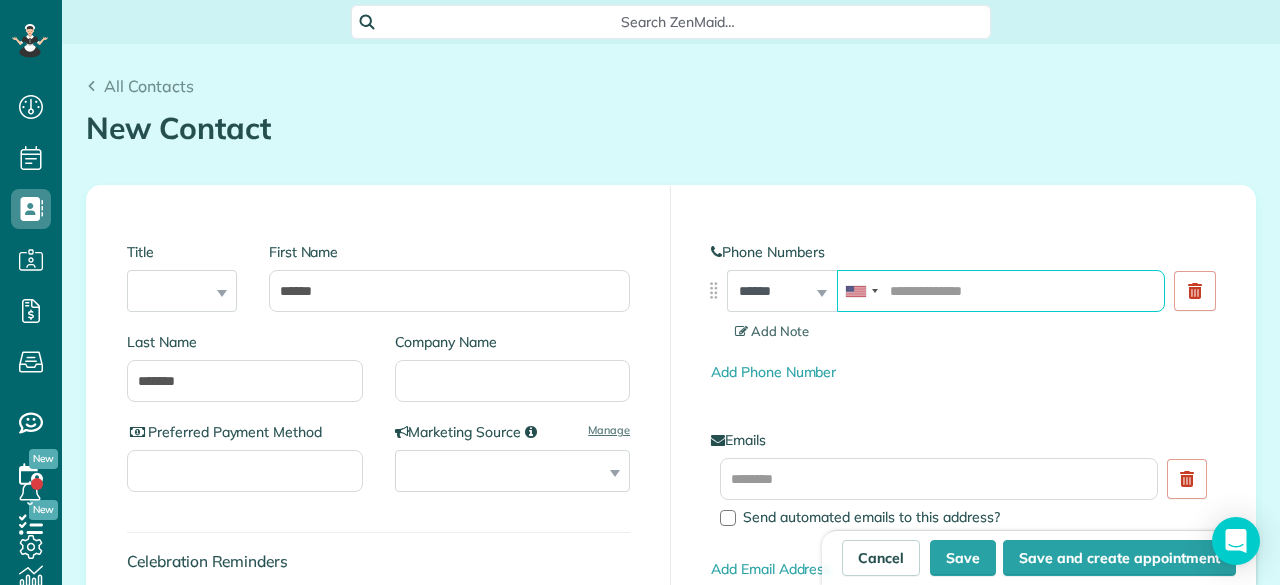 click at bounding box center [1001, 291] 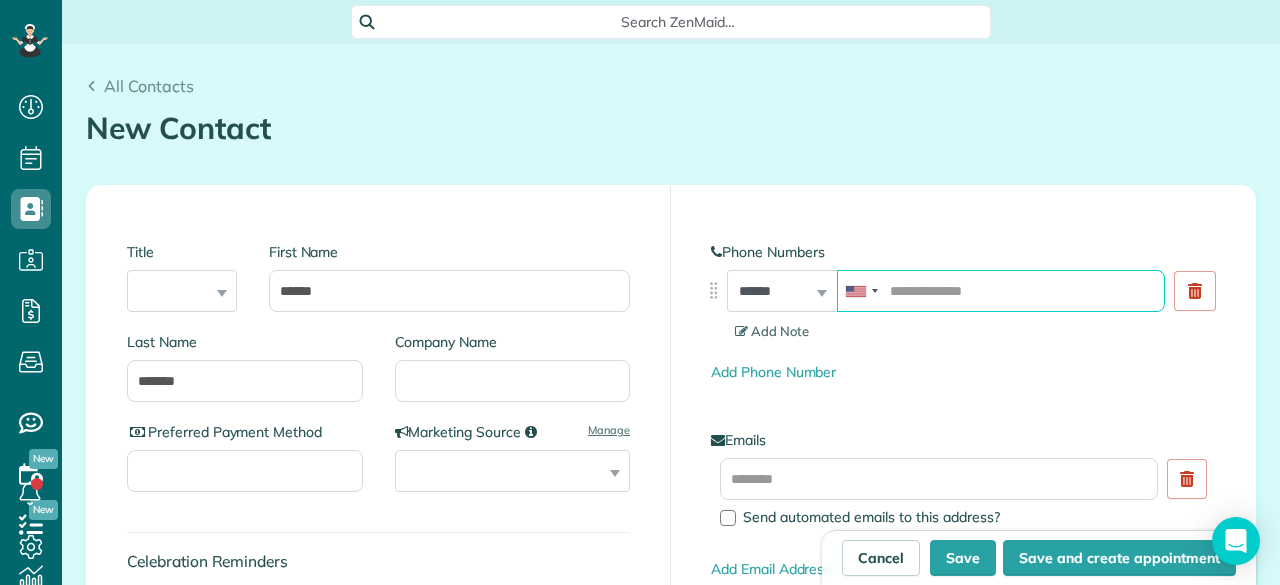 paste on "**********" 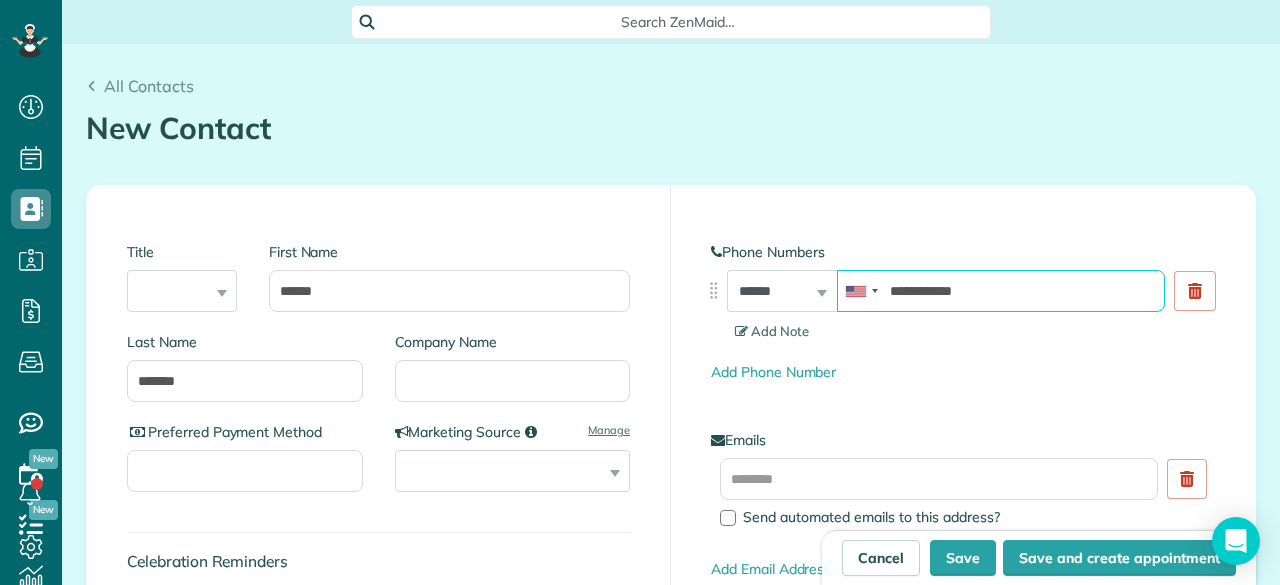 type on "**********" 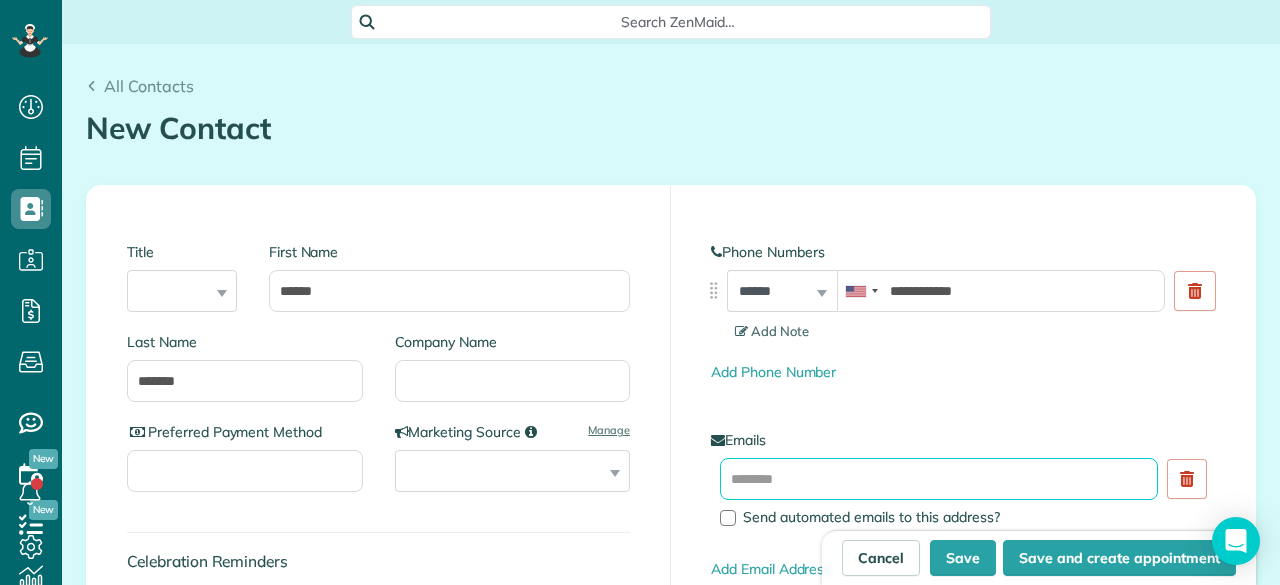 click at bounding box center (939, 479) 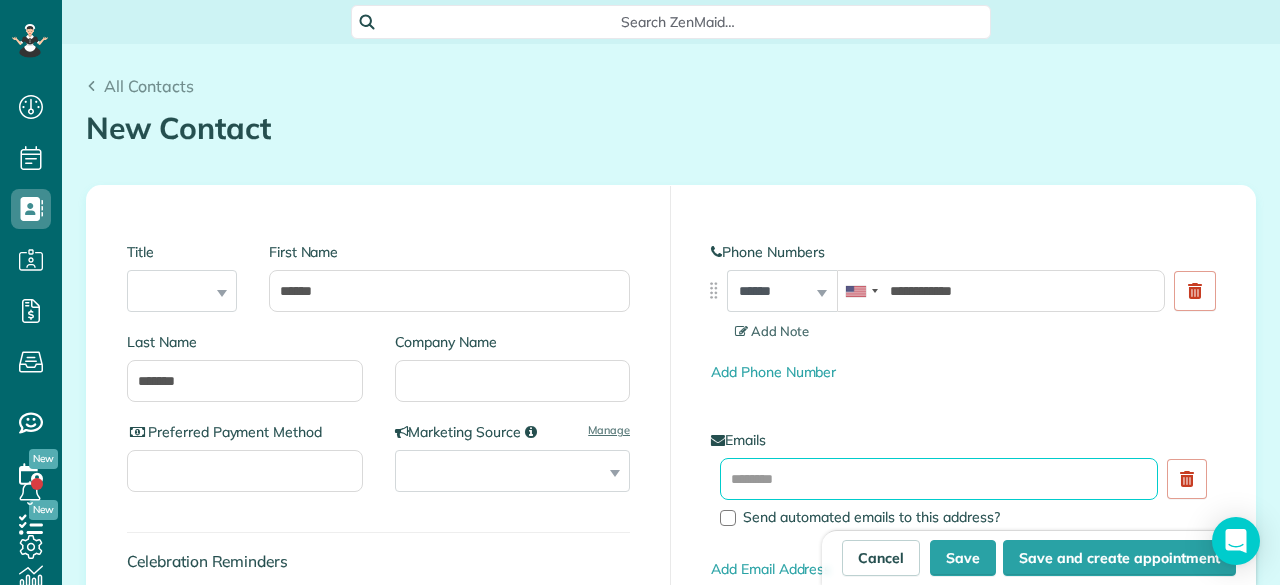 paste on "**********" 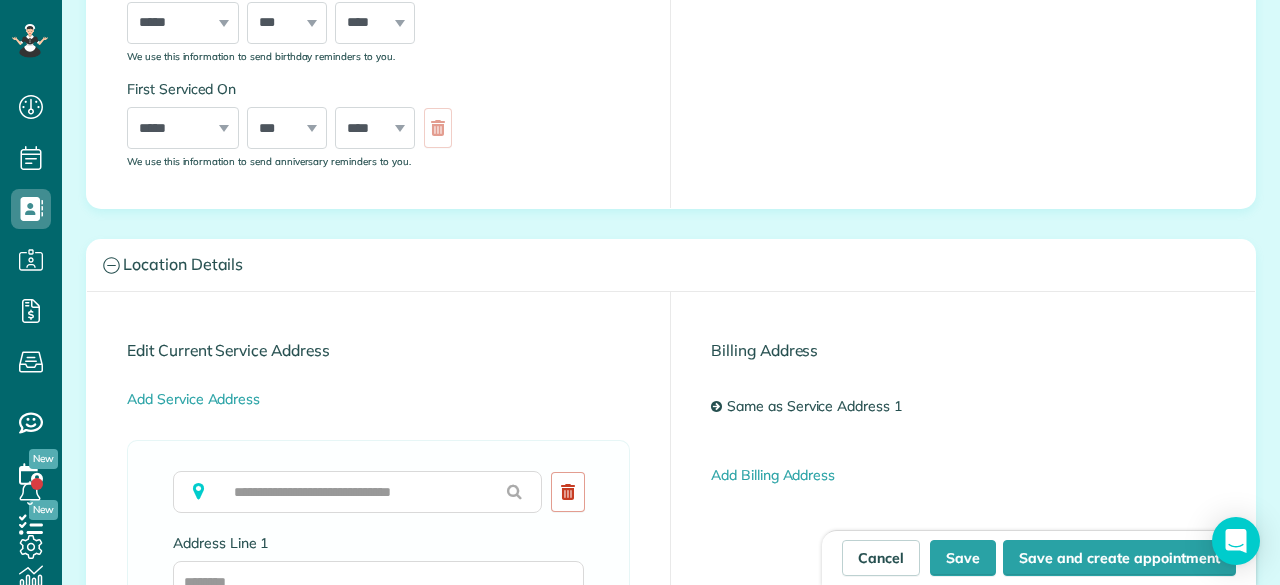 scroll, scrollTop: 800, scrollLeft: 0, axis: vertical 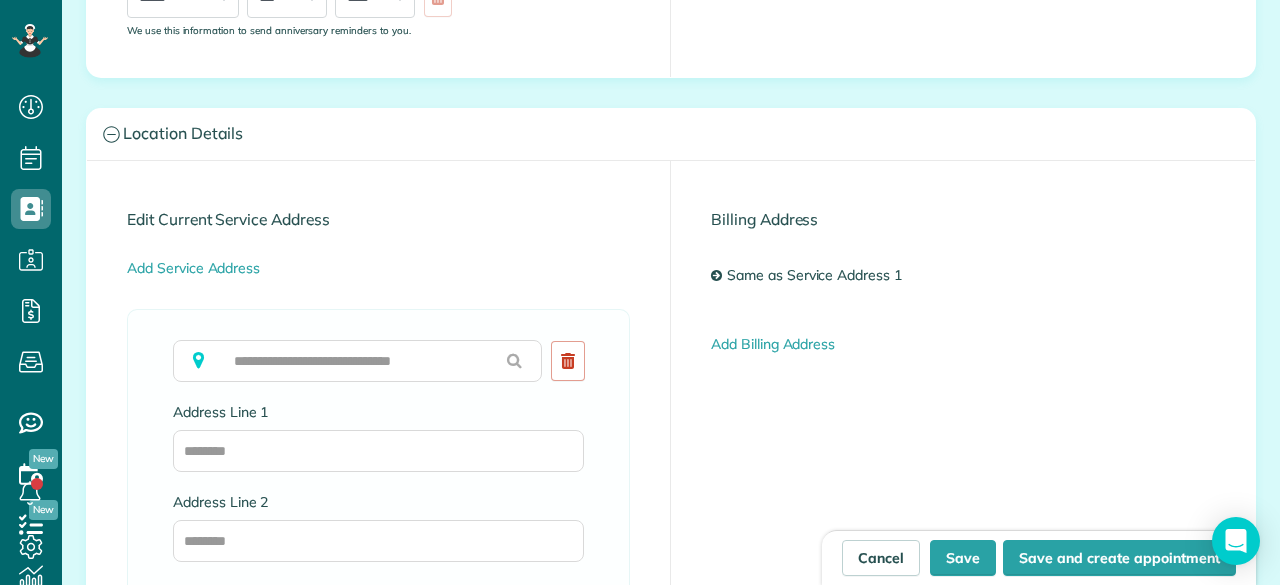 type on "**********" 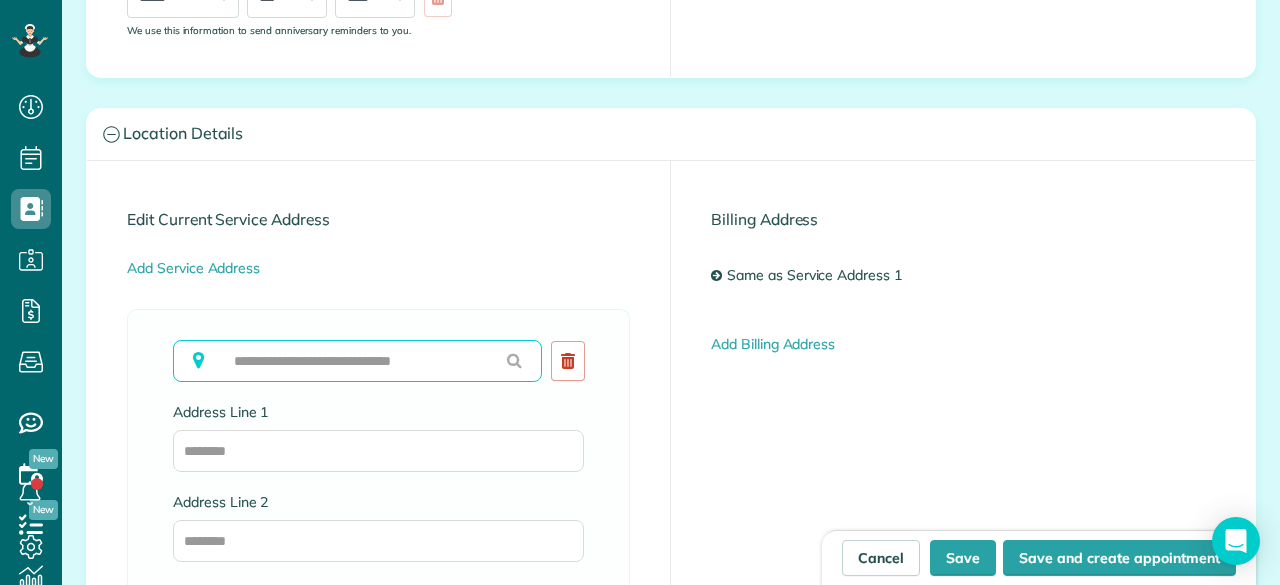 click at bounding box center [357, 361] 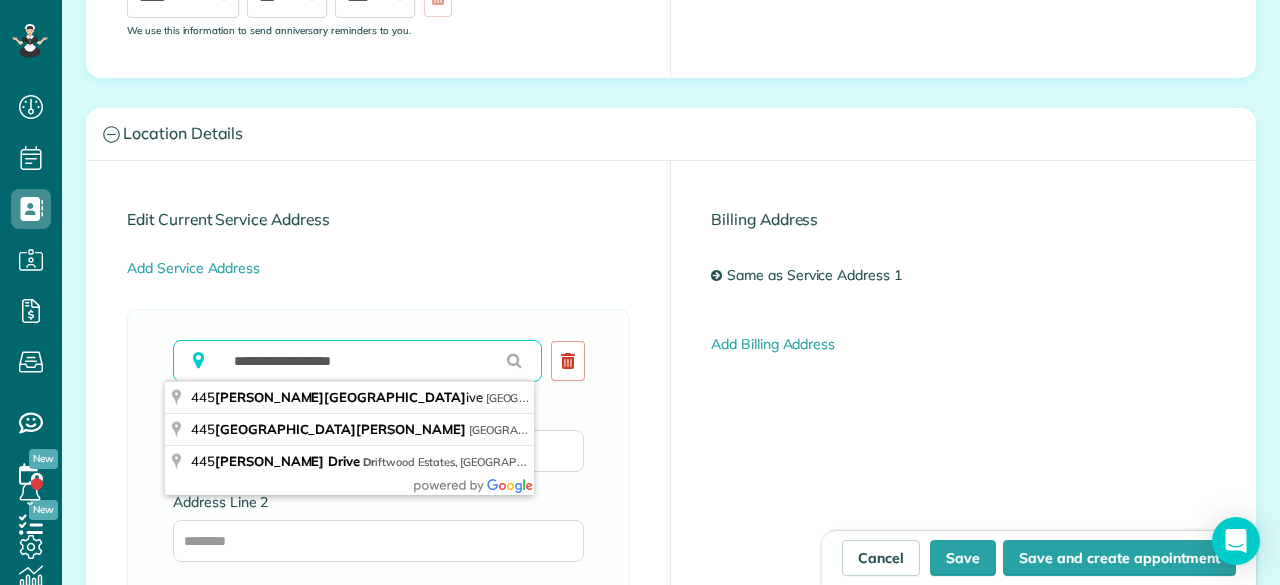 click on "**********" at bounding box center [357, 361] 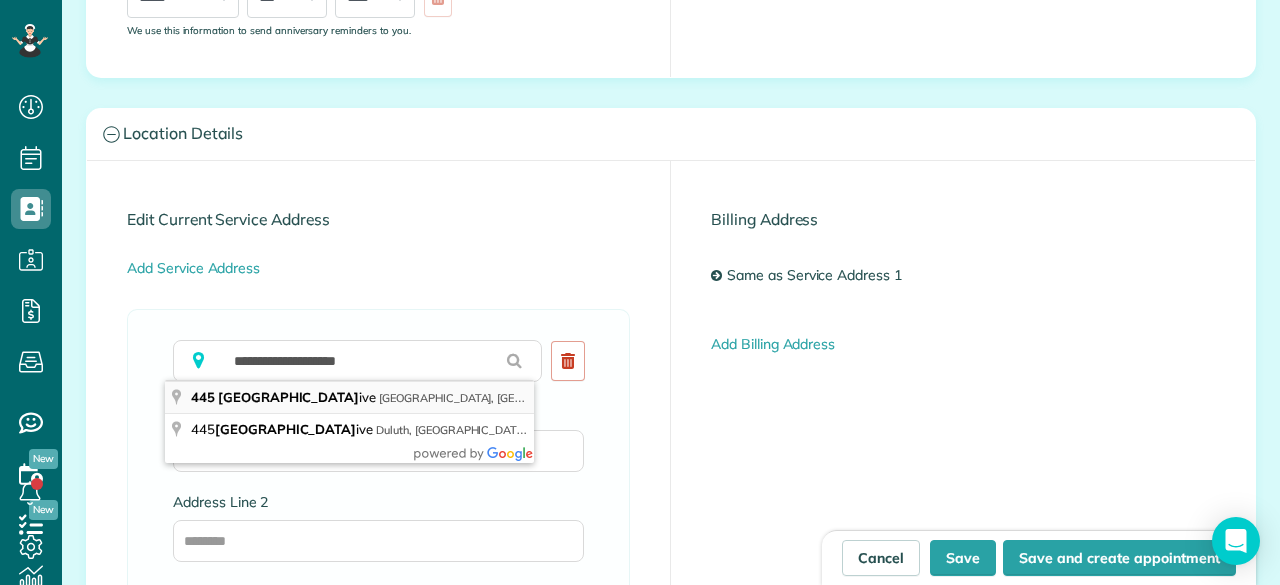 type on "**********" 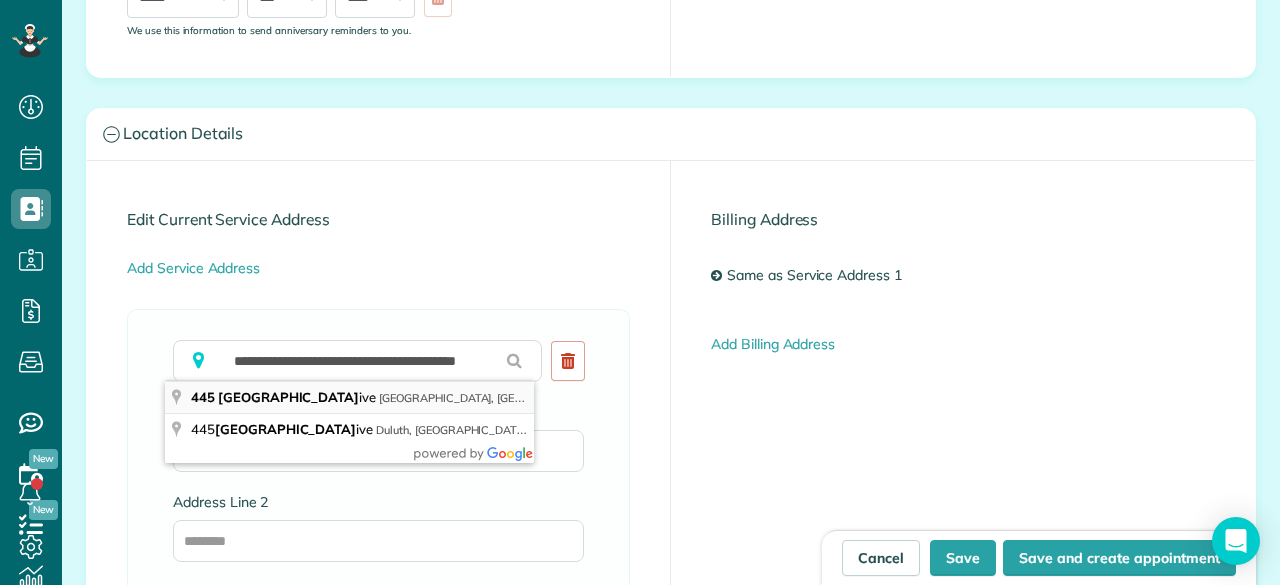 type on "**********" 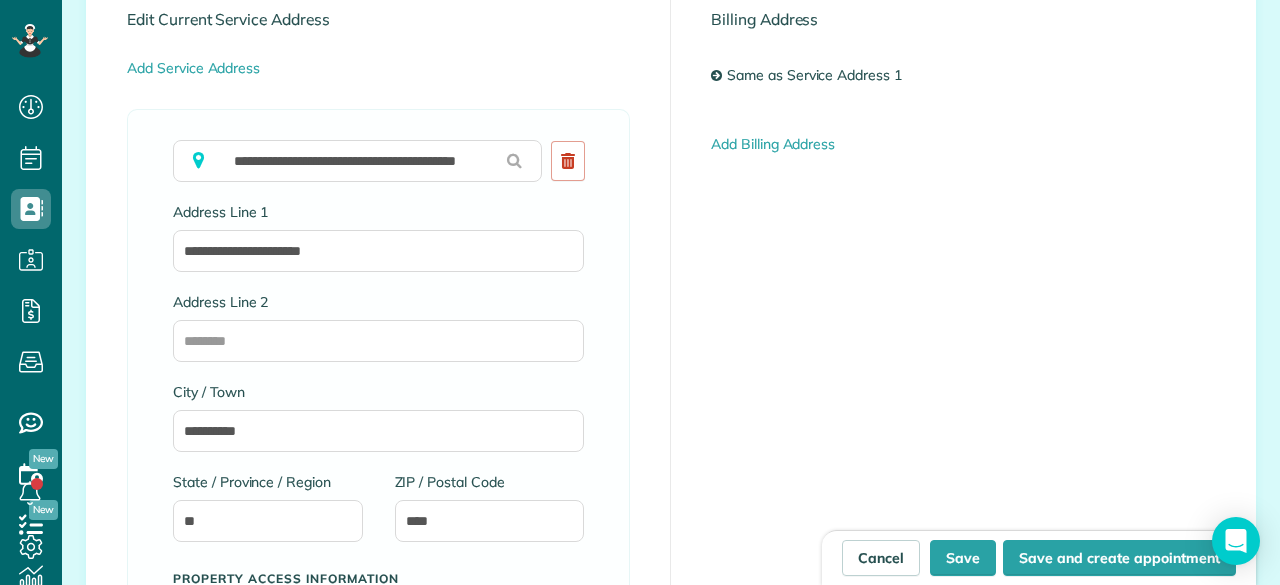 scroll, scrollTop: 1100, scrollLeft: 0, axis: vertical 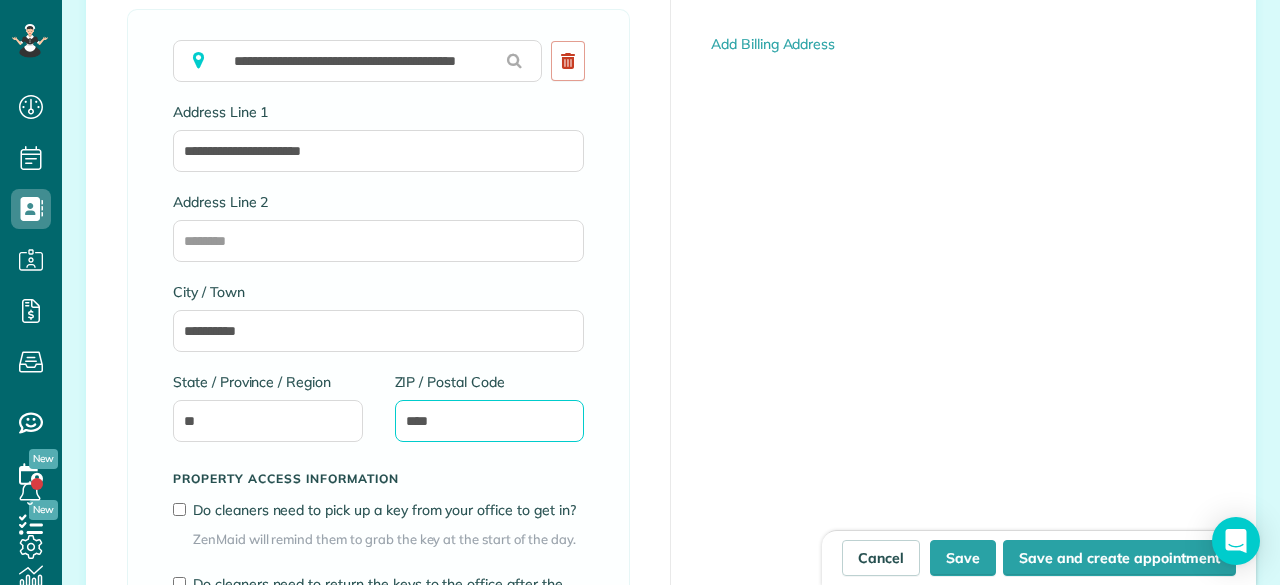 drag, startPoint x: 444, startPoint y: 417, endPoint x: 391, endPoint y: 417, distance: 53 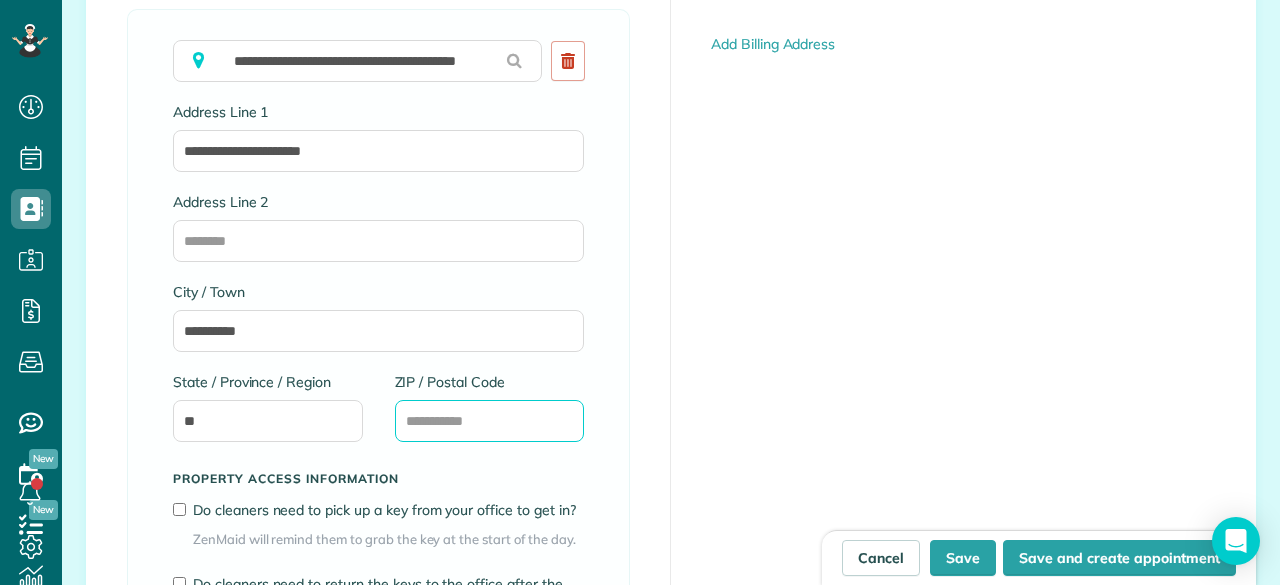 type 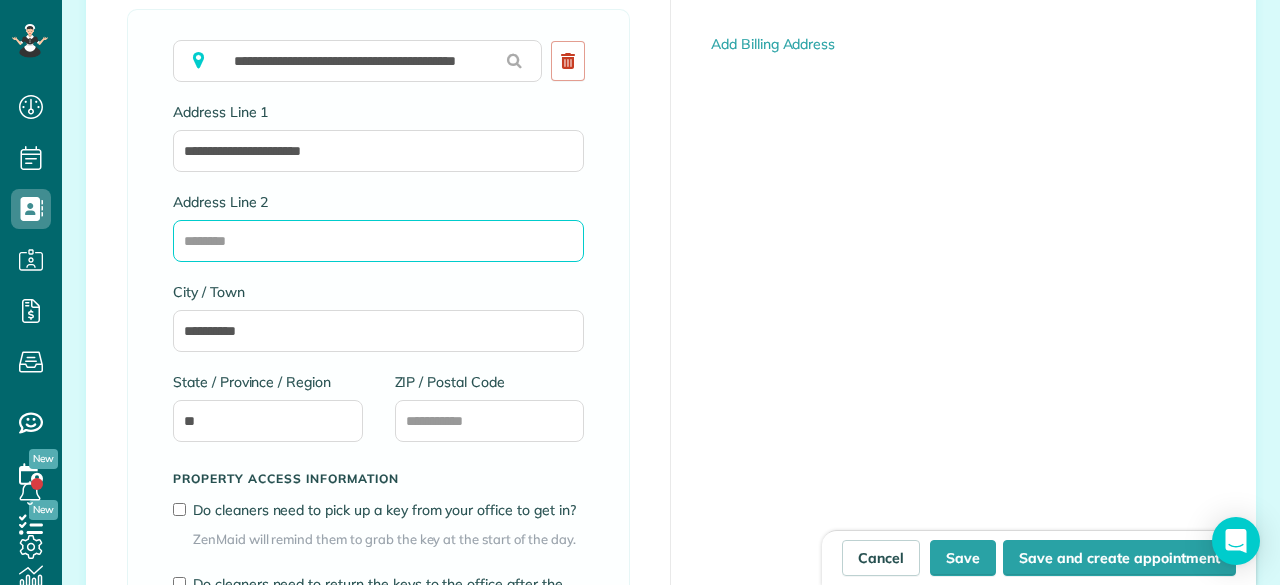 click on "Address Line 2" at bounding box center (378, 241) 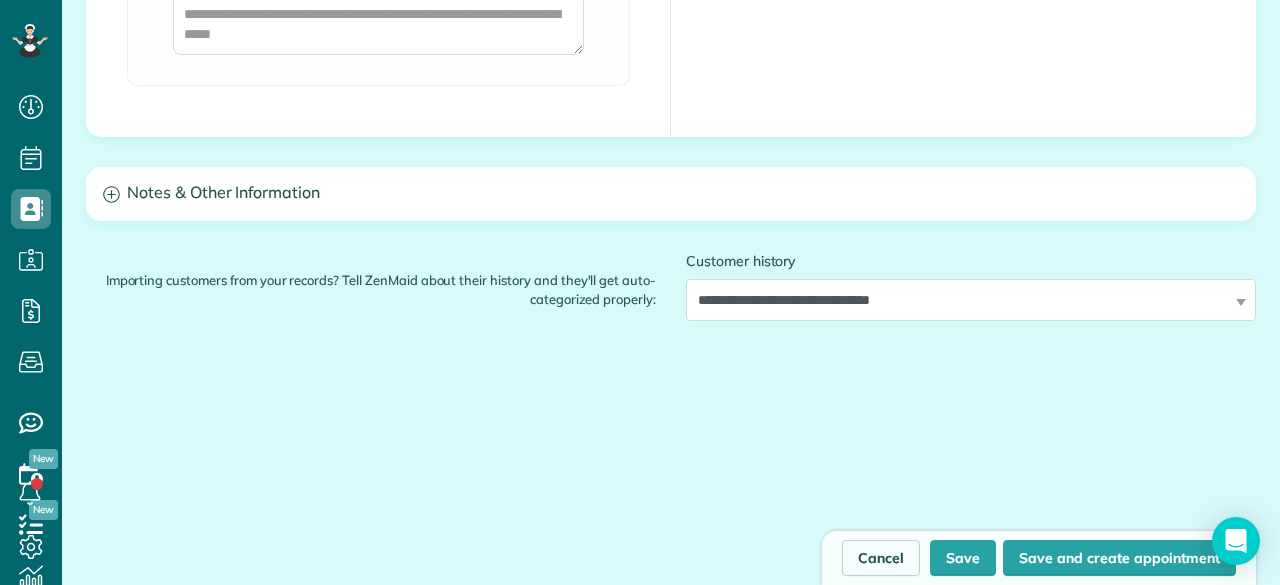 scroll, scrollTop: 1800, scrollLeft: 0, axis: vertical 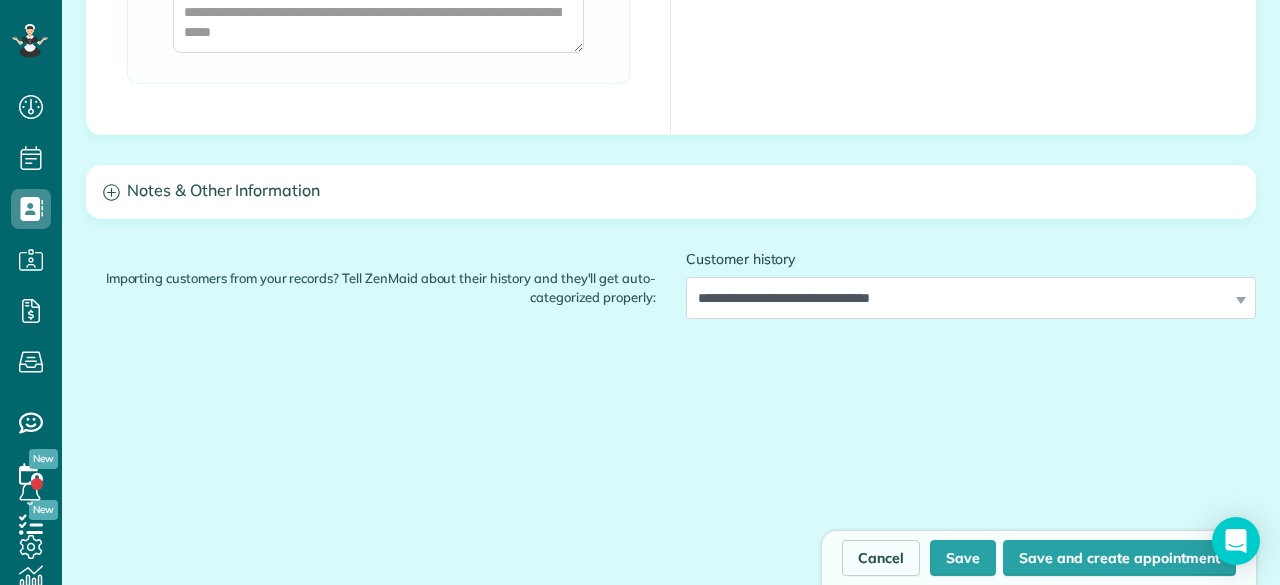 type on "********" 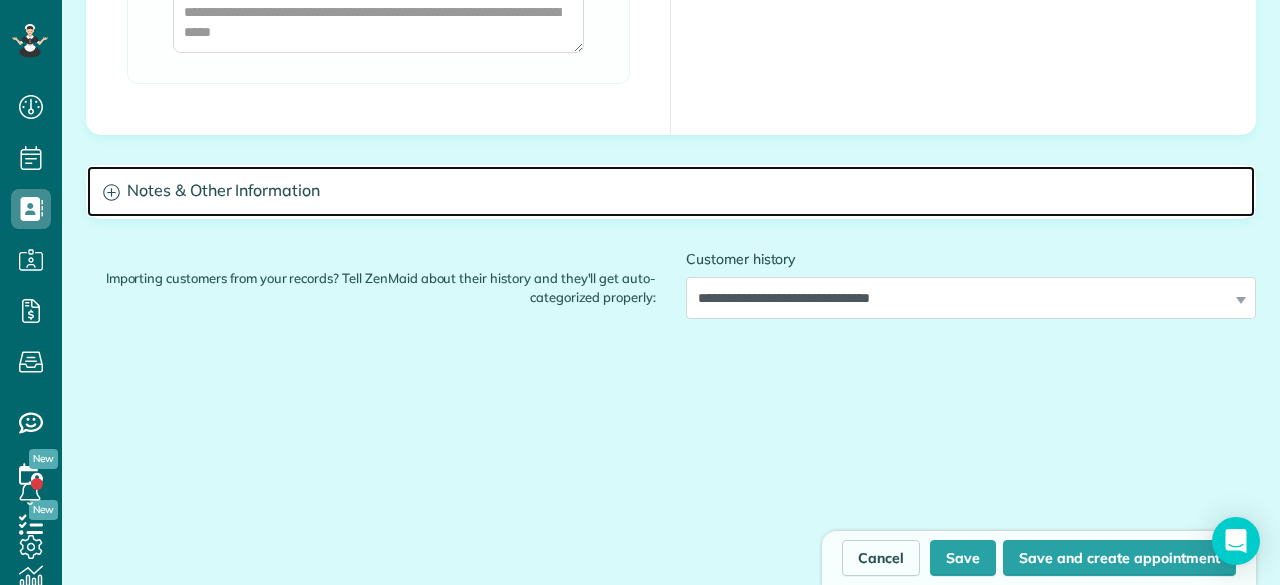 click on "Notes & Other Information" at bounding box center [671, 191] 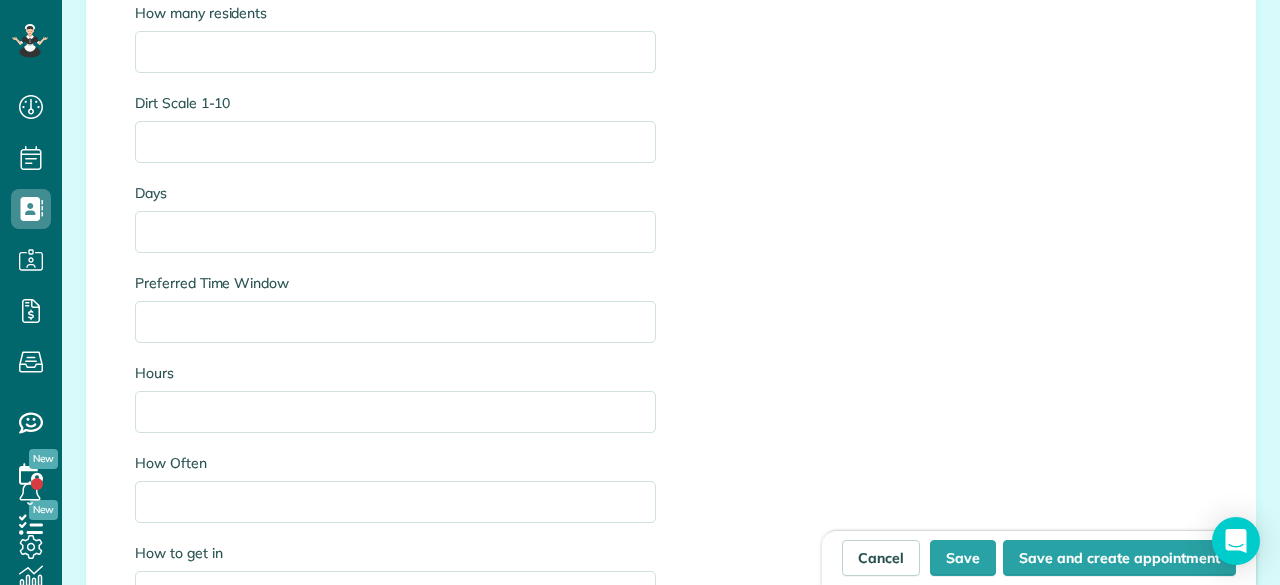 scroll, scrollTop: 2400, scrollLeft: 0, axis: vertical 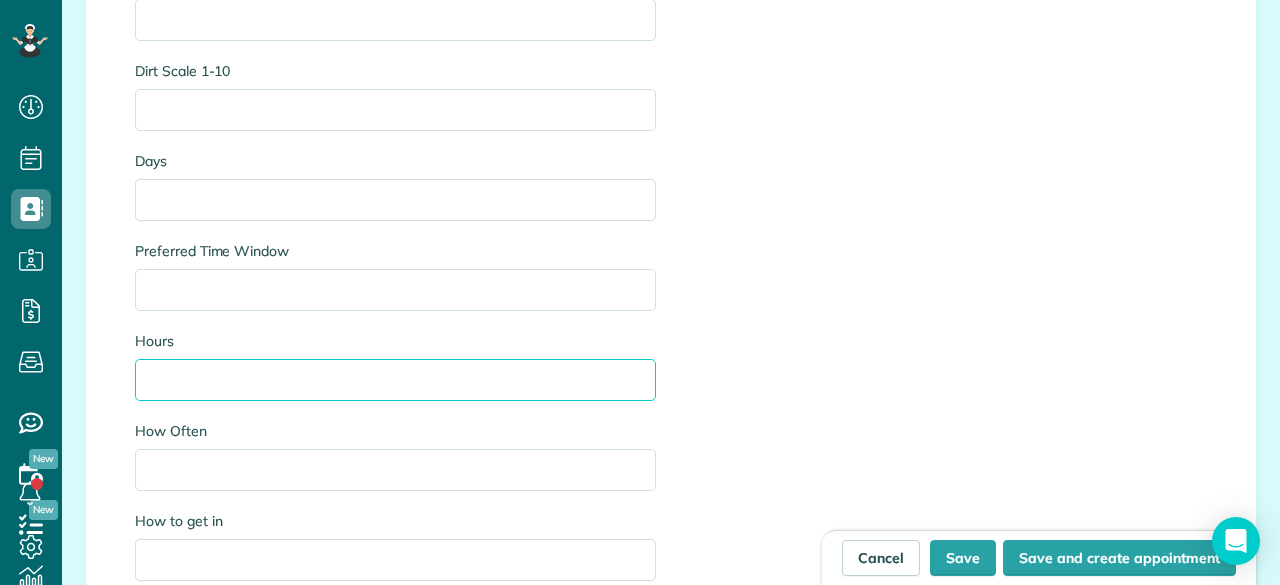click on "Hours" at bounding box center [395, 380] 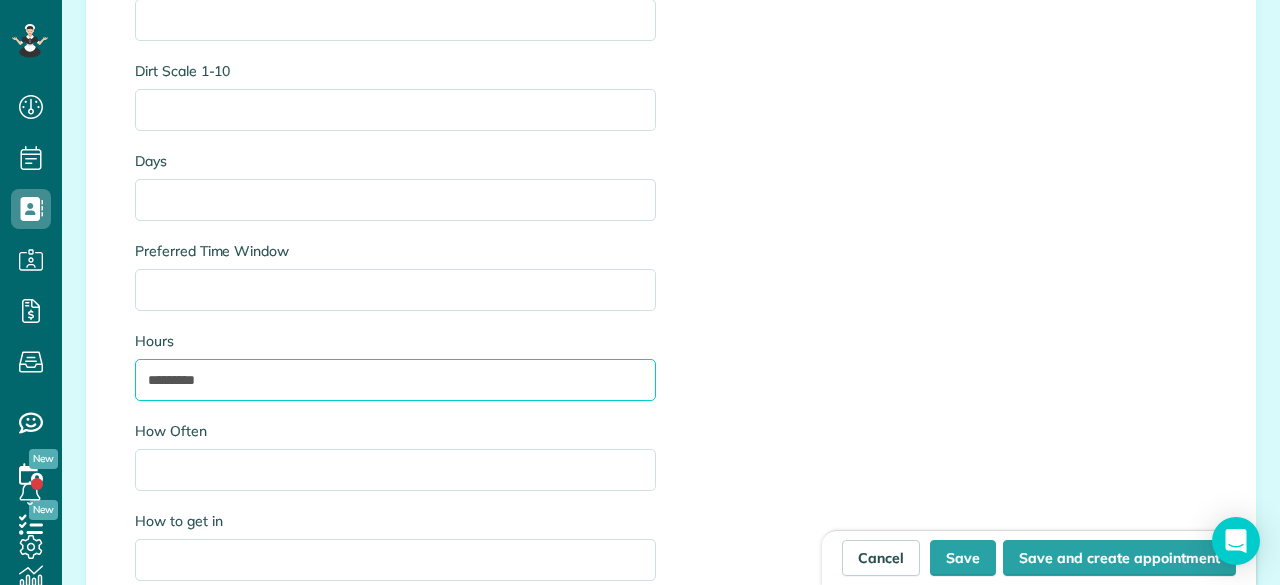 type on "*********" 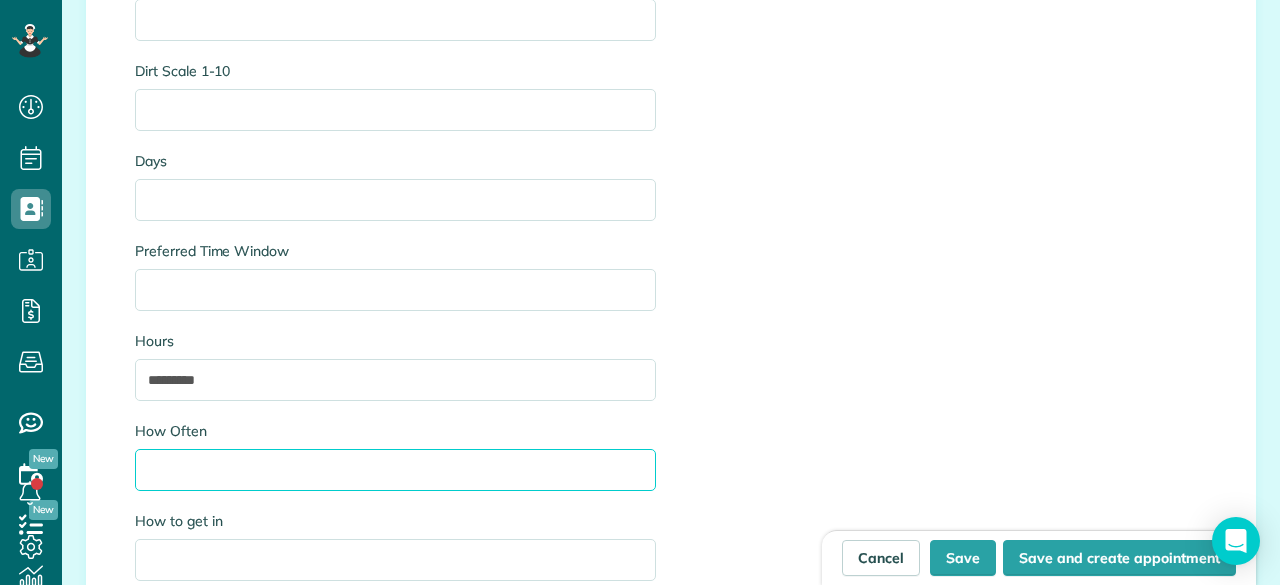 click on "How Often" at bounding box center [395, 470] 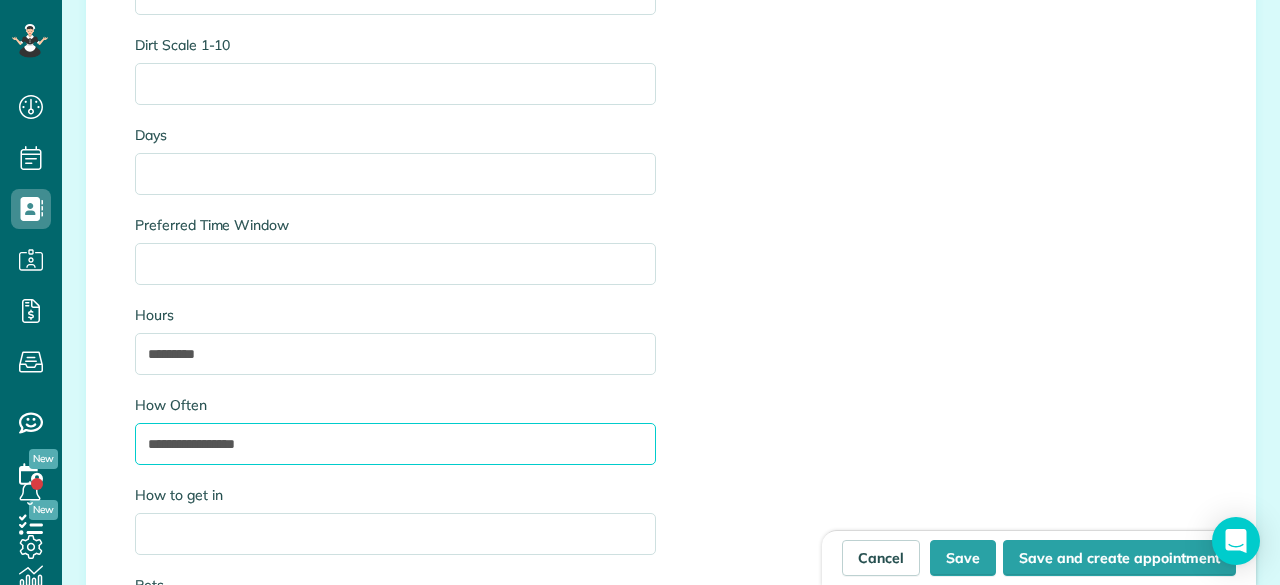 scroll, scrollTop: 2500, scrollLeft: 0, axis: vertical 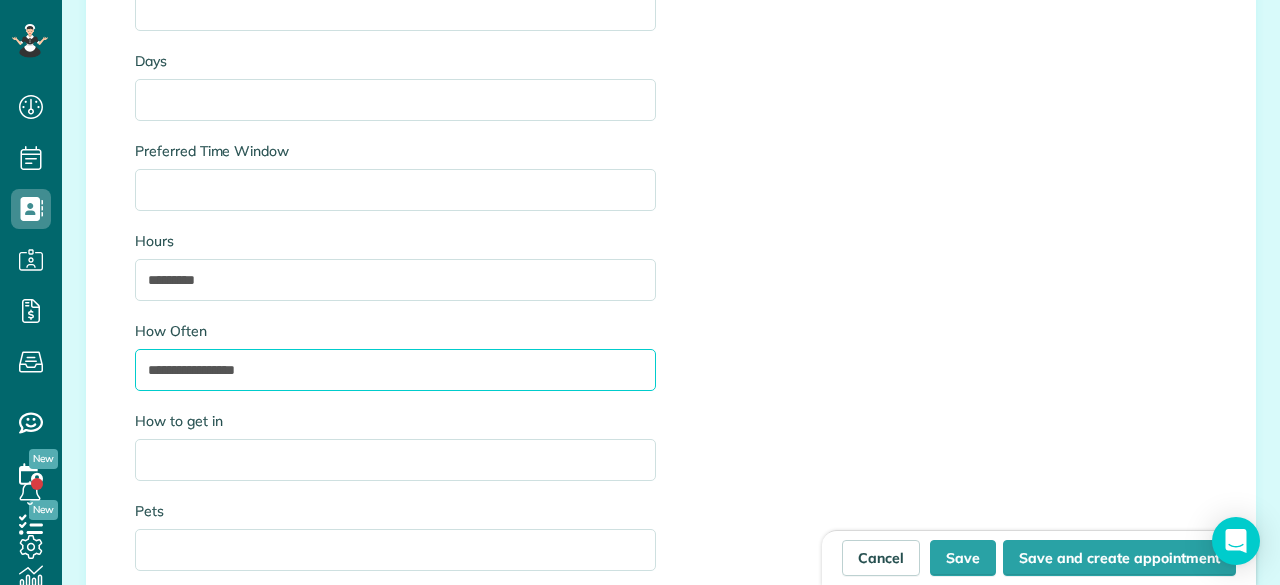 type on "**********" 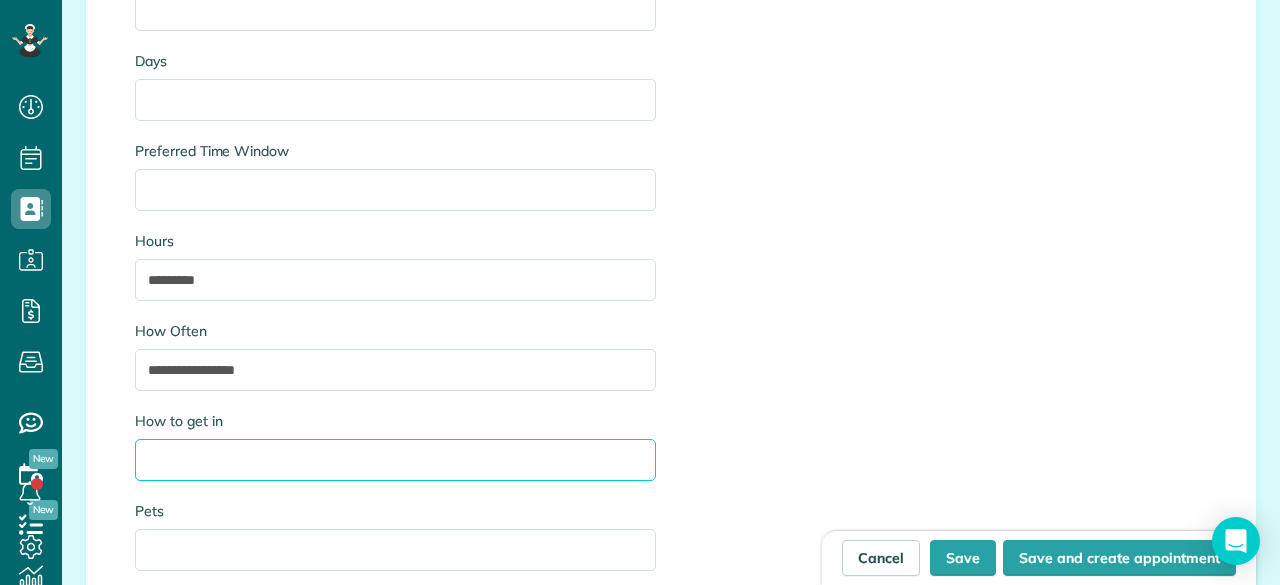 click on "How to get in" at bounding box center (395, 460) 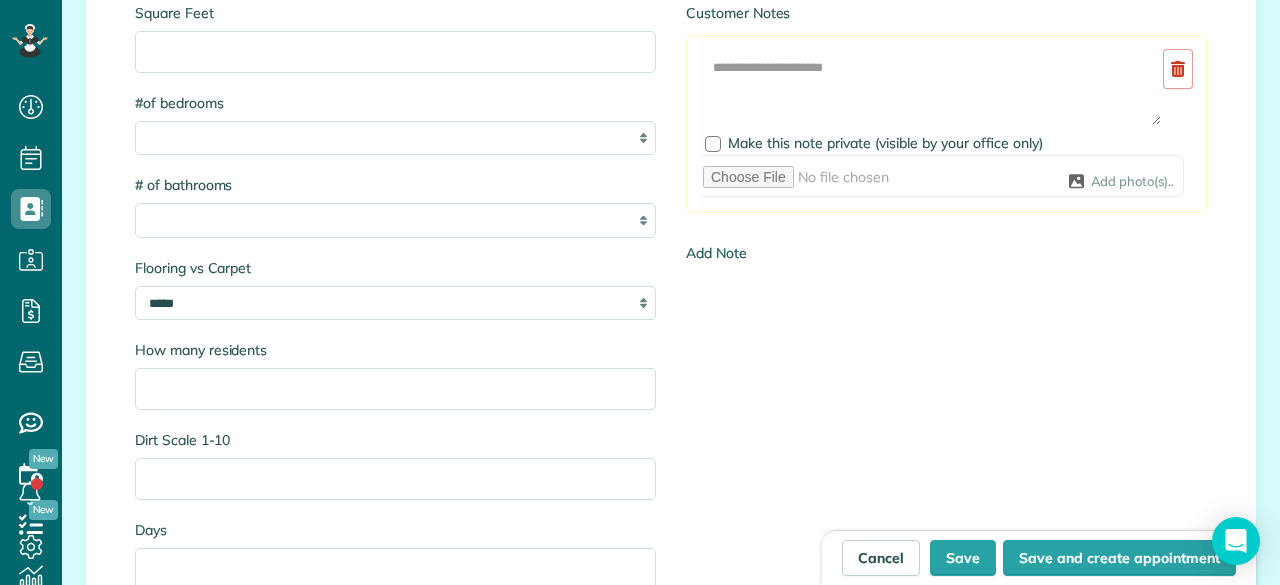 scroll, scrollTop: 2000, scrollLeft: 0, axis: vertical 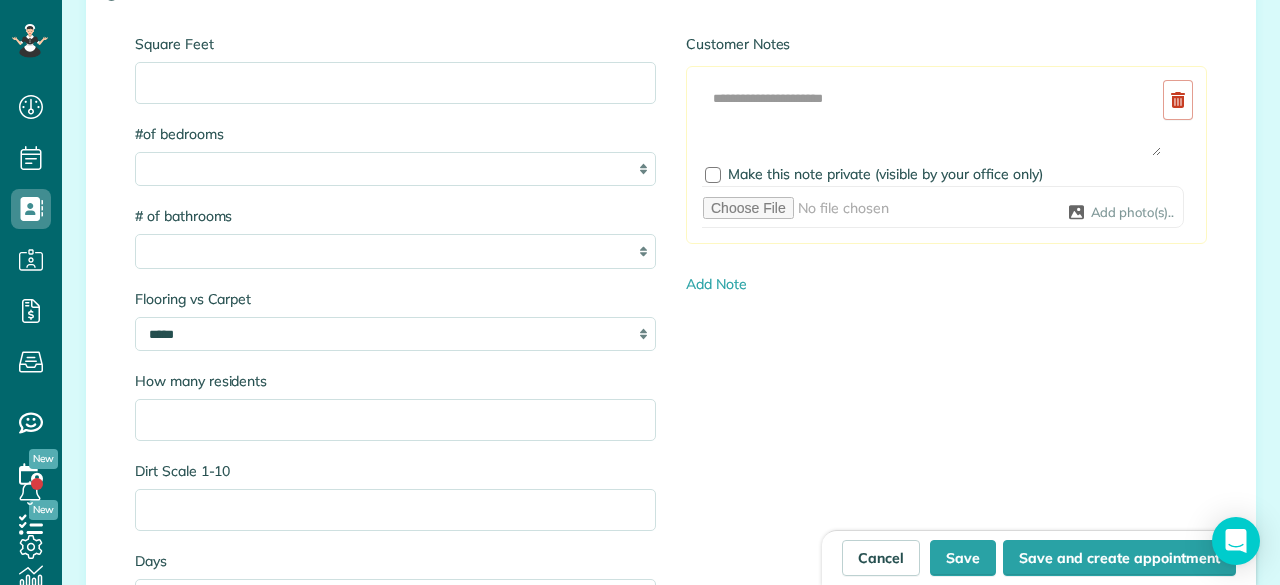 type on "**********" 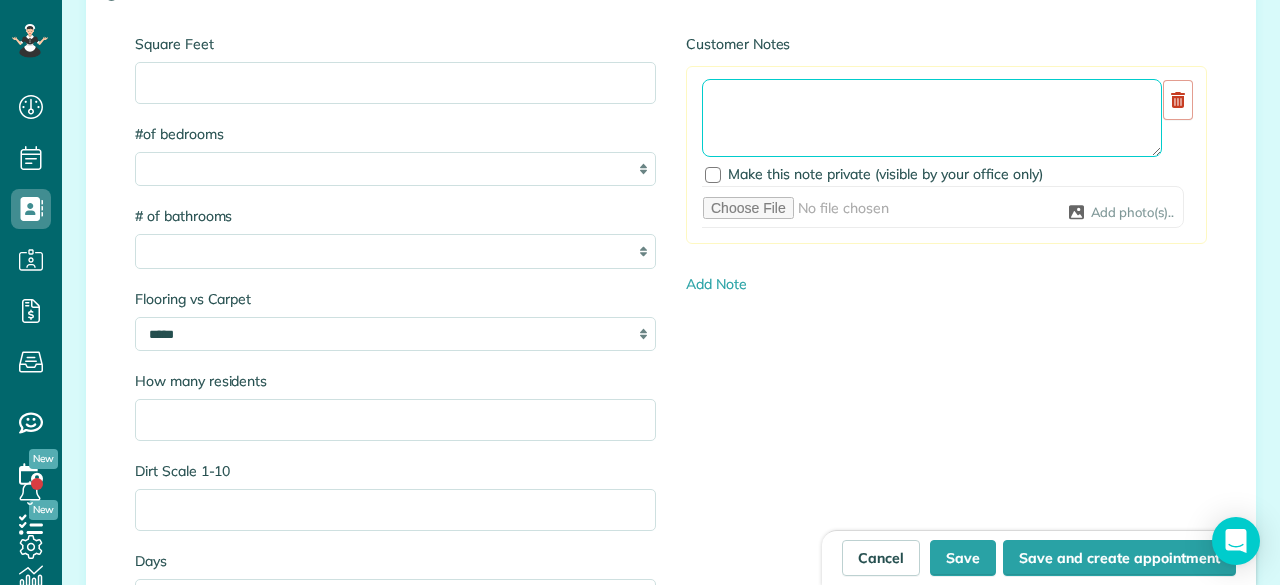 click at bounding box center [932, 118] 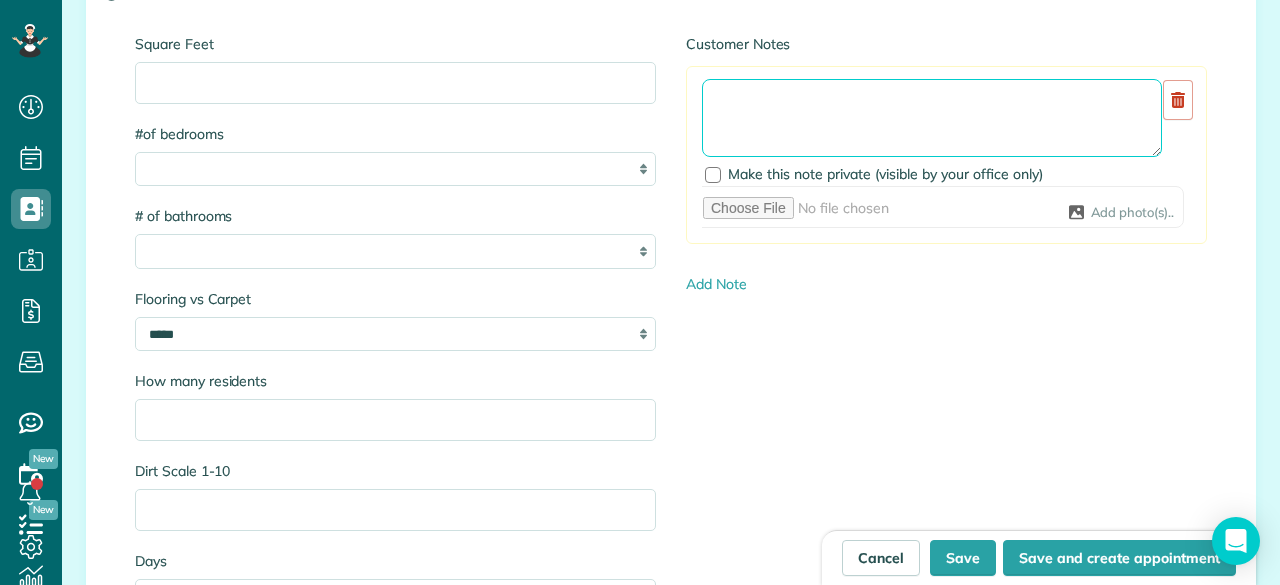 paste on "**********" 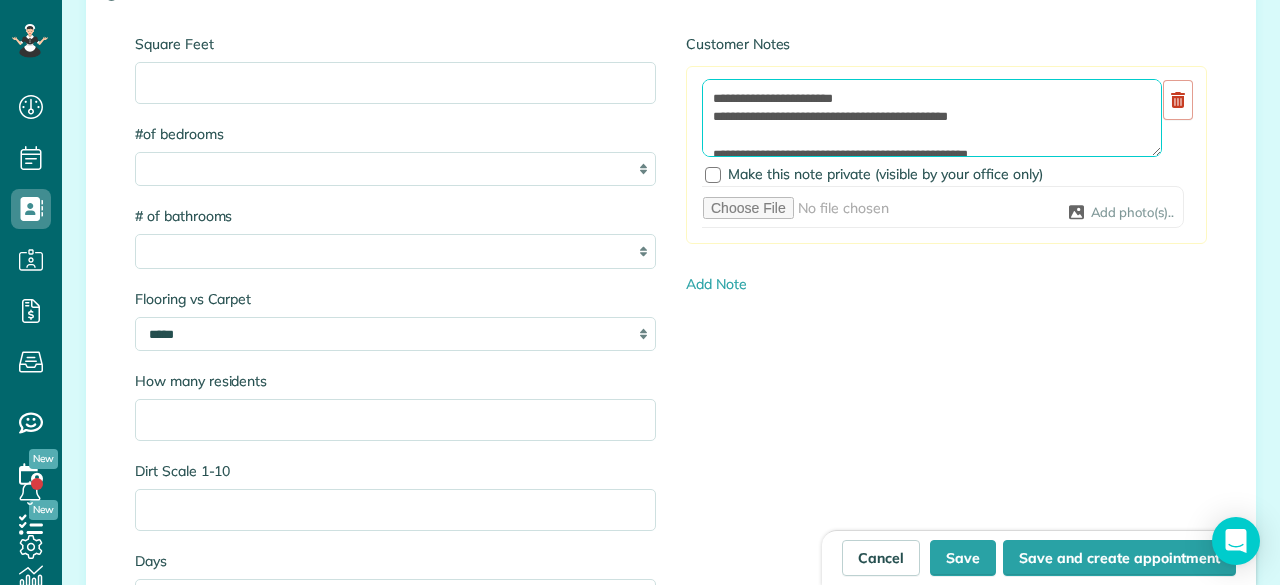 scroll, scrollTop: 490, scrollLeft: 0, axis: vertical 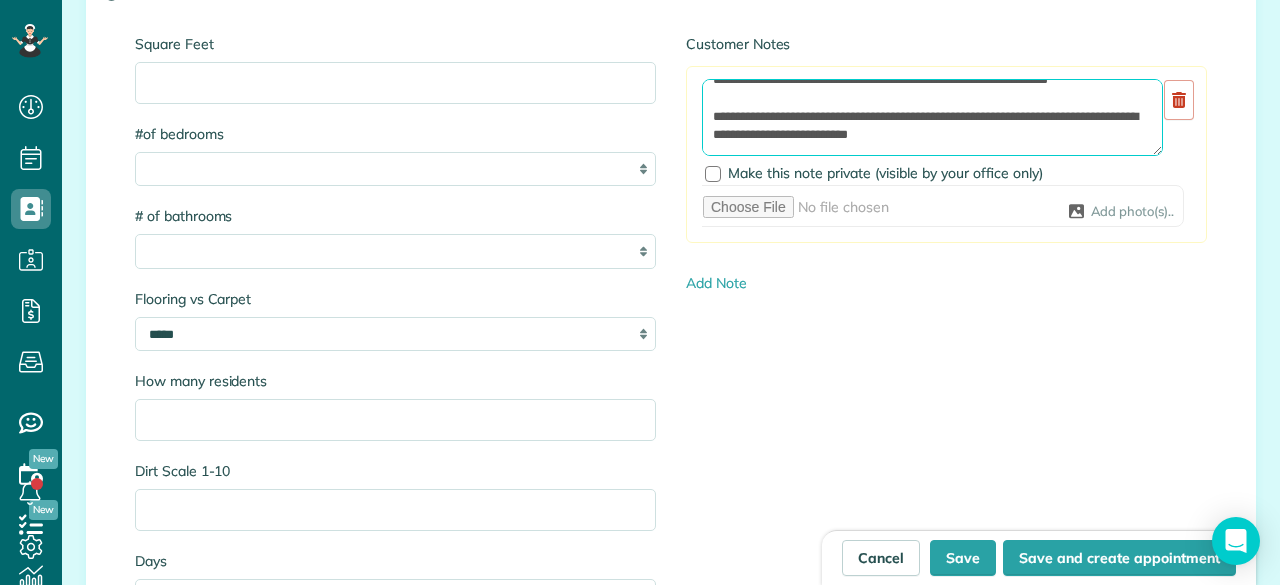 type on "**********" 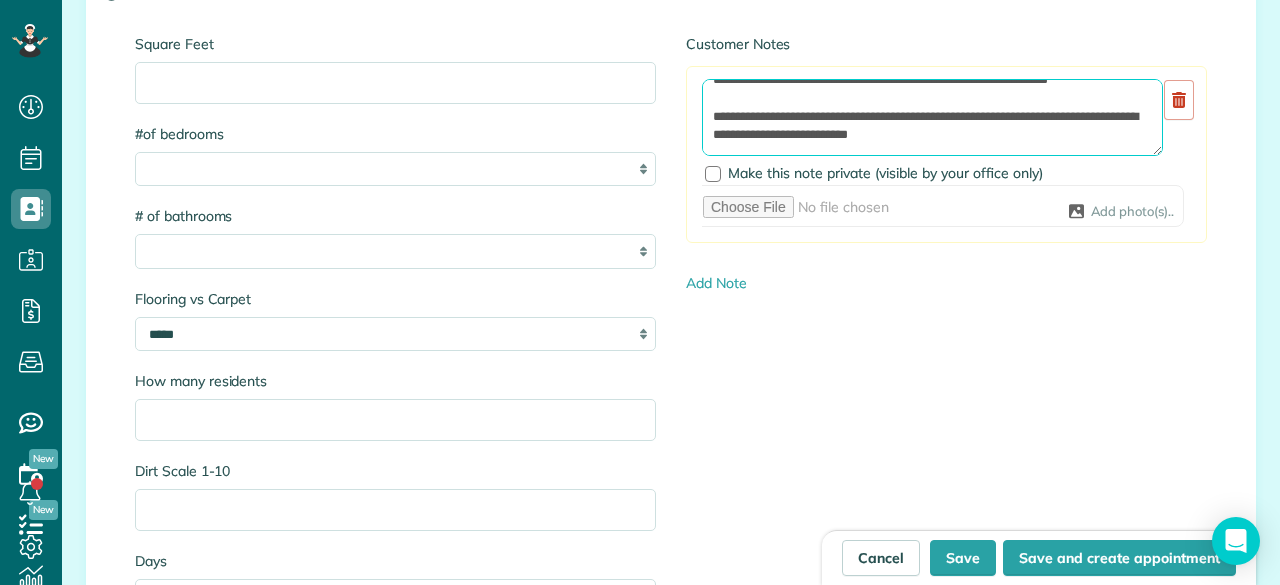 scroll, scrollTop: 500, scrollLeft: 0, axis: vertical 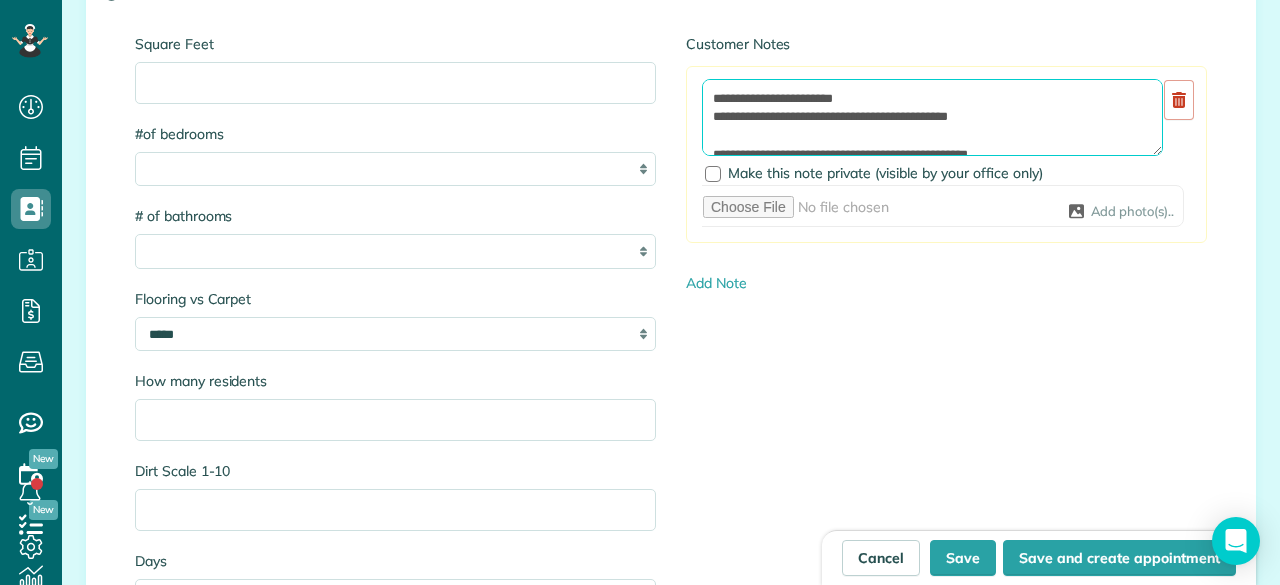 drag, startPoint x: 980, startPoint y: 119, endPoint x: 690, endPoint y: 47, distance: 298.8043 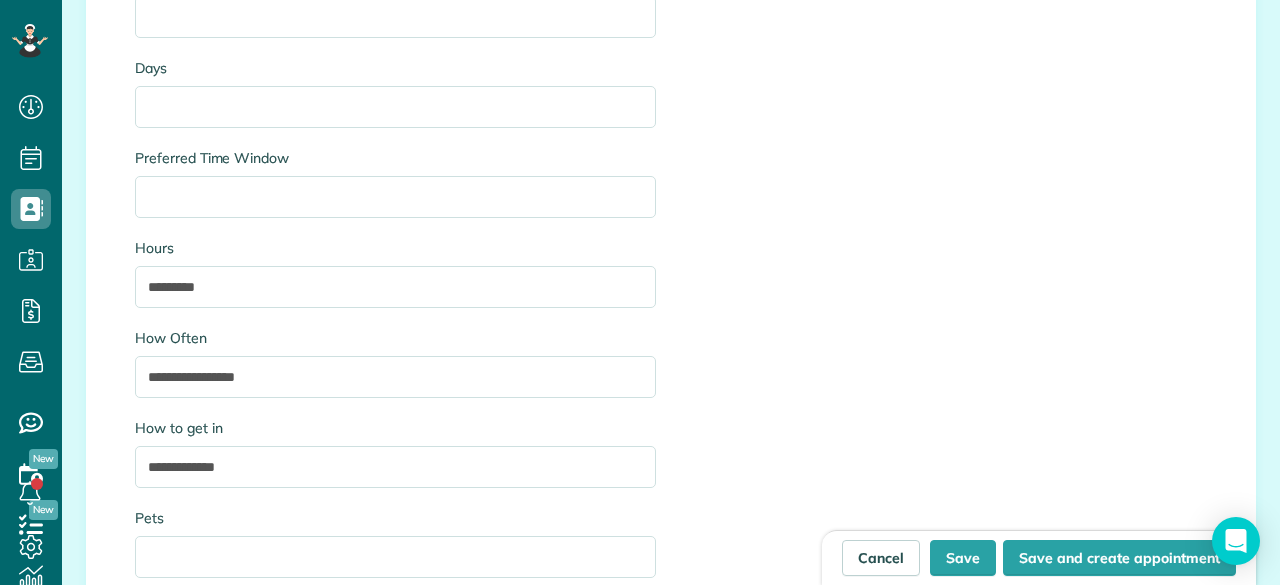 scroll, scrollTop: 2500, scrollLeft: 0, axis: vertical 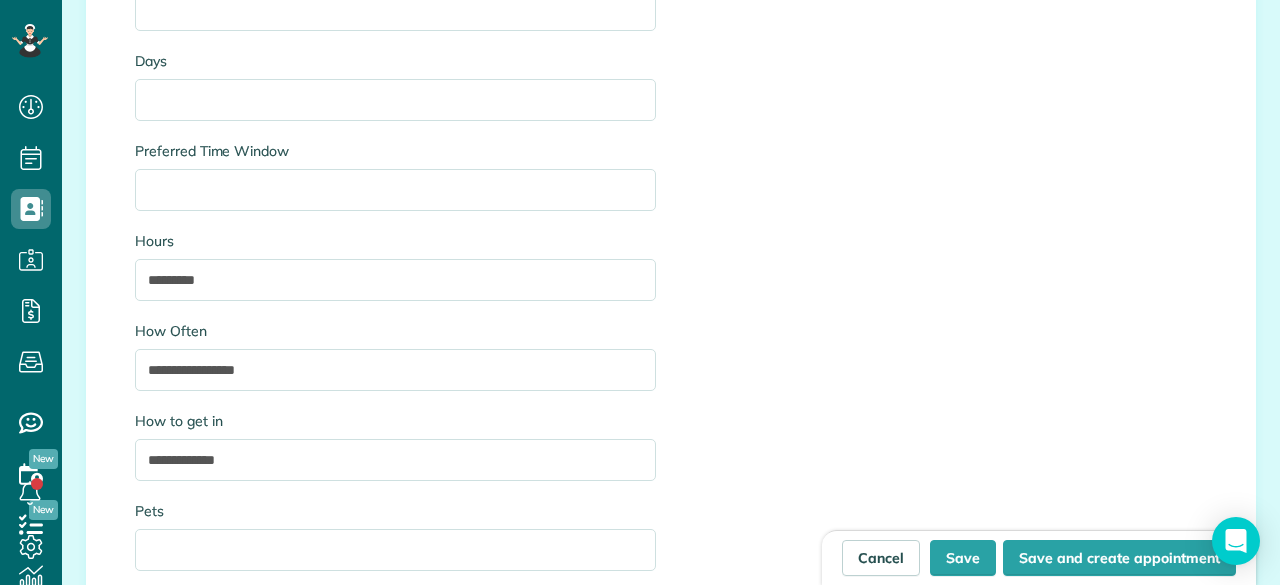type on "**********" 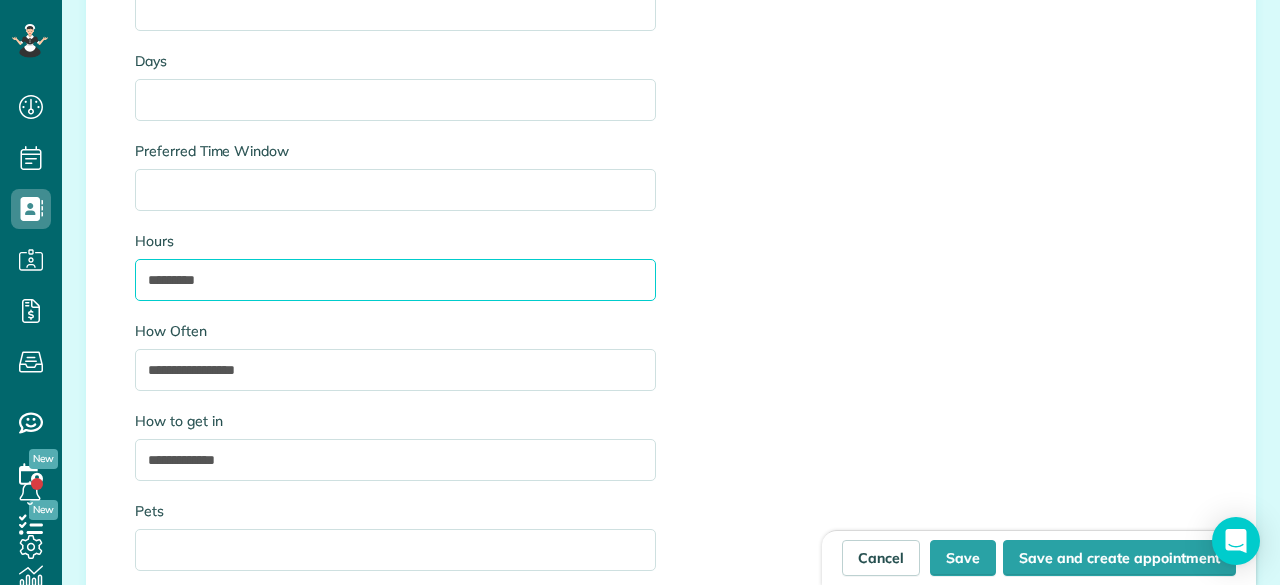 click on "*********" at bounding box center (395, 280) 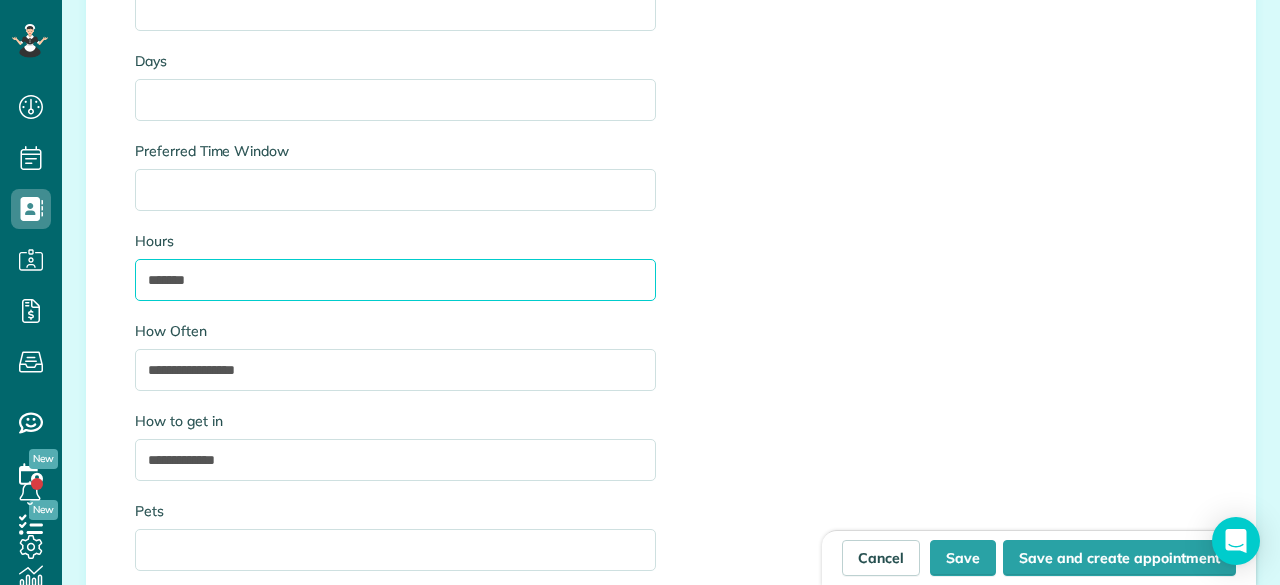 type on "*******" 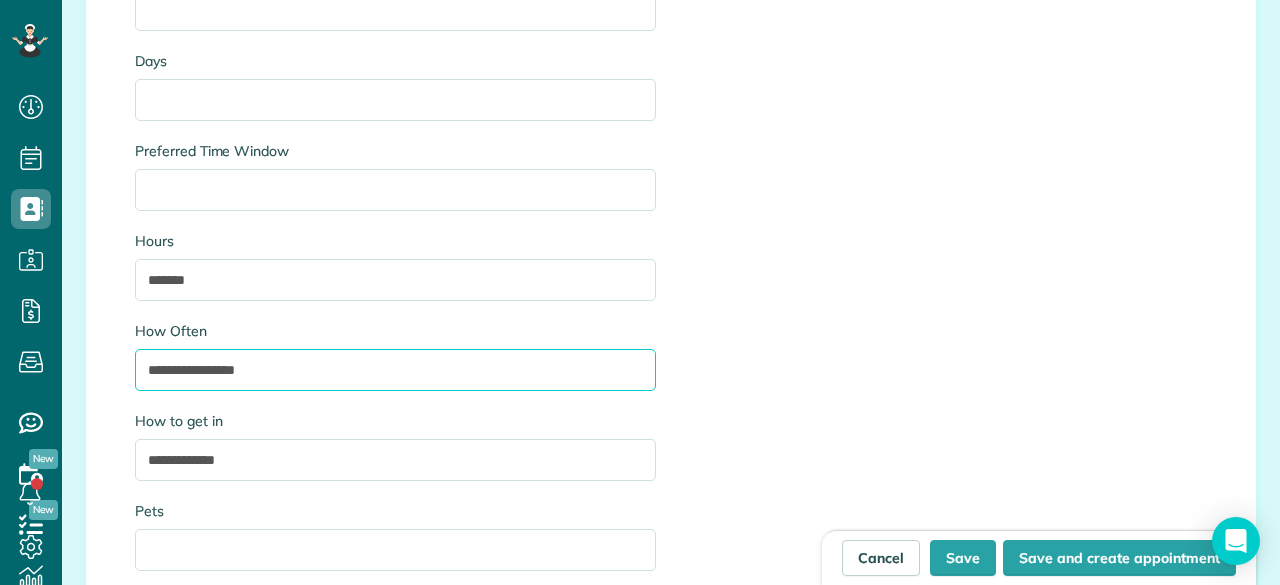drag, startPoint x: 164, startPoint y: 366, endPoint x: 192, endPoint y: 374, distance: 29.12044 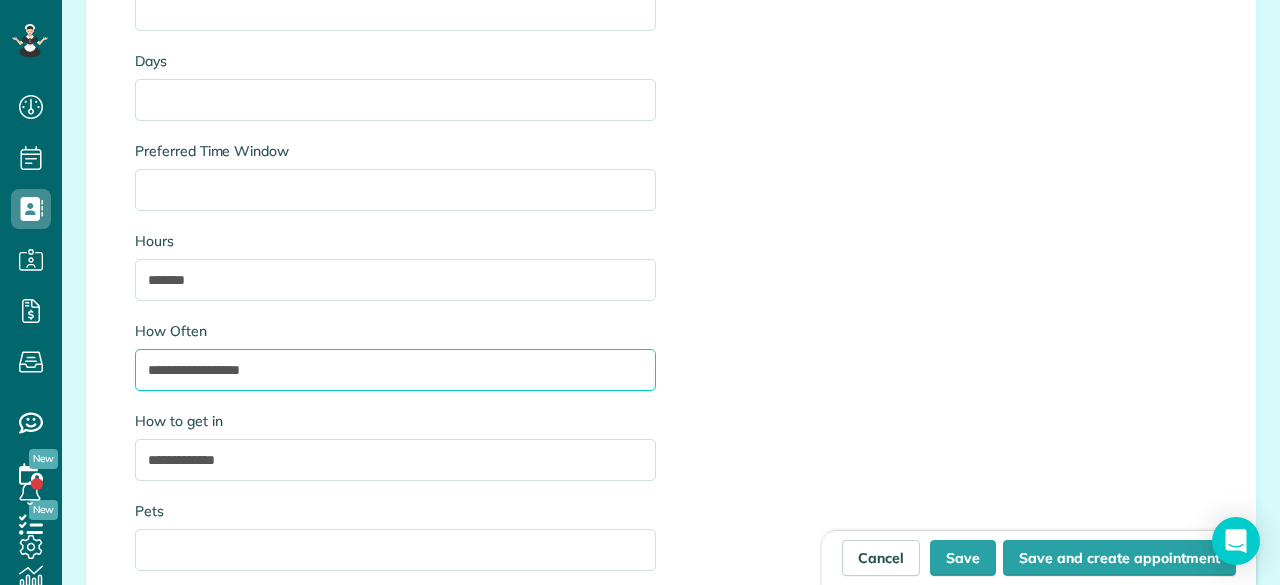 click on "**********" at bounding box center [395, 370] 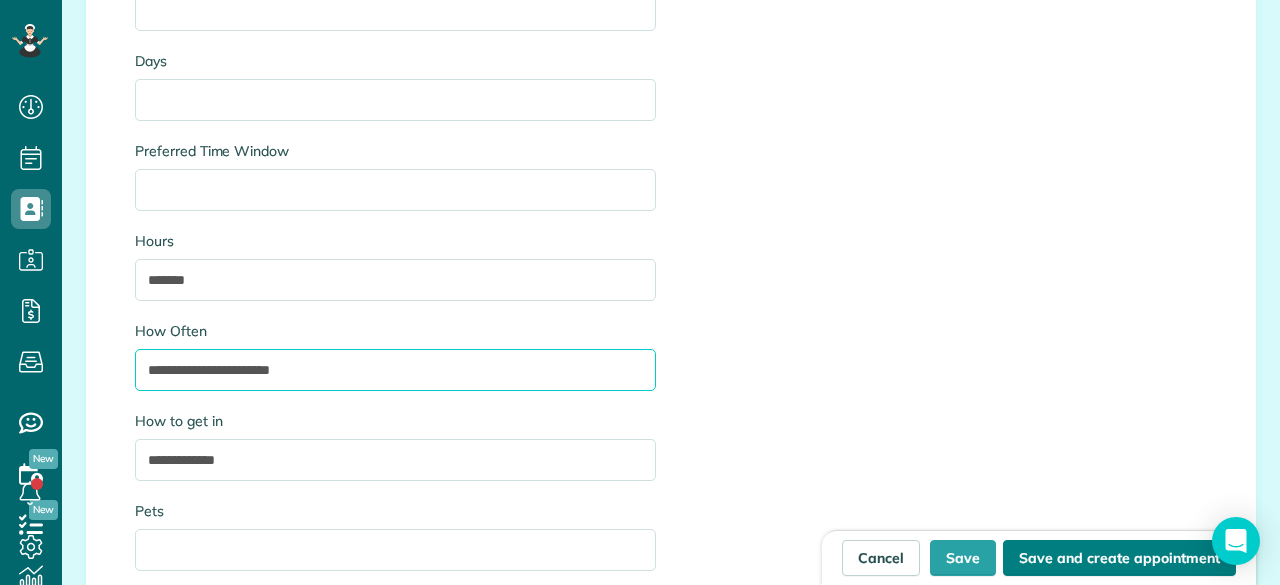 type on "**********" 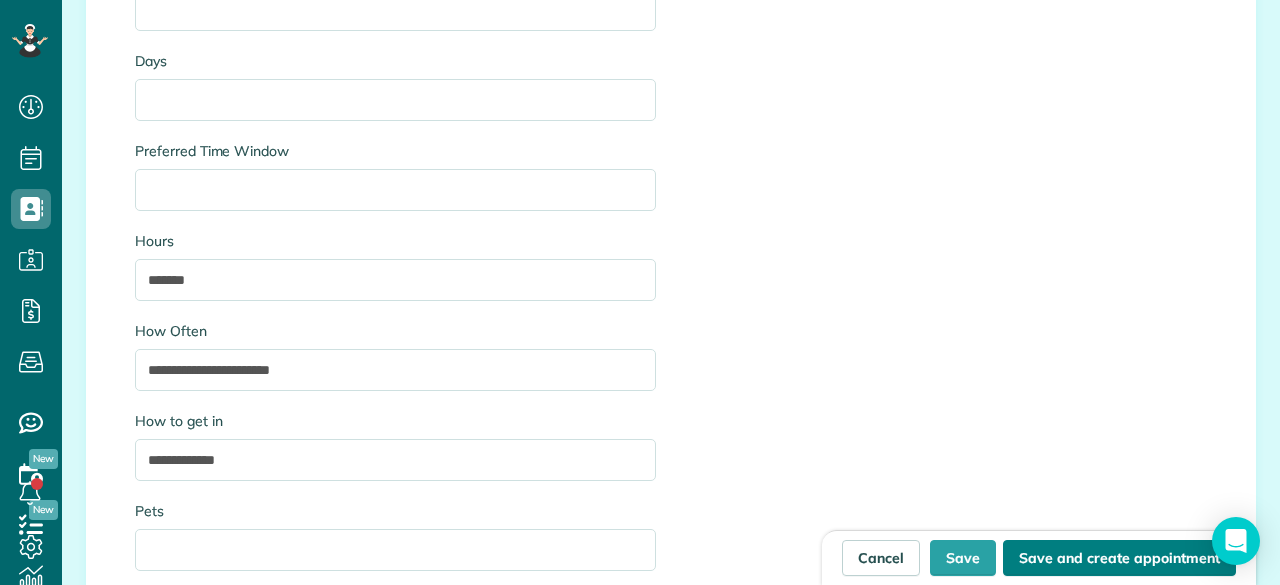 click on "Save and create appointment" at bounding box center (1119, 558) 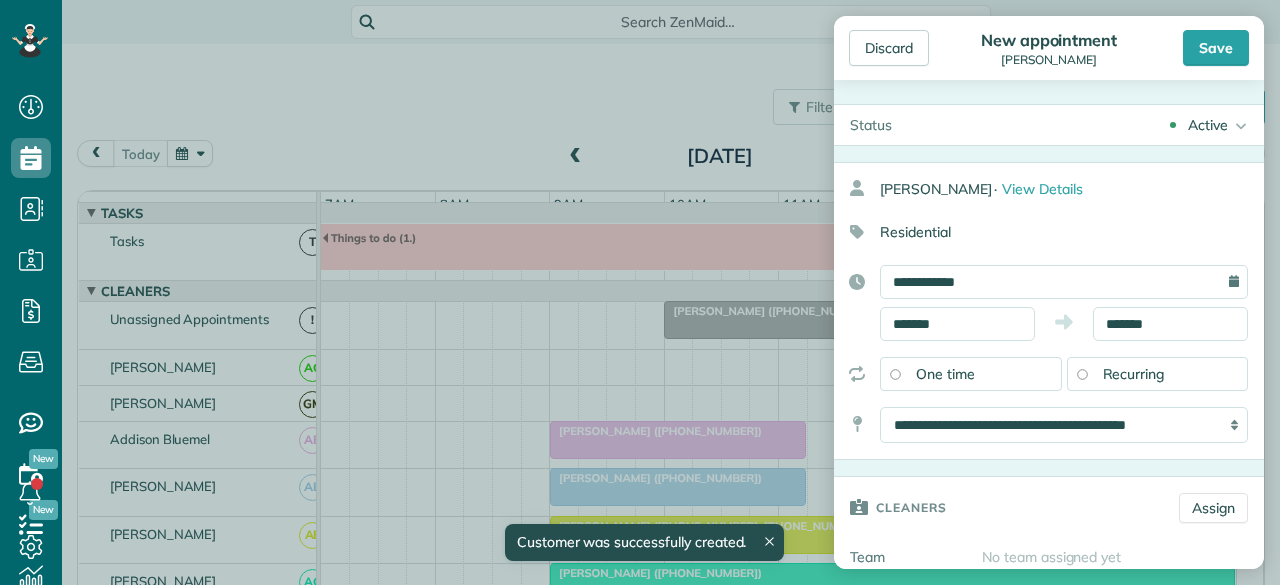 scroll, scrollTop: 0, scrollLeft: 0, axis: both 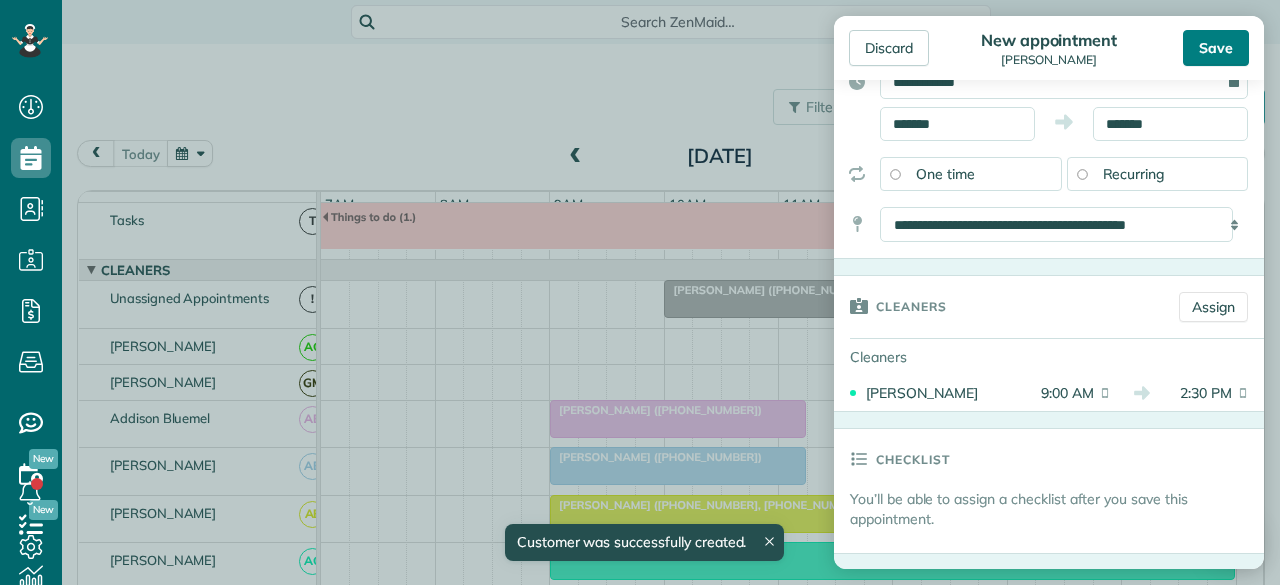 click on "Save" at bounding box center [1216, 48] 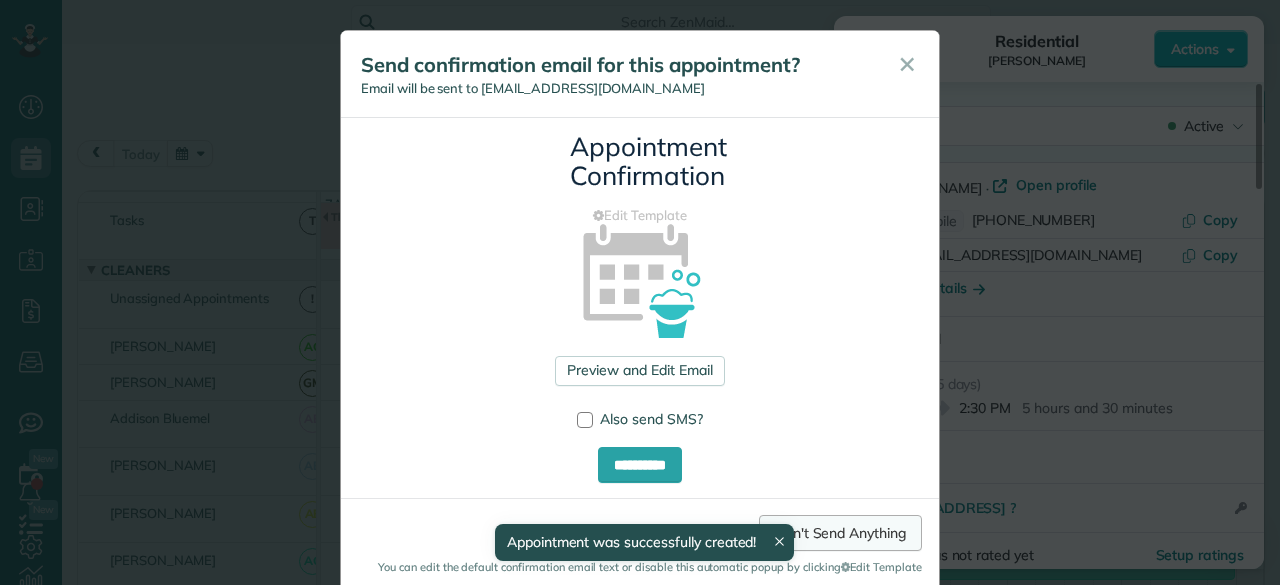 click on "Don't Send Anything" at bounding box center [840, 533] 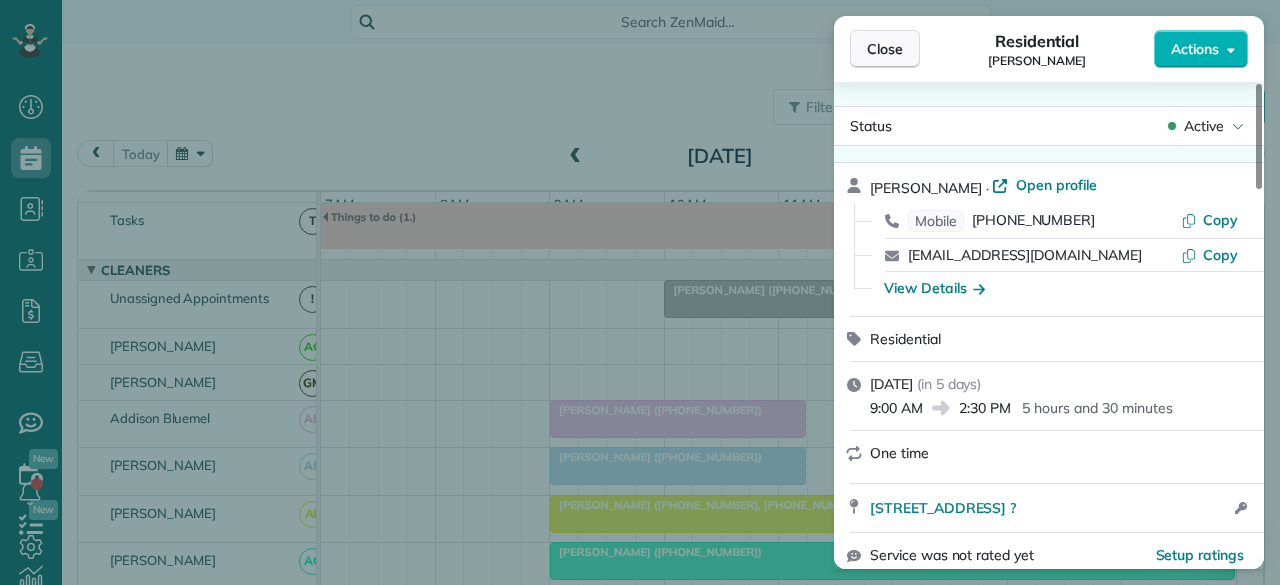 click on "Close" at bounding box center [885, 49] 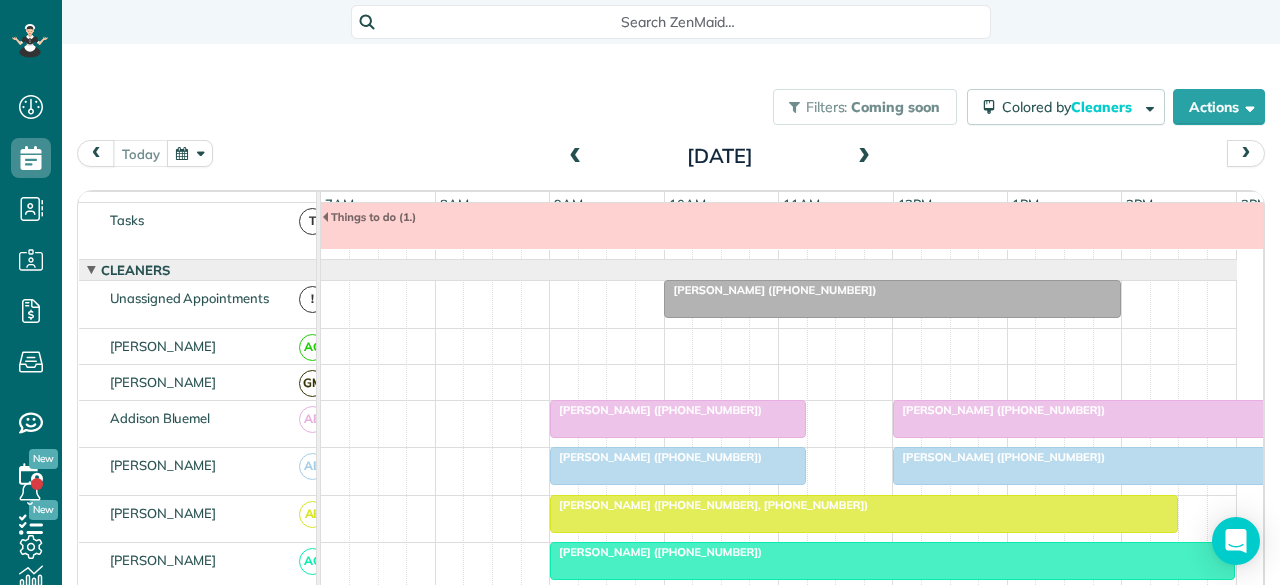 scroll, scrollTop: 116, scrollLeft: 0, axis: vertical 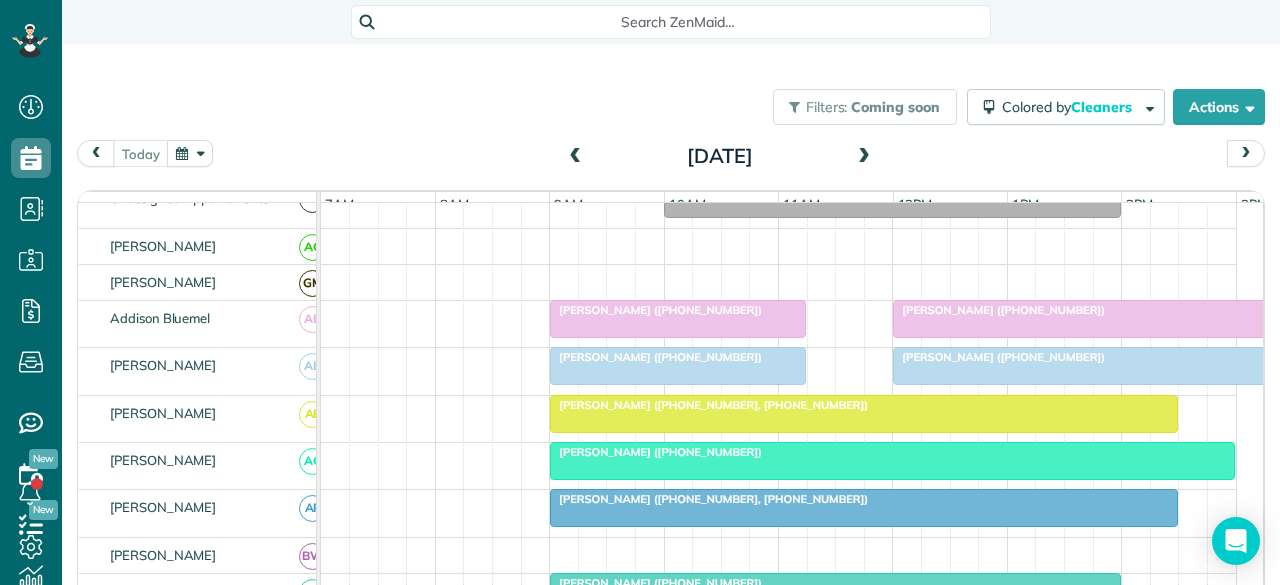 click at bounding box center (1092, 319) 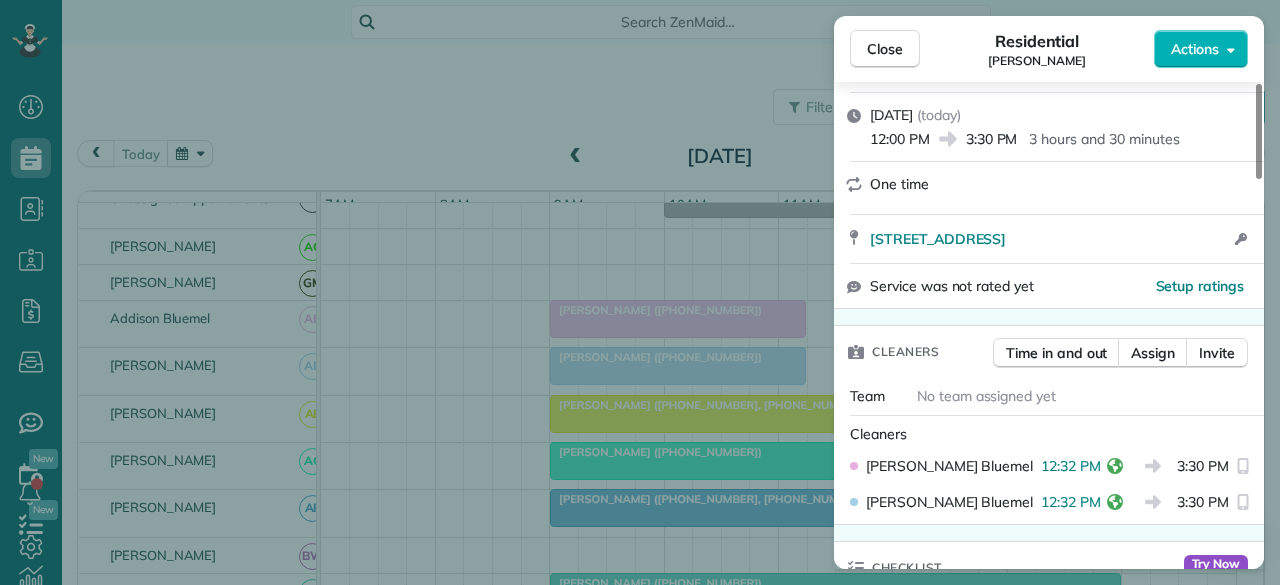 scroll, scrollTop: 300, scrollLeft: 0, axis: vertical 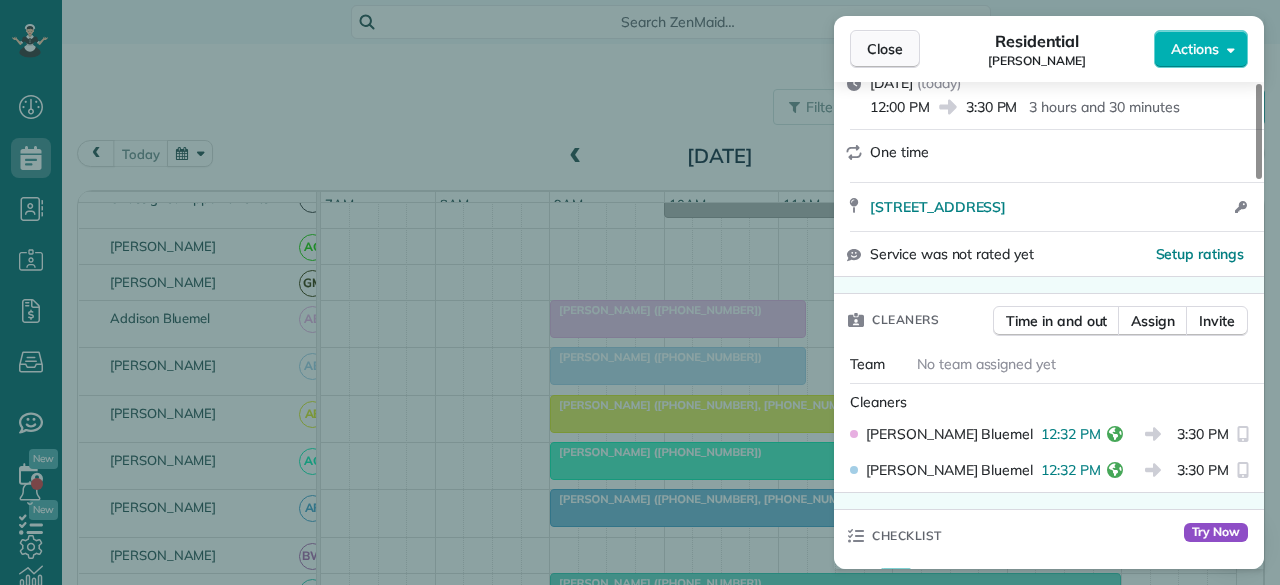 click on "Close" at bounding box center [885, 49] 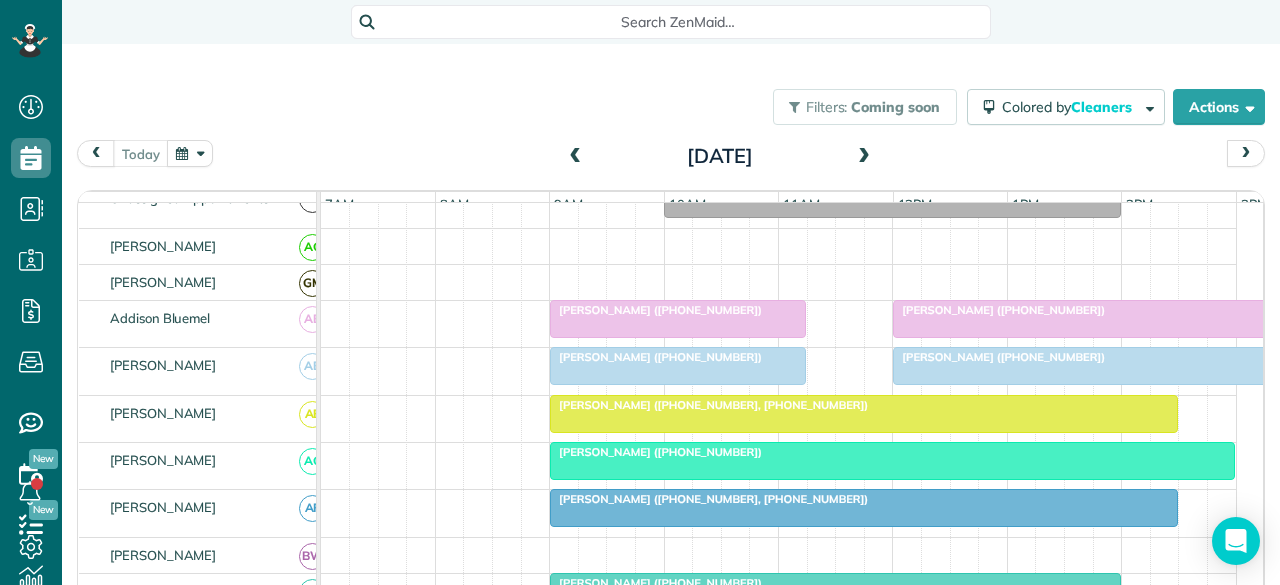 scroll, scrollTop: 221, scrollLeft: 0, axis: vertical 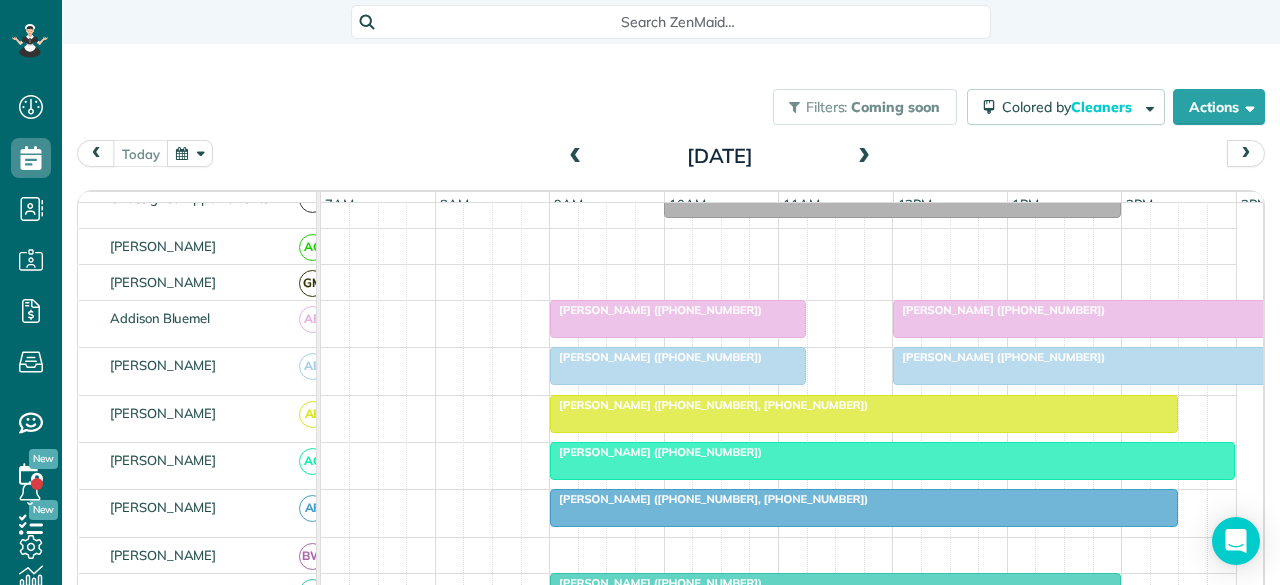 click at bounding box center [864, 414] 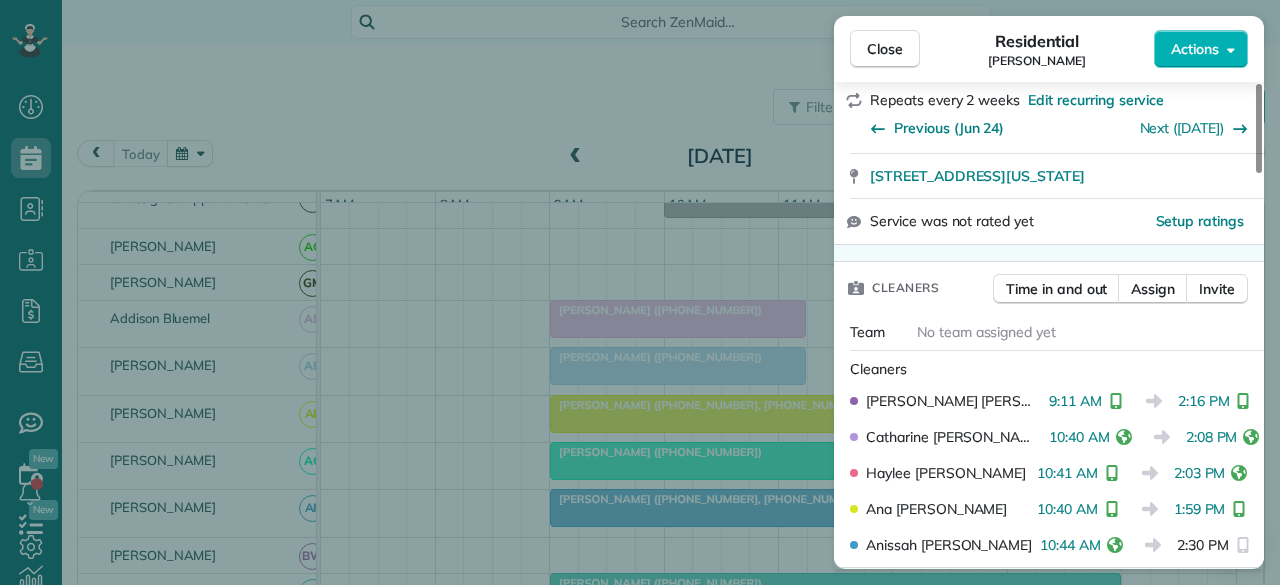 scroll, scrollTop: 400, scrollLeft: 0, axis: vertical 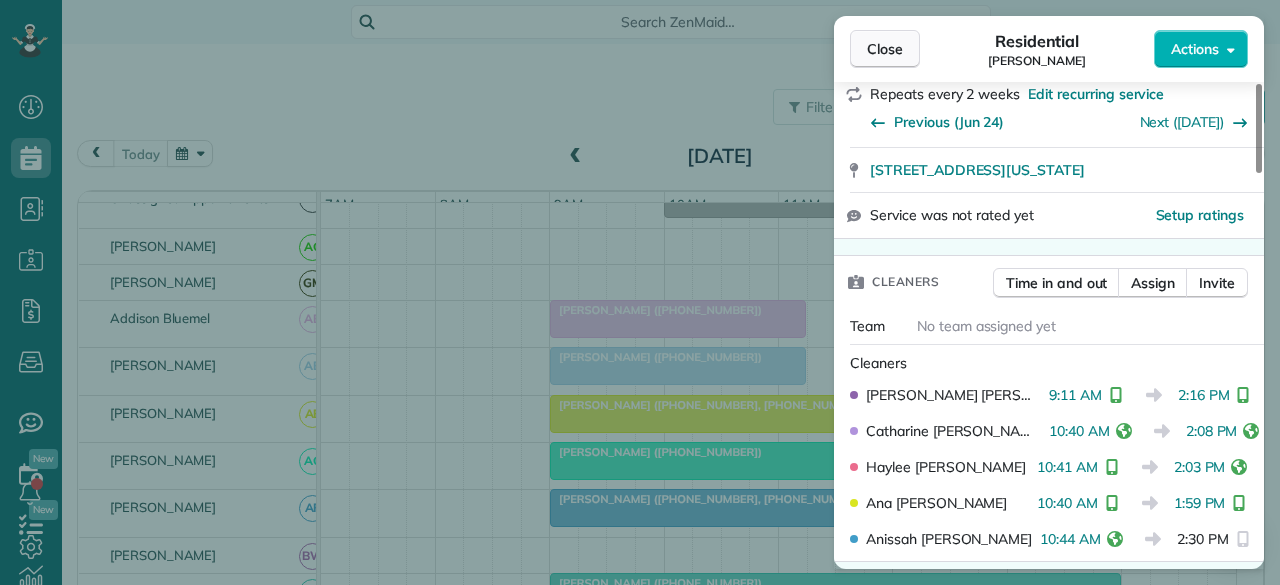 click on "Close" at bounding box center [885, 49] 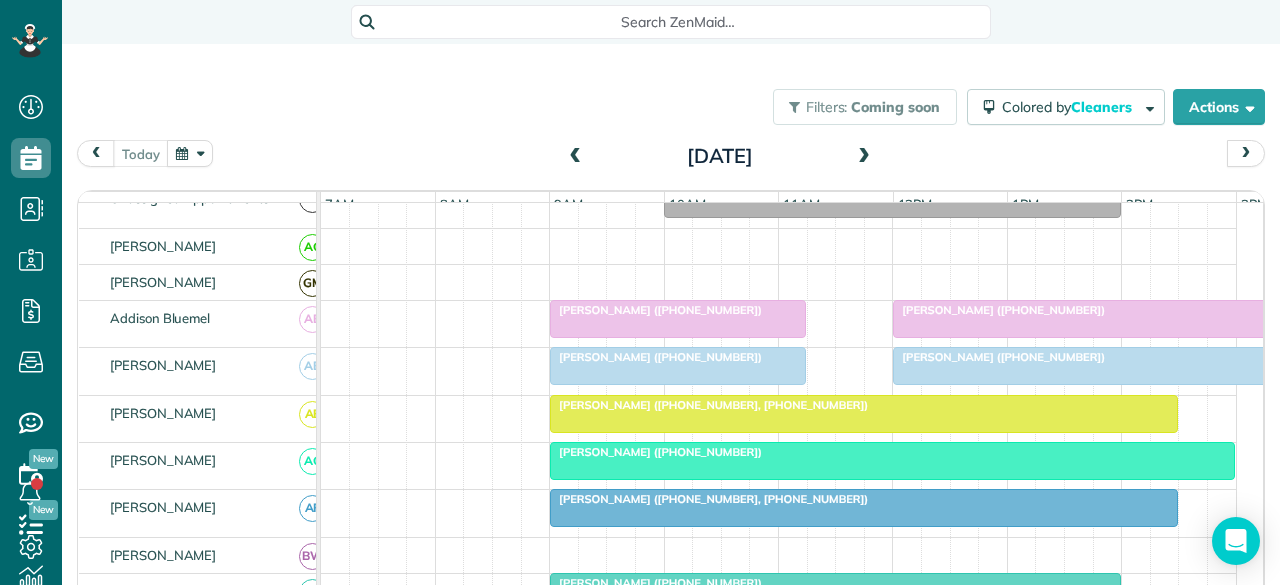 scroll, scrollTop: 221, scrollLeft: 0, axis: vertical 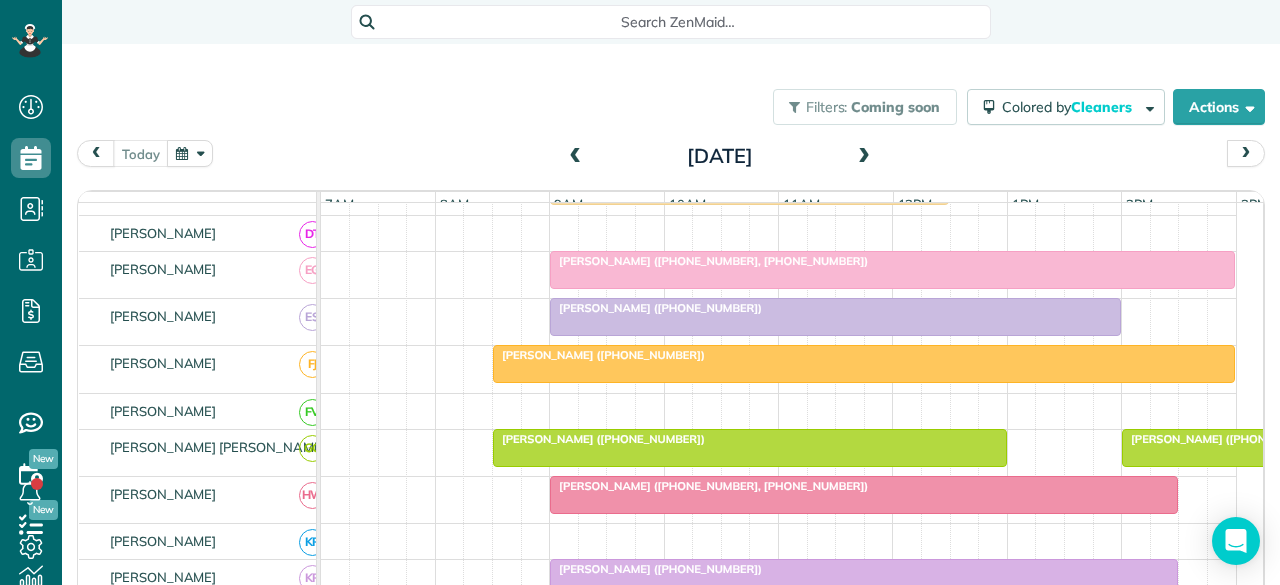 click on "[PERSON_NAME] ([PHONE_NUMBER])" at bounding box center [1228, 439] 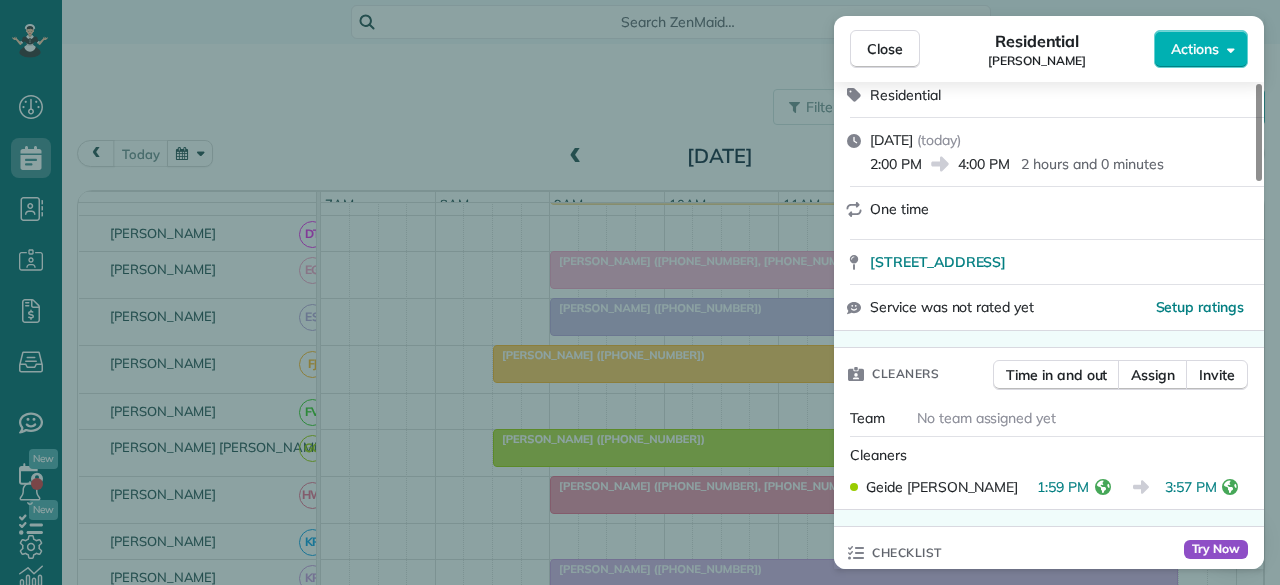 scroll, scrollTop: 400, scrollLeft: 0, axis: vertical 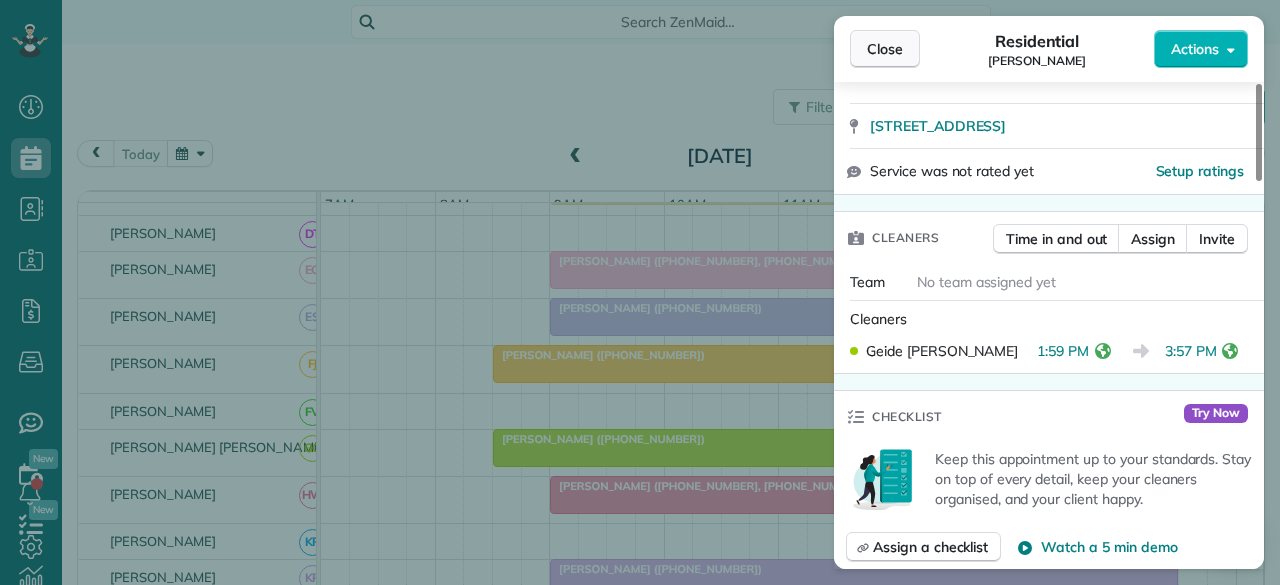 click on "Close" at bounding box center (885, 49) 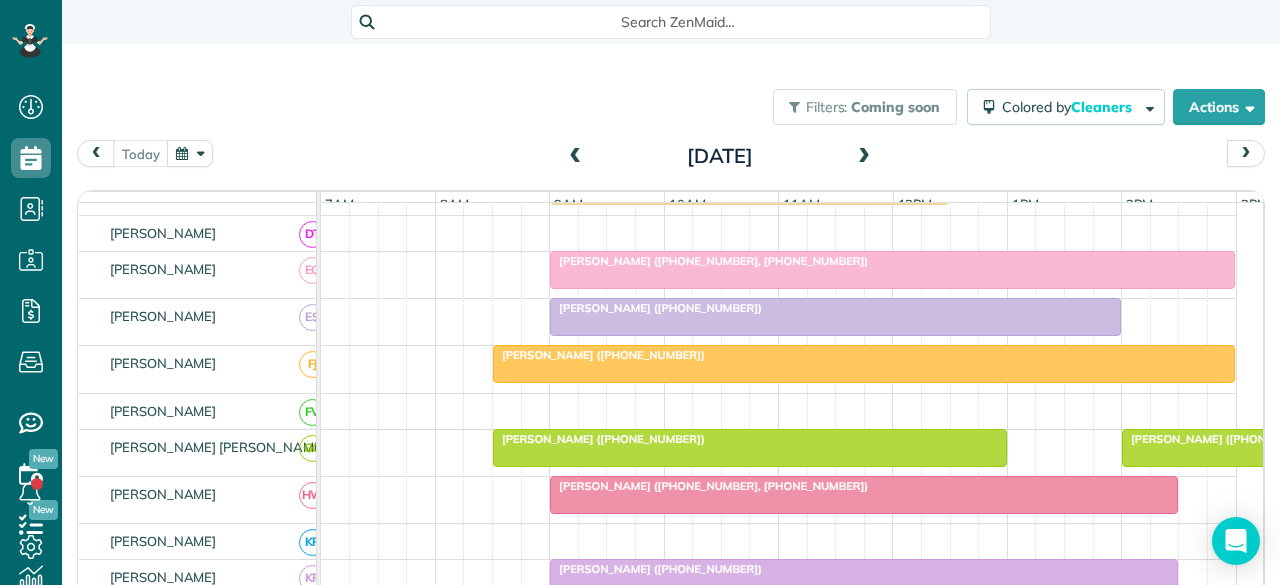 scroll, scrollTop: 780, scrollLeft: 0, axis: vertical 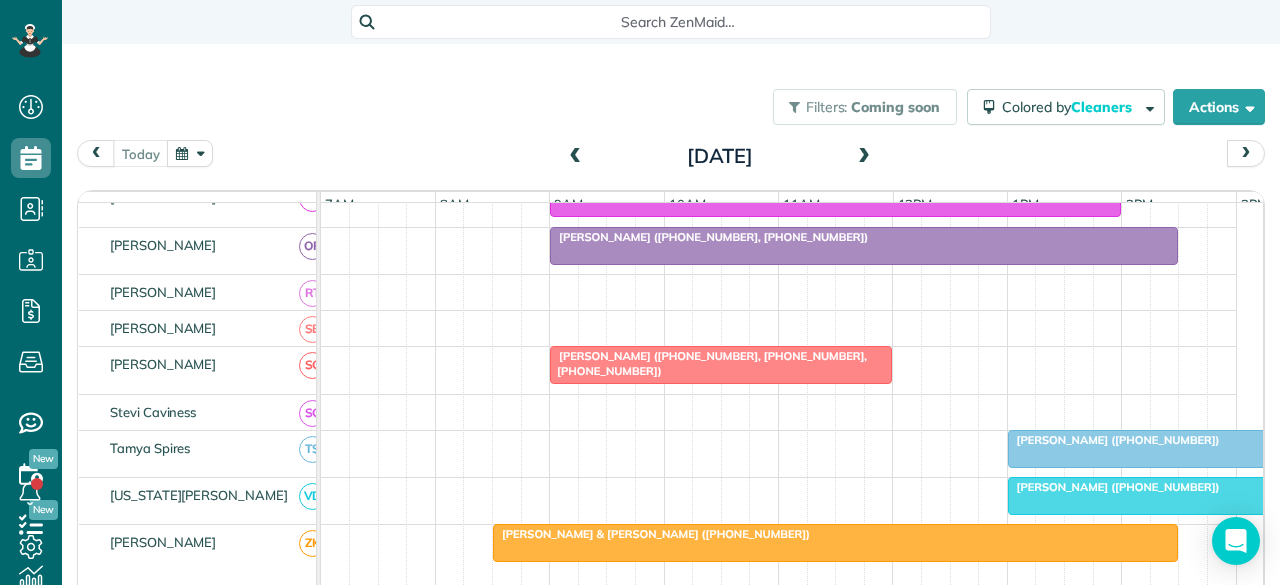 click on "[PERSON_NAME] ([PHONE_NUMBER])" at bounding box center [1114, 440] 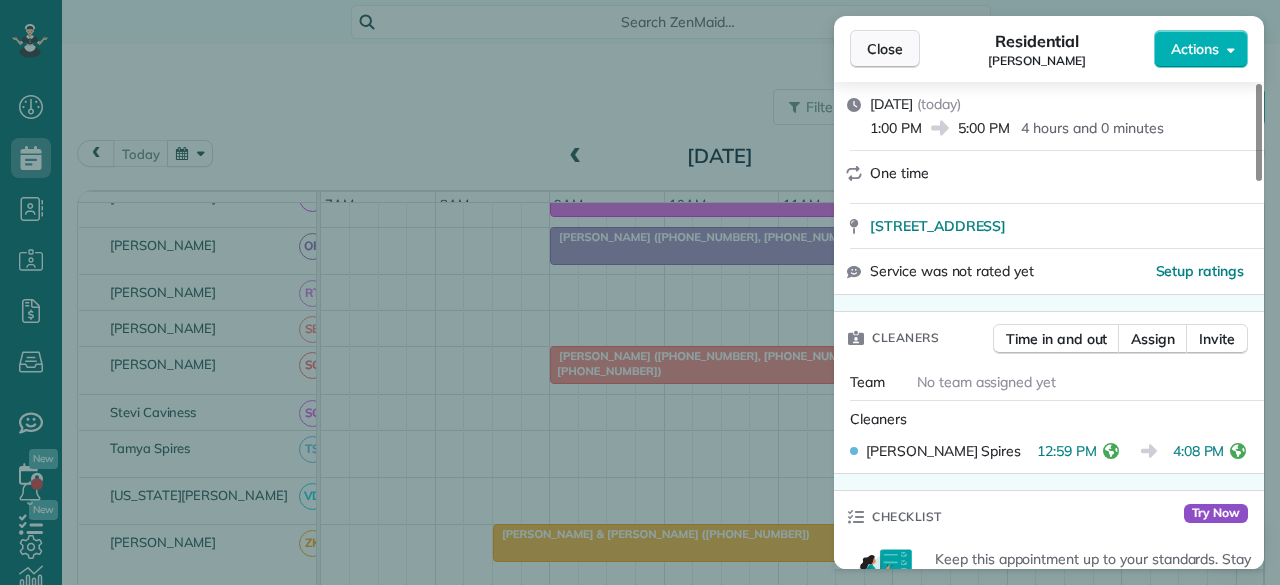 click on "Close" at bounding box center [885, 49] 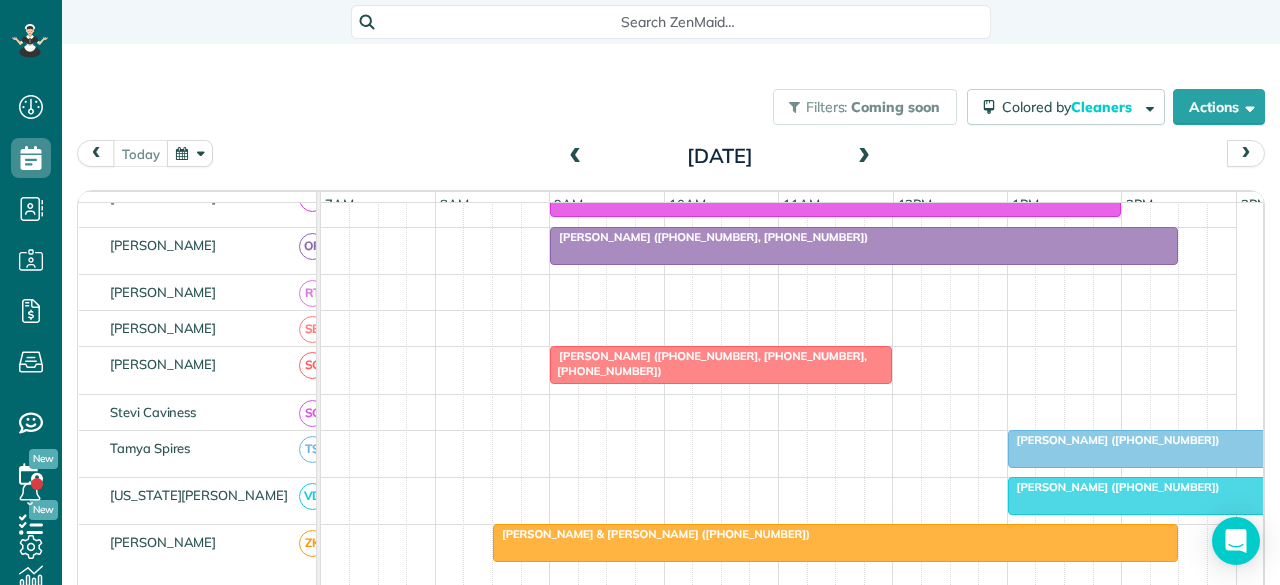 scroll, scrollTop: 1174, scrollLeft: 0, axis: vertical 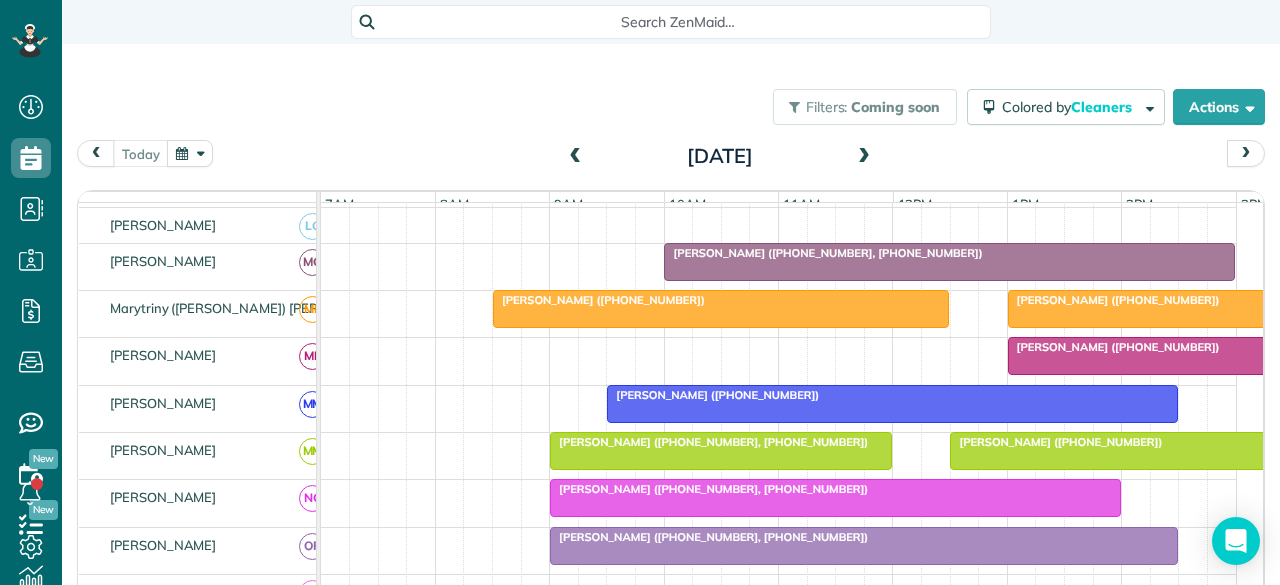 click on "Anne Oswalt (+18173205518, +18179943036)" at bounding box center (823, 253) 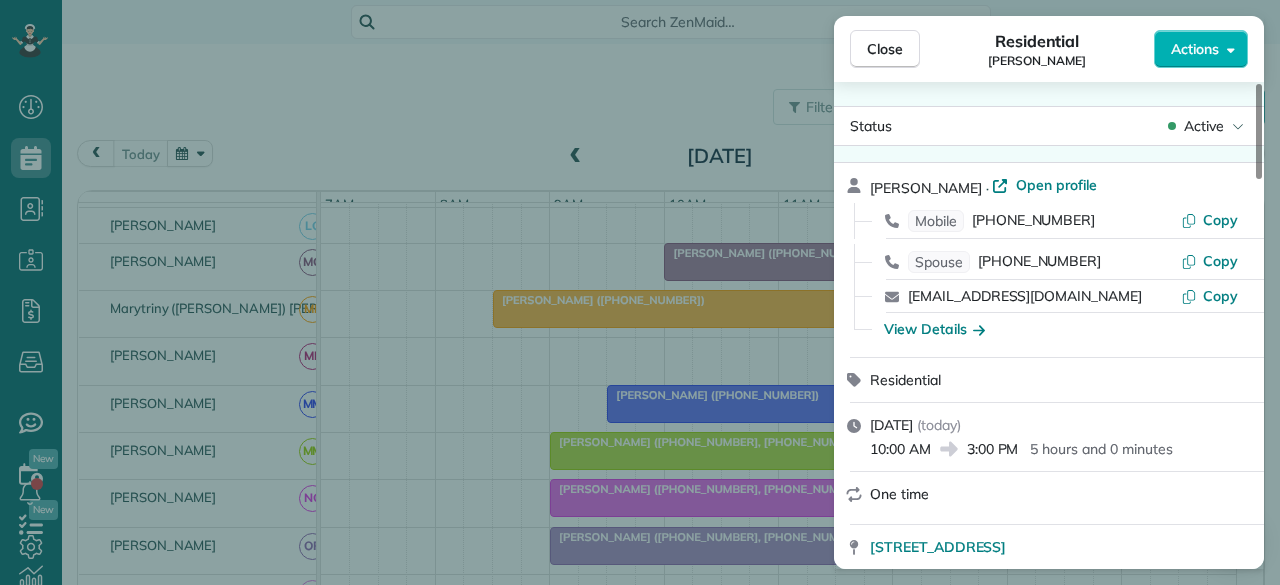 scroll, scrollTop: 300, scrollLeft: 0, axis: vertical 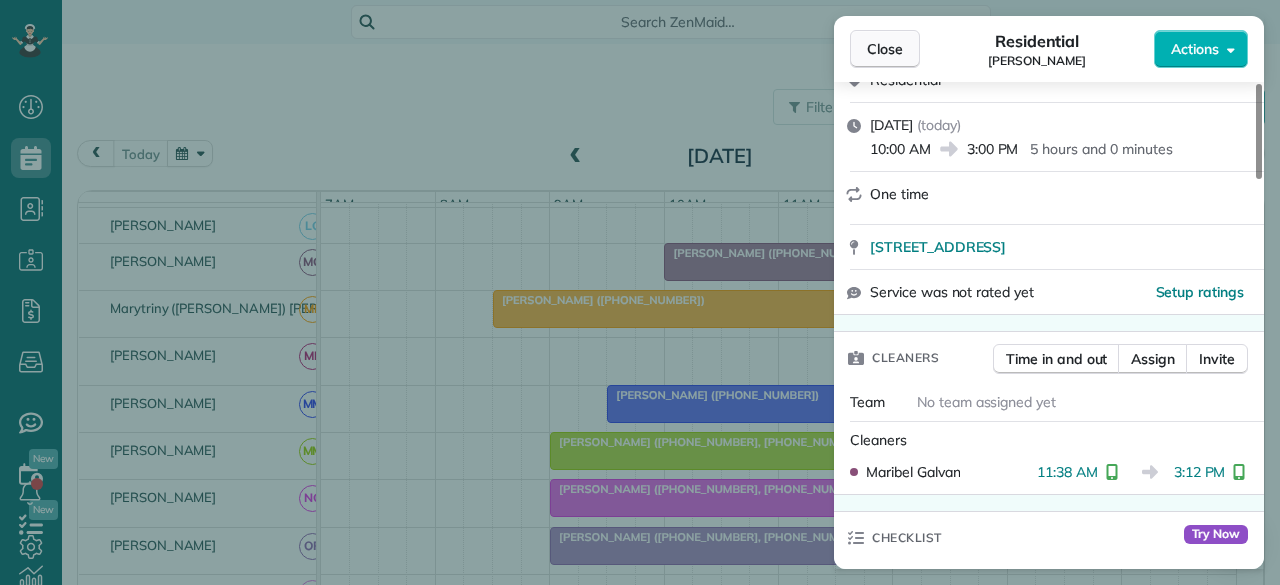 click on "Close" at bounding box center (885, 49) 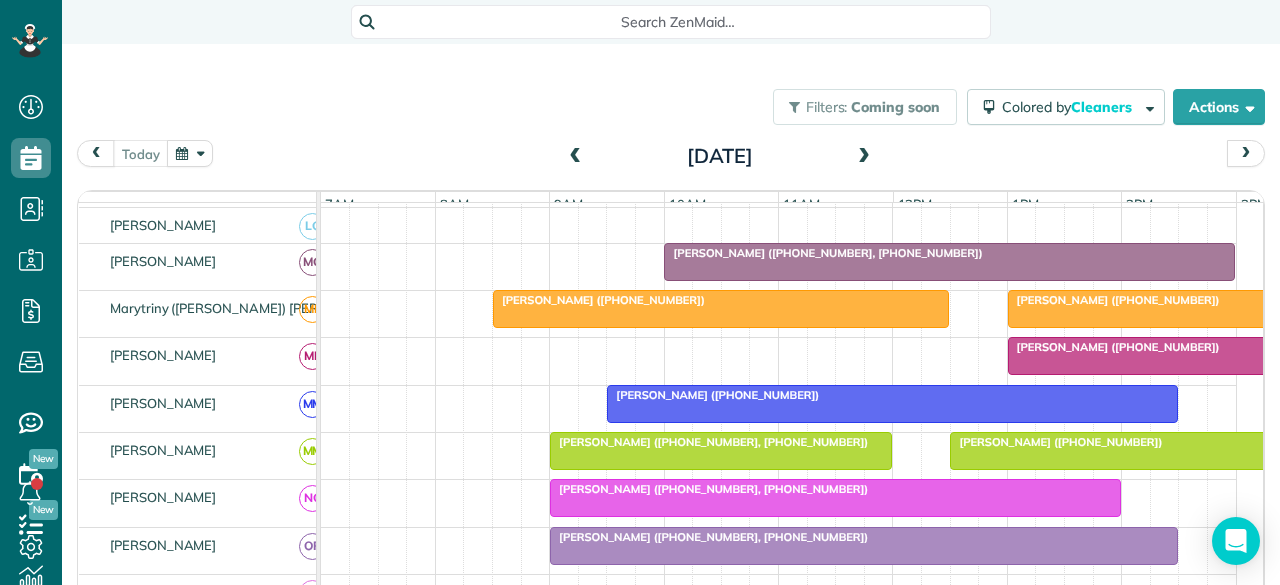 scroll, scrollTop: 1121, scrollLeft: 0, axis: vertical 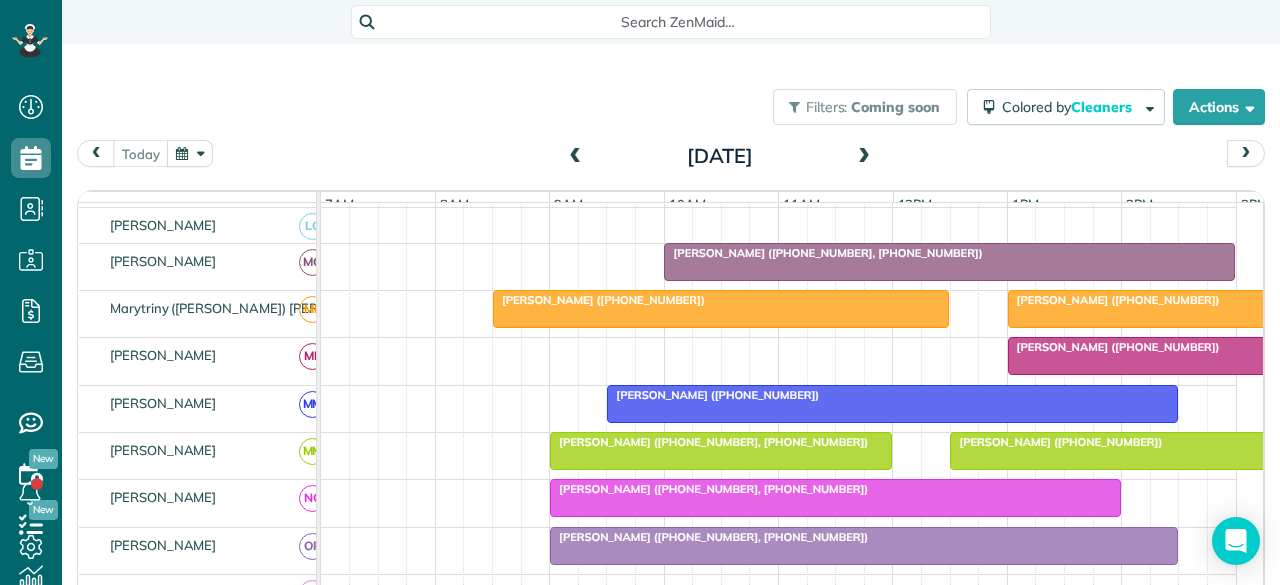 click on "[PERSON_NAME] ([PHONE_NUMBER])" at bounding box center (1114, 300) 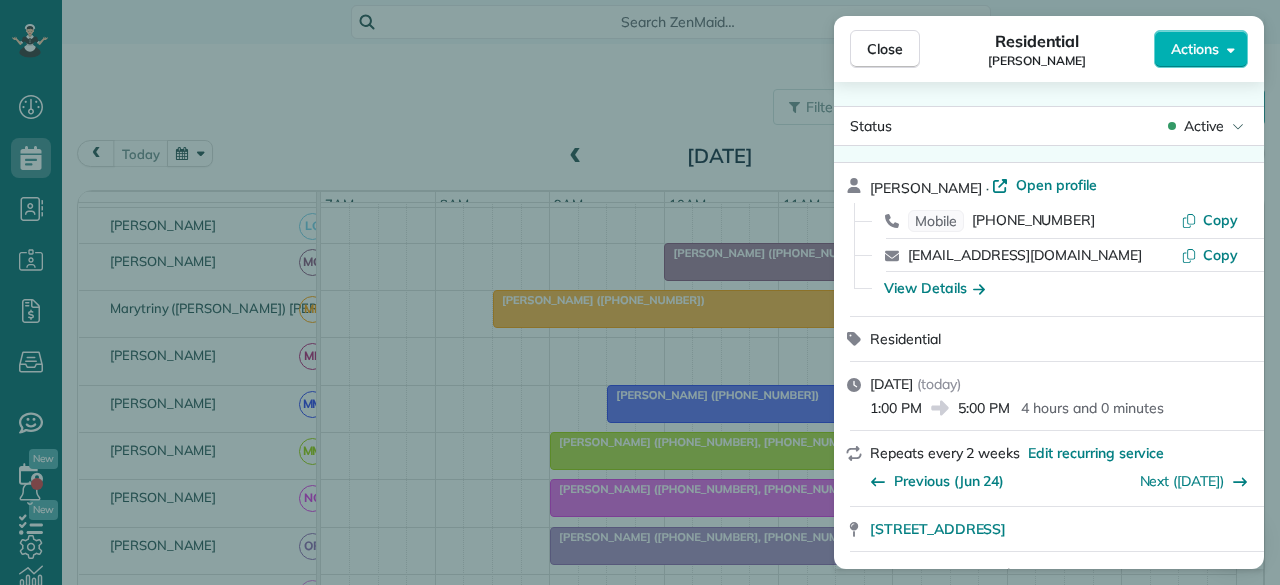scroll, scrollTop: 0, scrollLeft: 0, axis: both 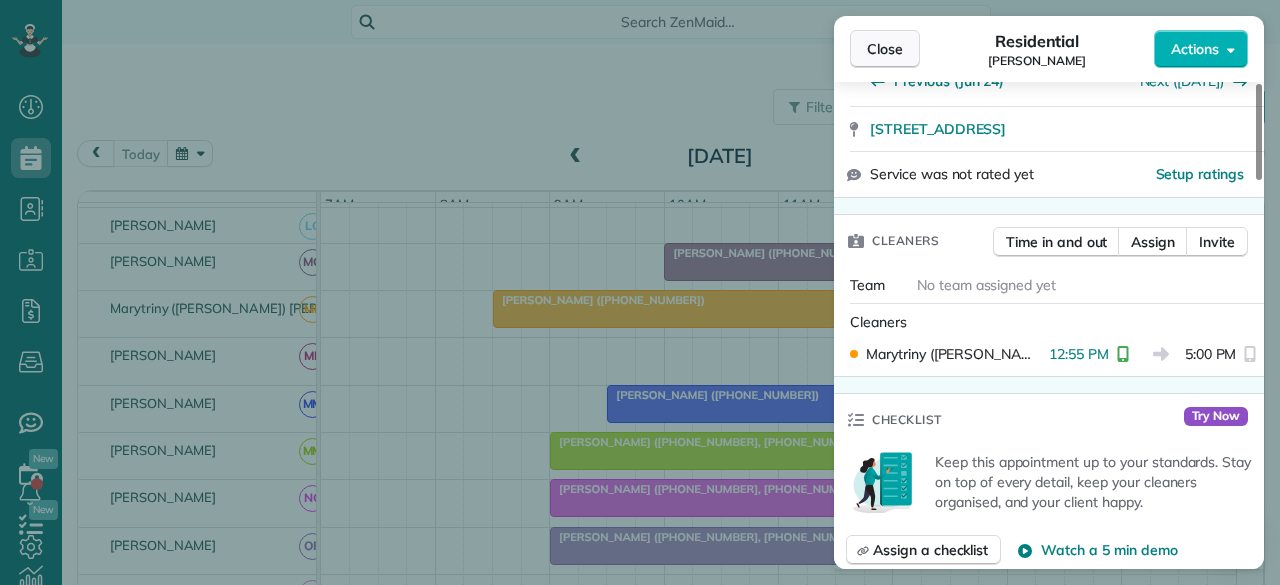 click on "Close" at bounding box center [885, 49] 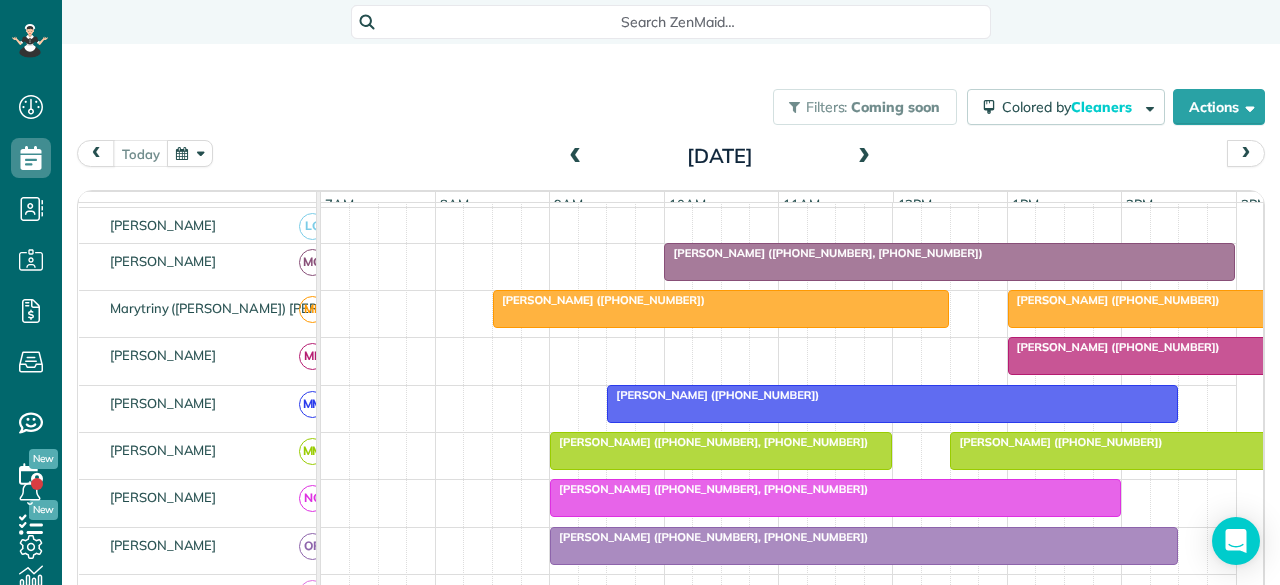 scroll, scrollTop: 1220, scrollLeft: 0, axis: vertical 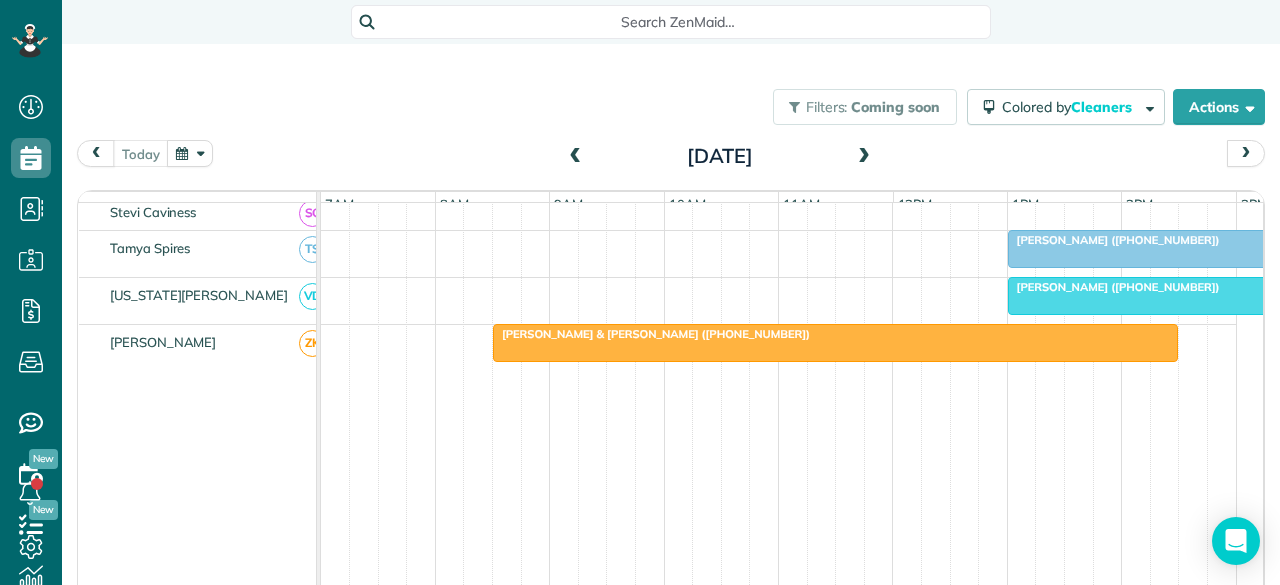 click on "[PERSON_NAME] ([PHONE_NUMBER])" at bounding box center [1114, 287] 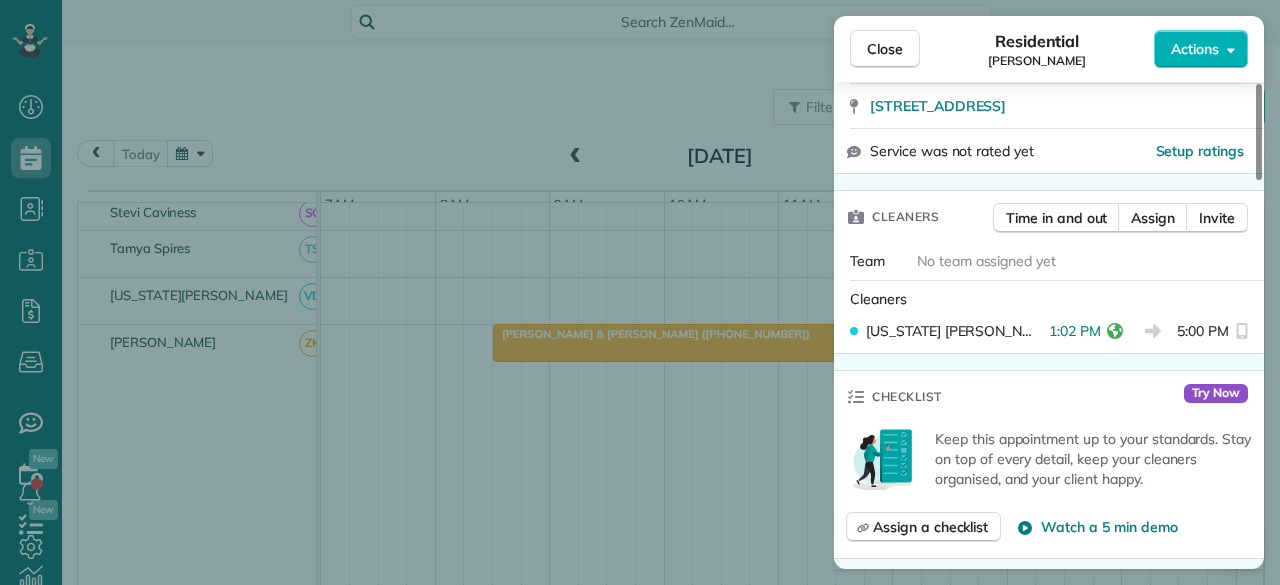 scroll, scrollTop: 400, scrollLeft: 0, axis: vertical 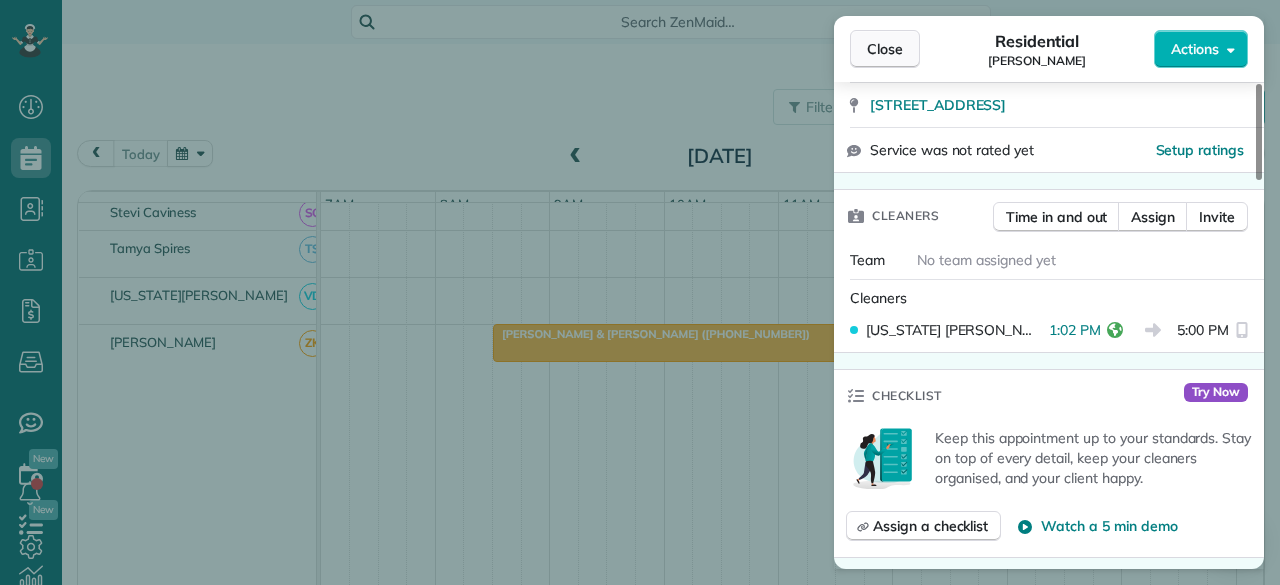 click on "Close" at bounding box center (885, 49) 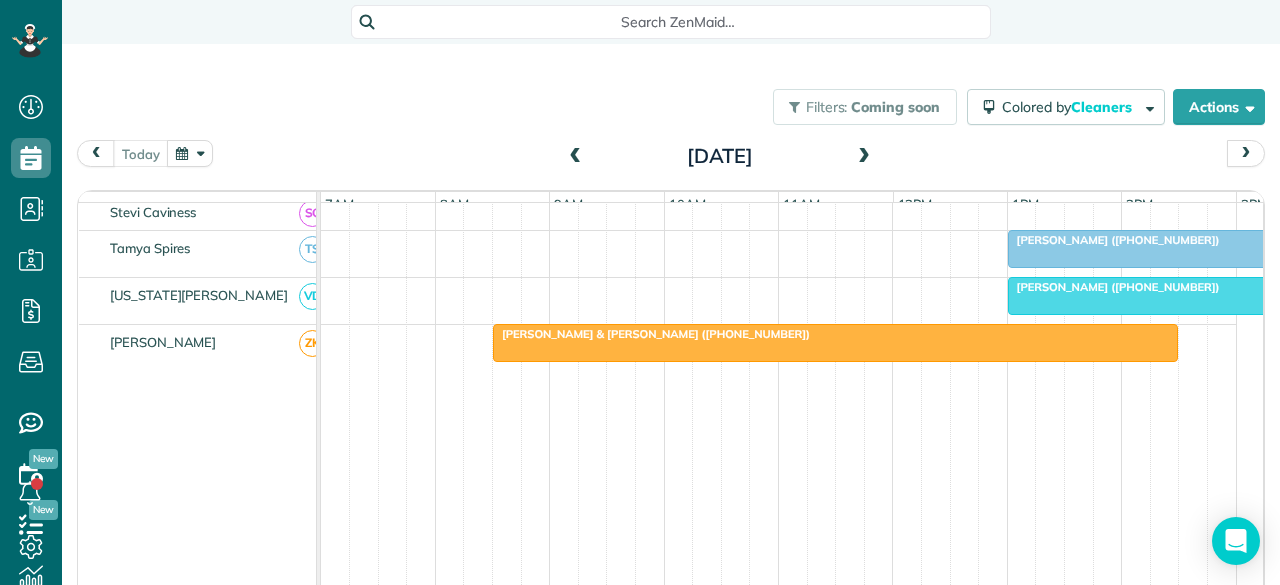 scroll, scrollTop: 1221, scrollLeft: 0, axis: vertical 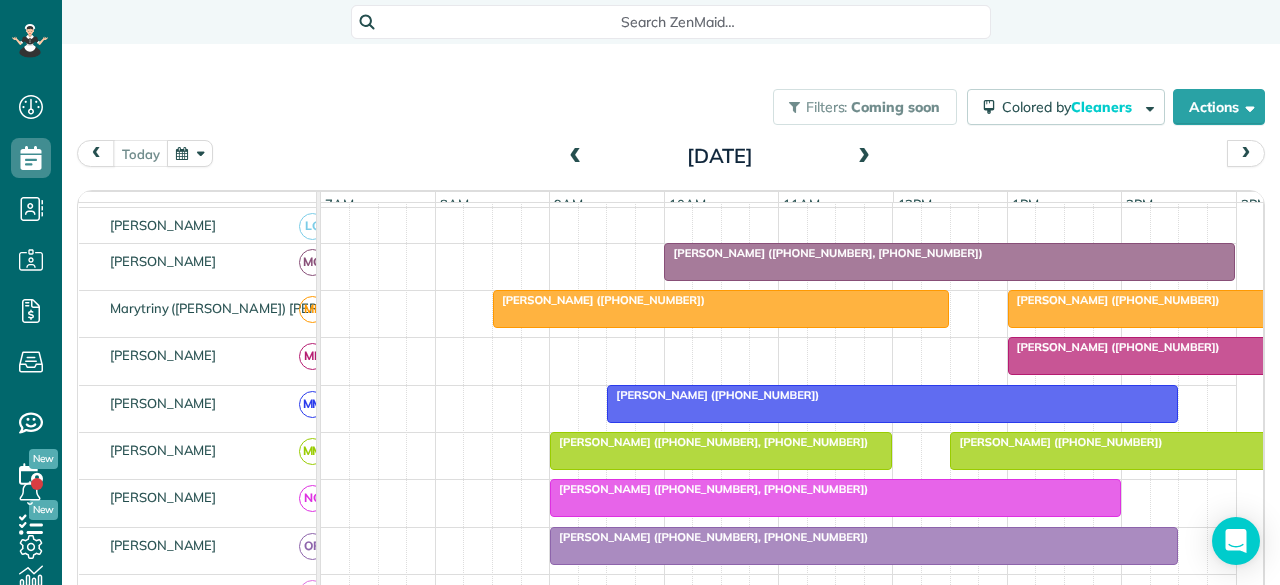 click on "[PERSON_NAME] ([PHONE_NUMBER])" at bounding box center [1114, 347] 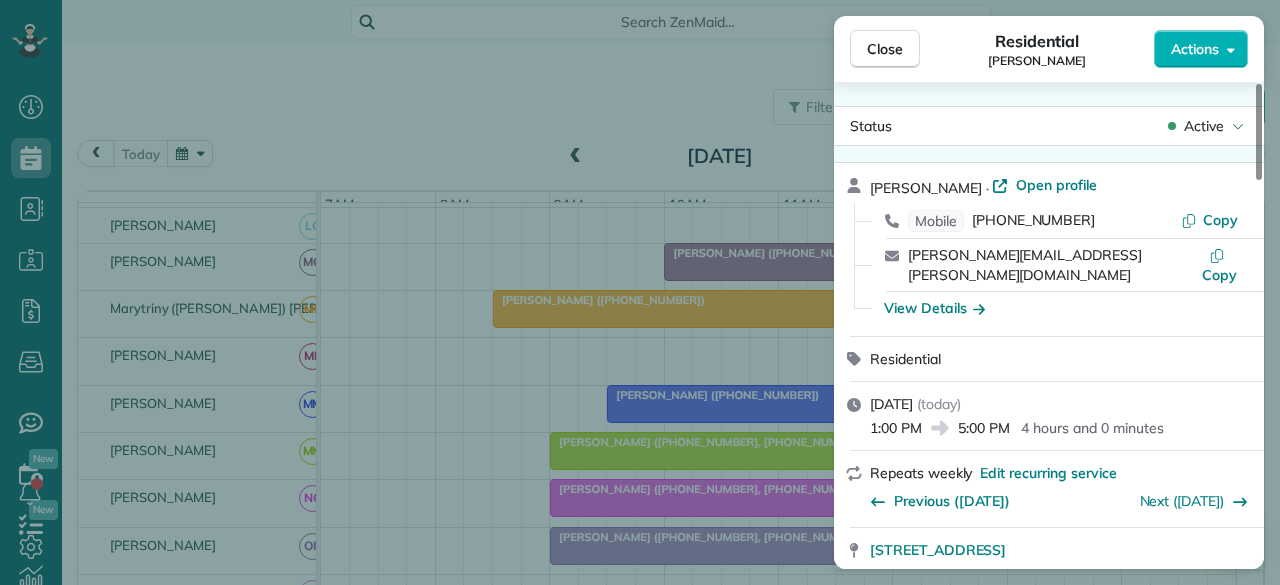 scroll, scrollTop: 400, scrollLeft: 0, axis: vertical 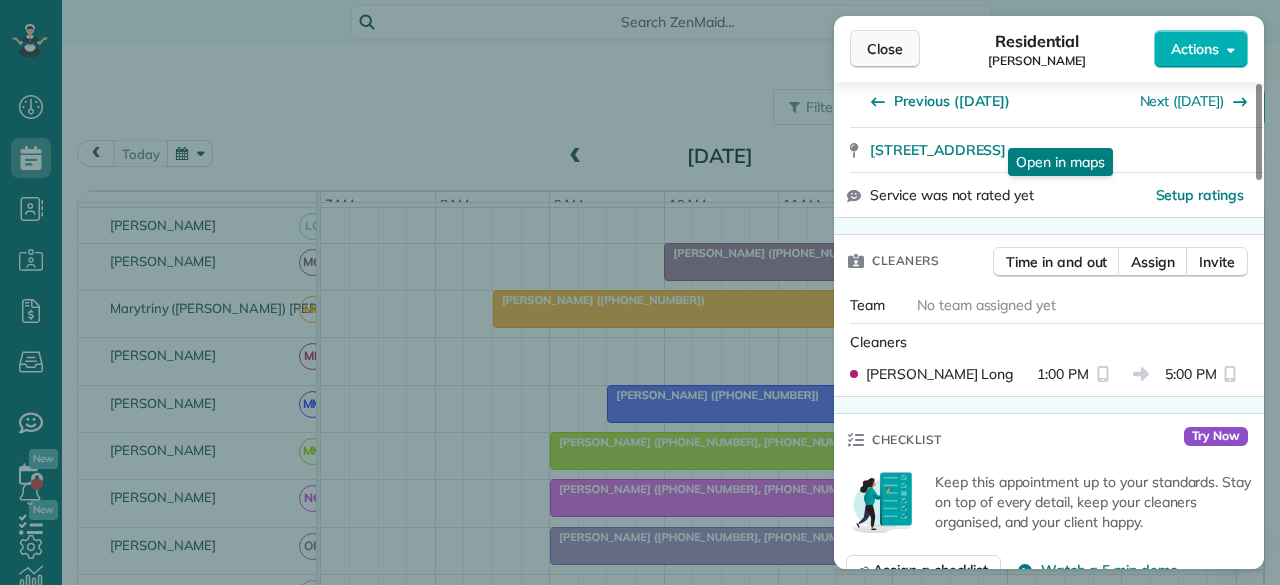 click on "Close" at bounding box center [885, 49] 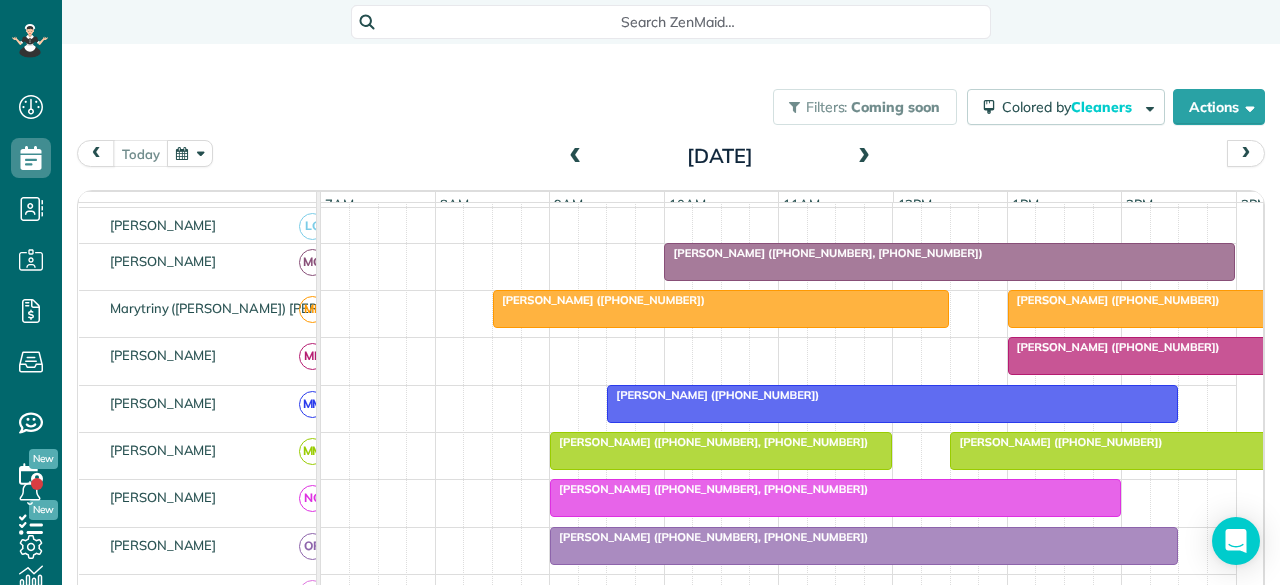 scroll, scrollTop: 521, scrollLeft: 0, axis: vertical 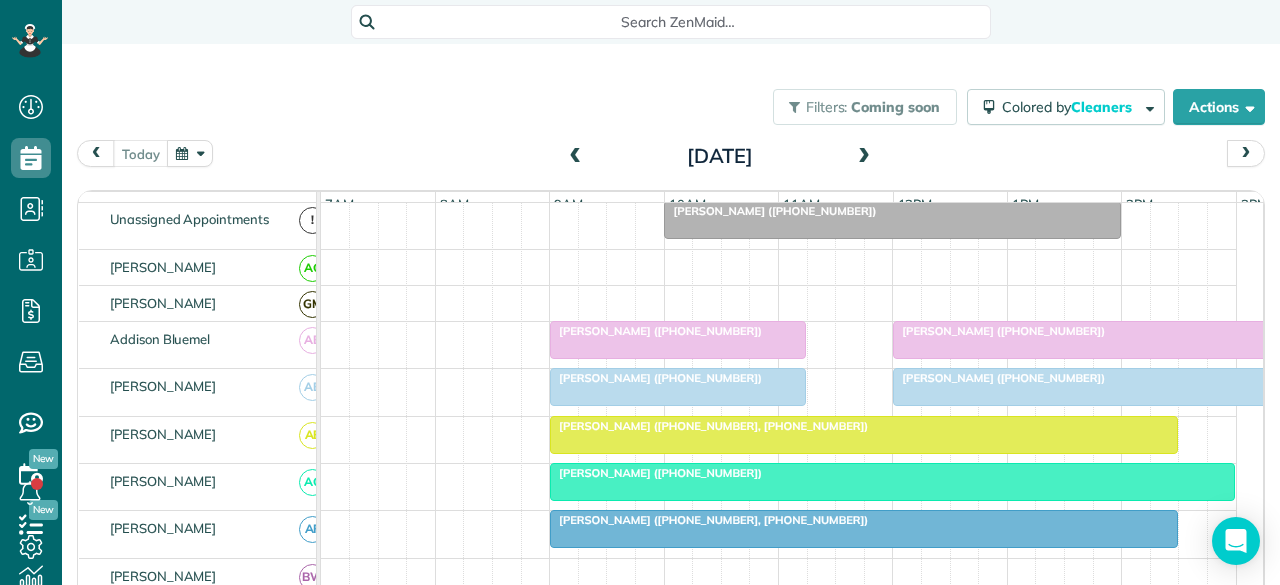 click at bounding box center [892, 482] 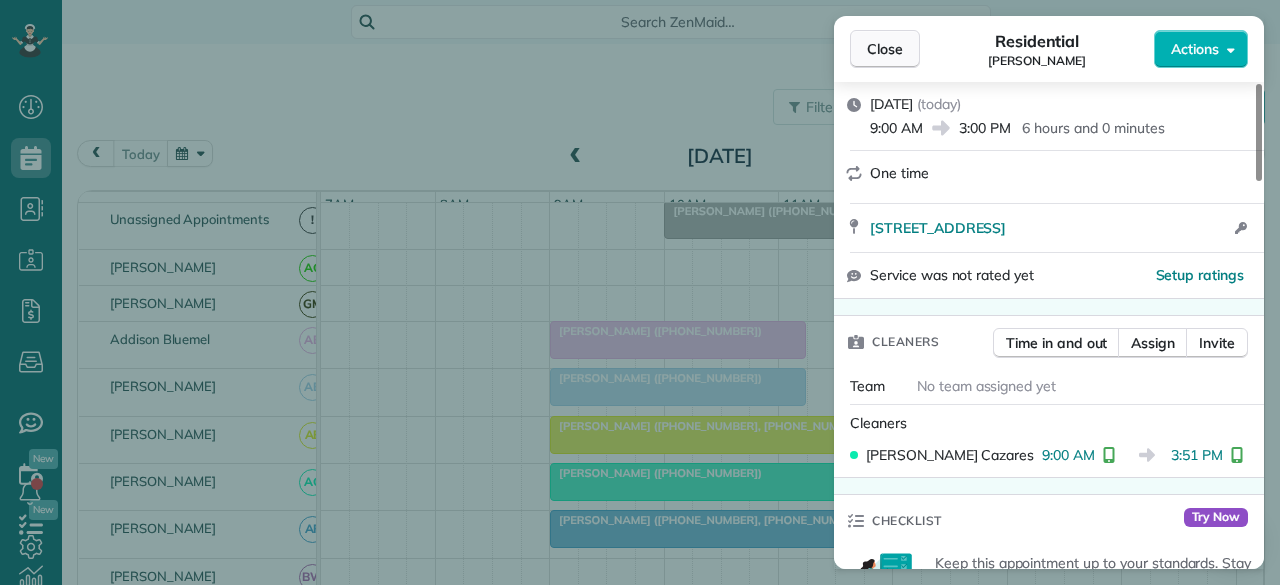 click on "Close" at bounding box center (885, 49) 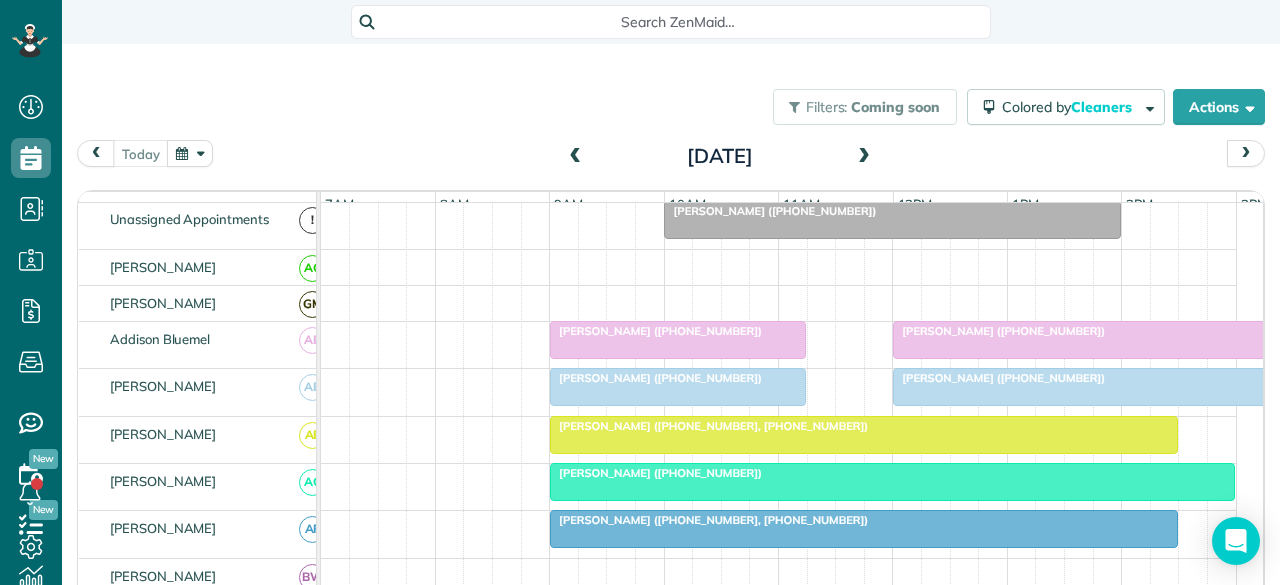 click at bounding box center [1092, 340] 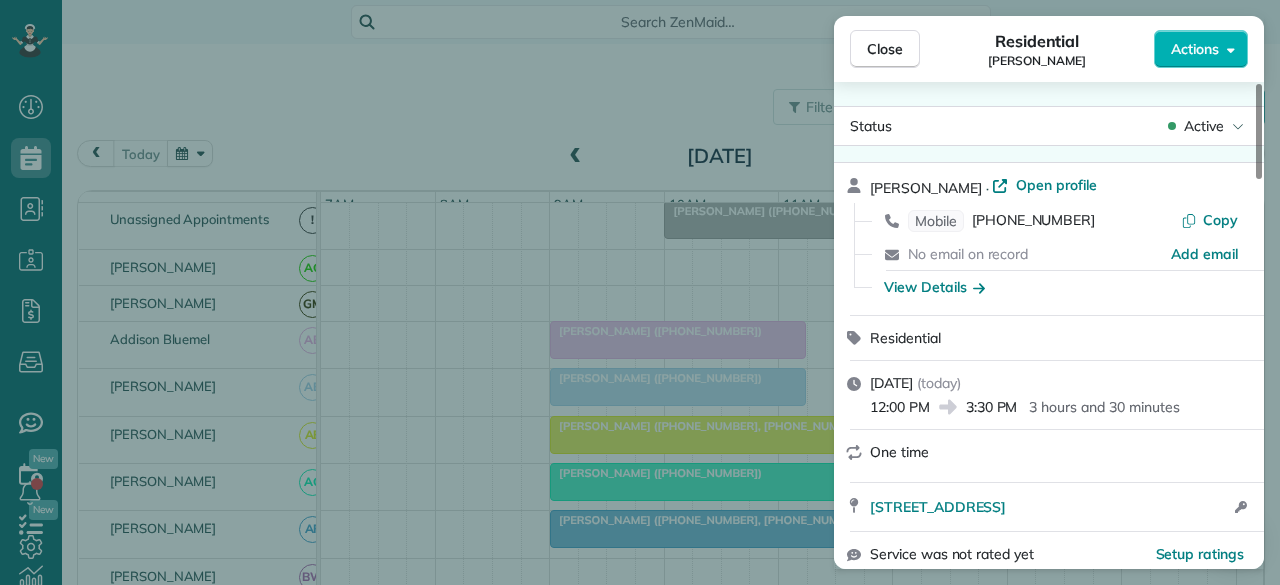 scroll, scrollTop: 300, scrollLeft: 0, axis: vertical 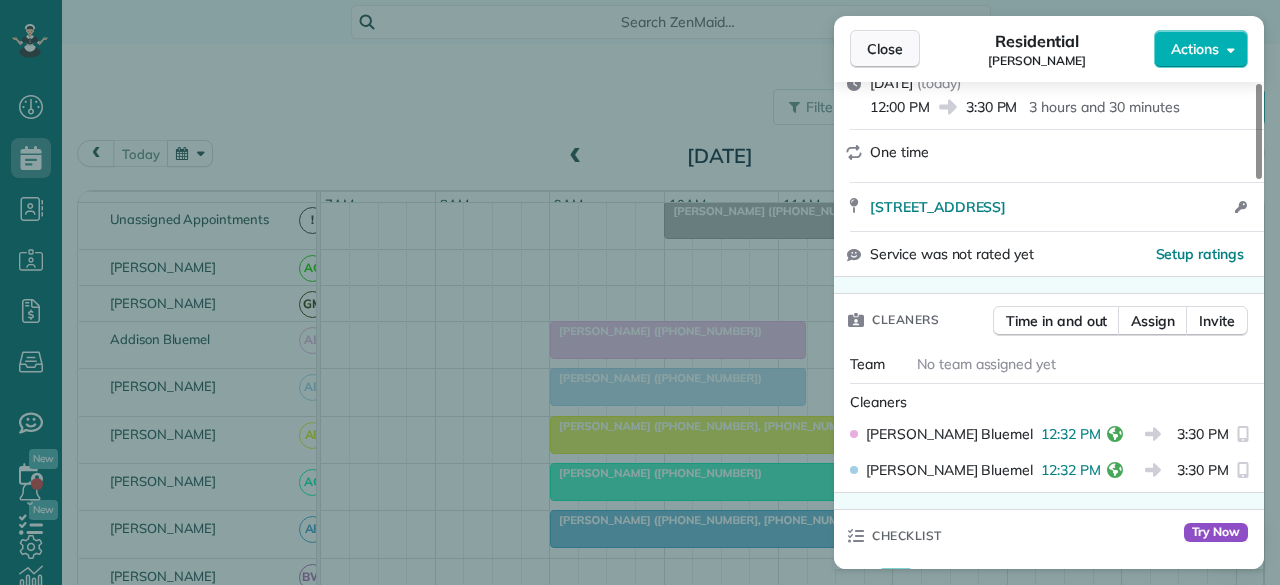 click on "Close" at bounding box center (885, 49) 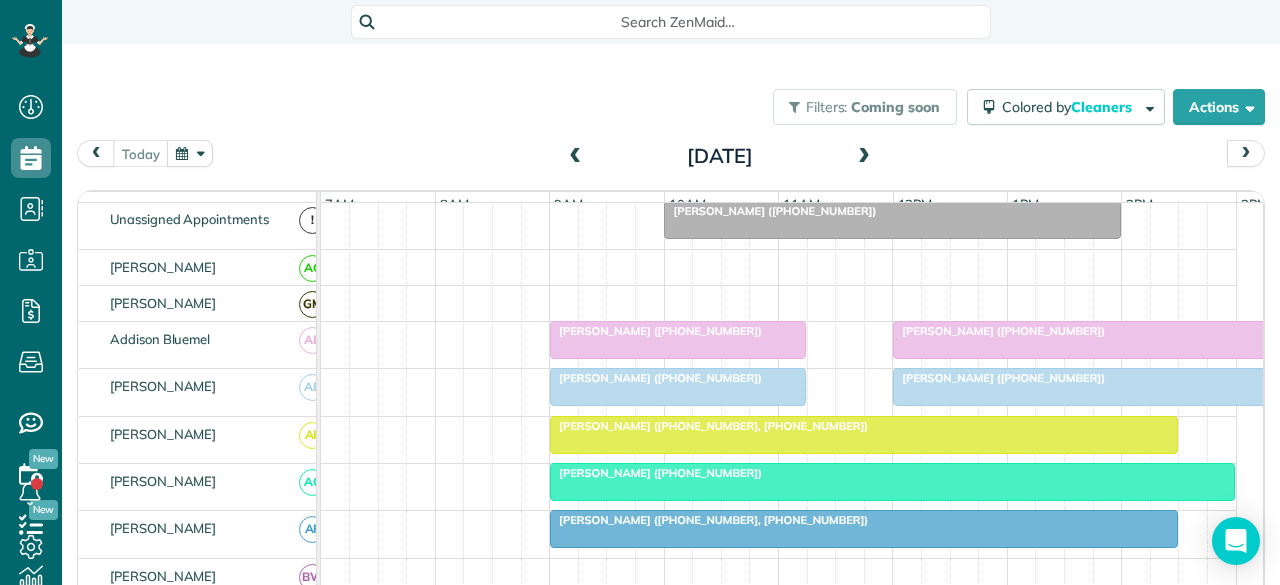 scroll, scrollTop: 0, scrollLeft: 0, axis: both 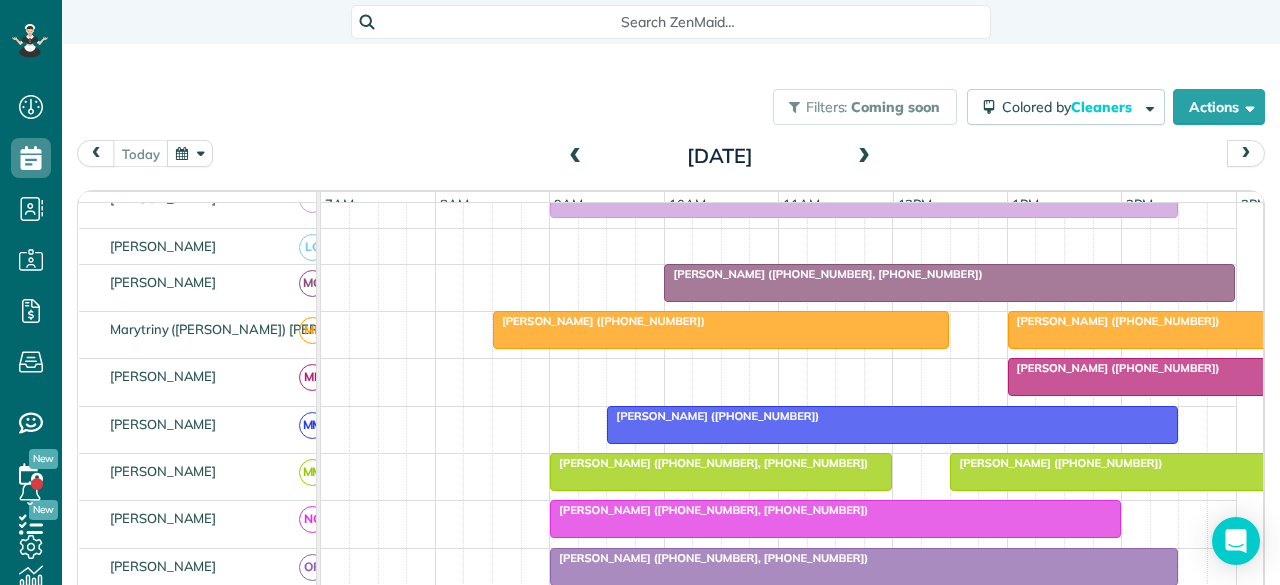 click at bounding box center (864, 157) 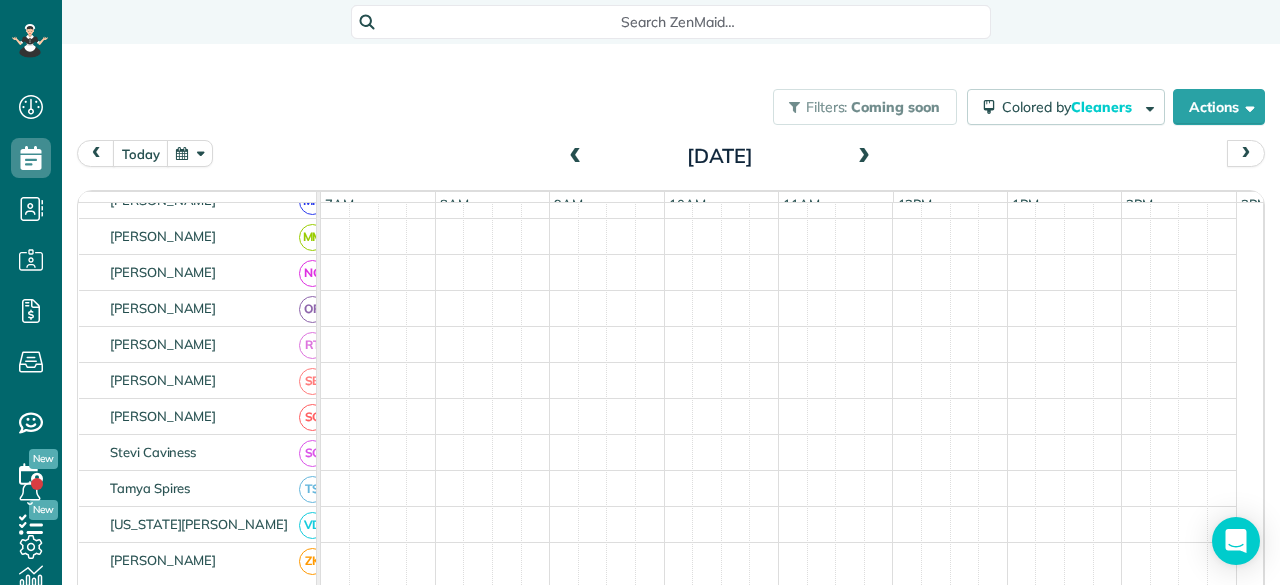 scroll, scrollTop: 810, scrollLeft: 0, axis: vertical 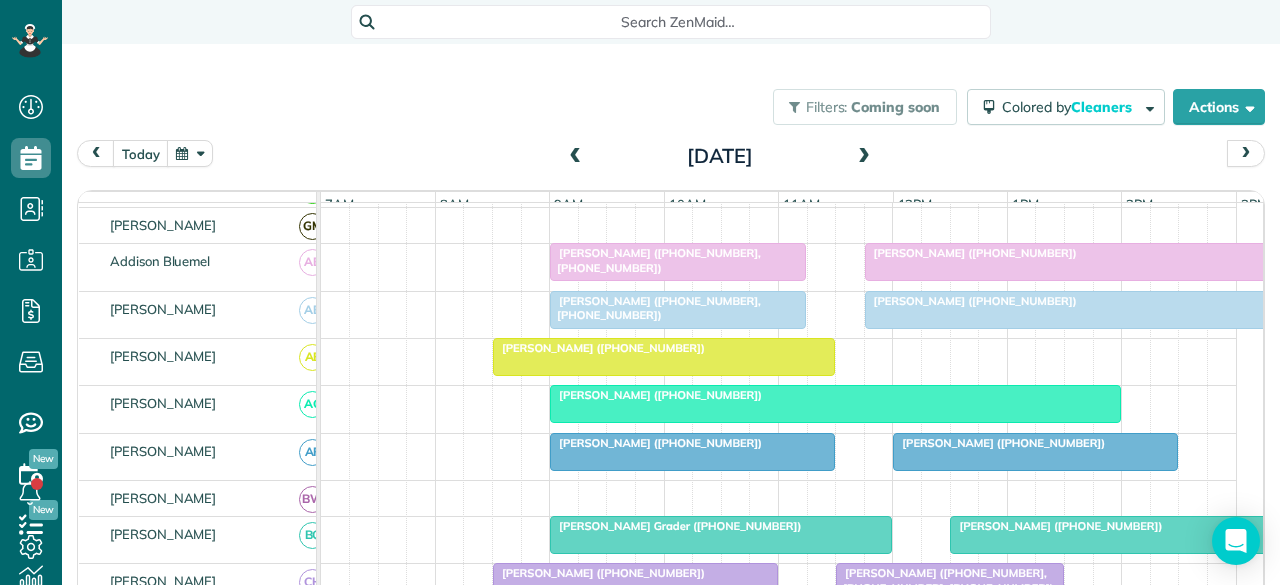 click on "[PERSON_NAME] ([PHONE_NUMBER])" at bounding box center [599, 348] 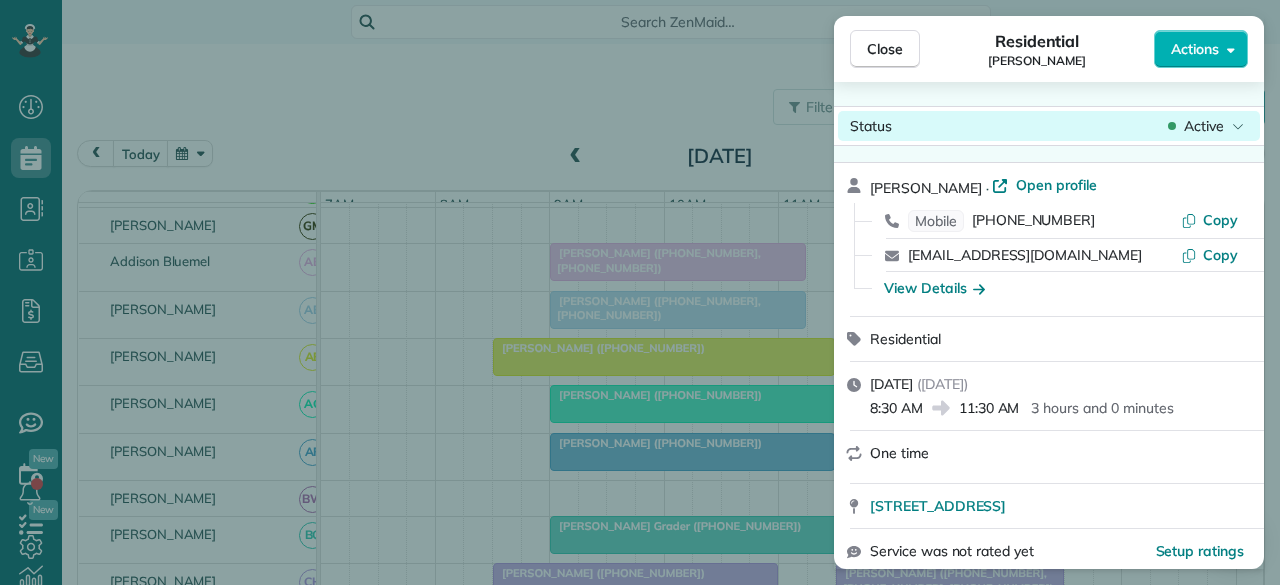 click on "Active" at bounding box center (1204, 126) 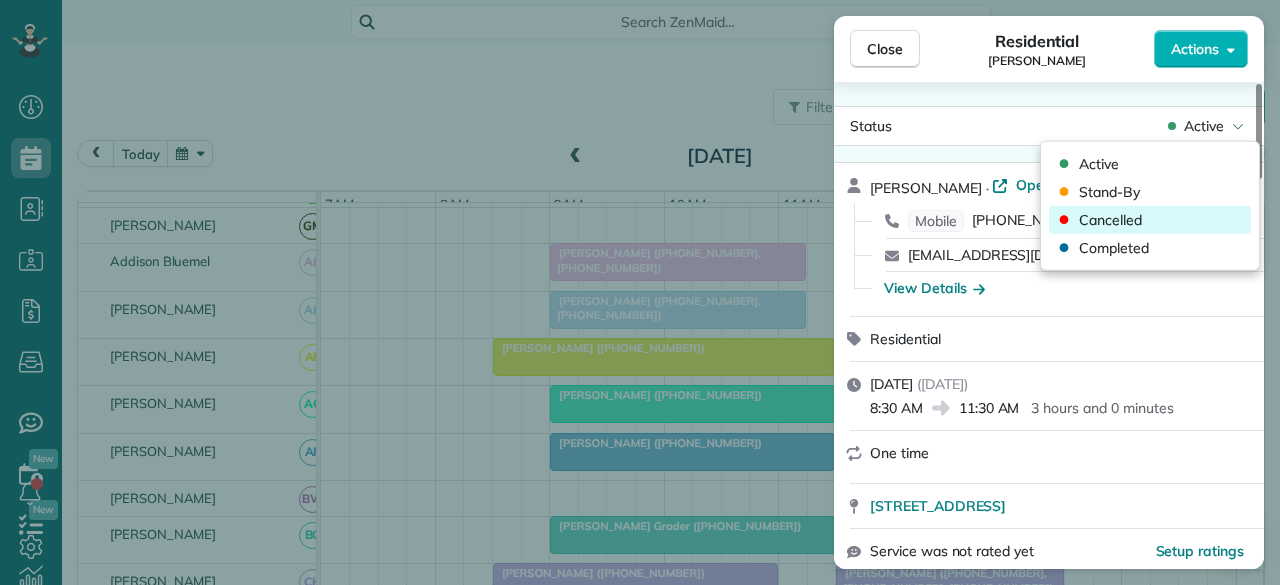 click on "Cancelled" at bounding box center (1110, 220) 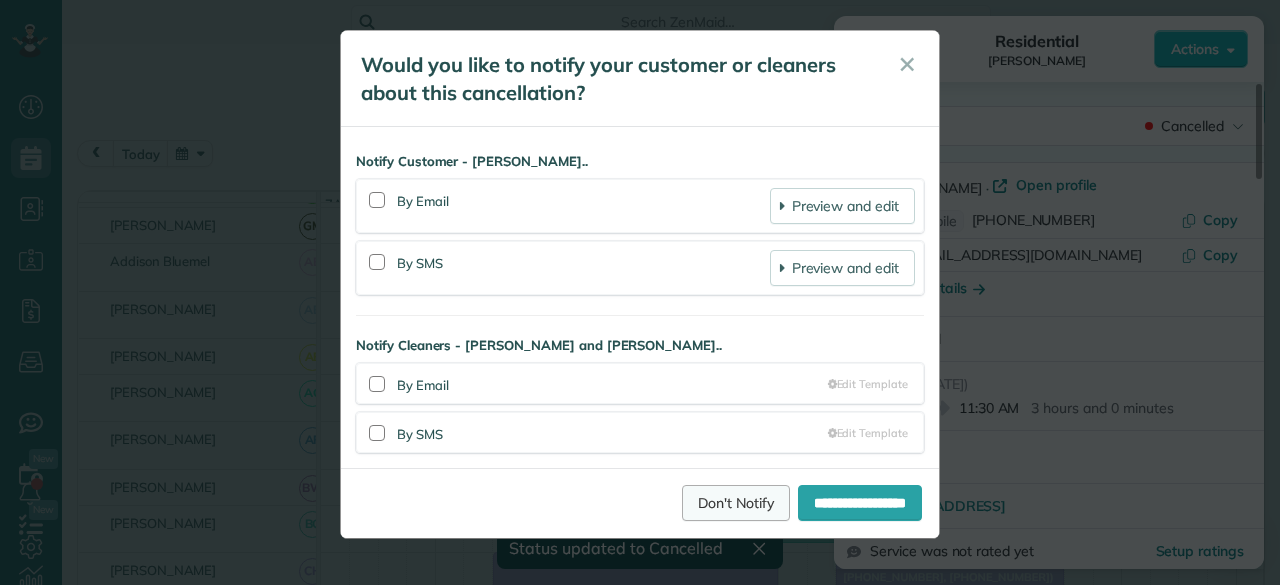 click on "Don't Notify" at bounding box center [736, 503] 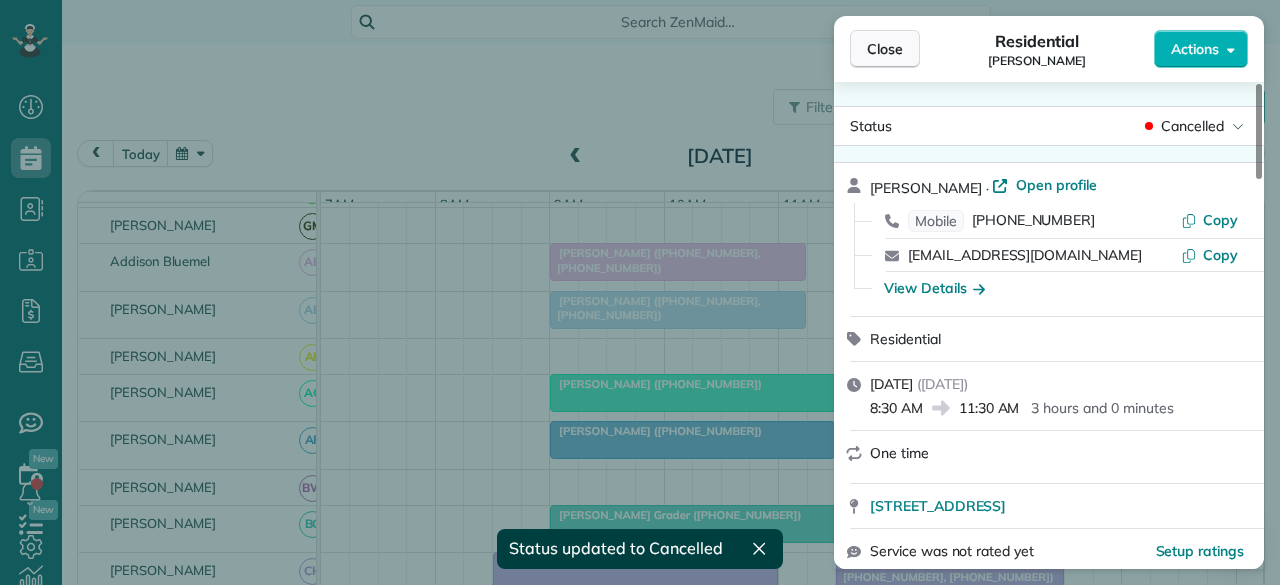 click on "Close" at bounding box center (885, 49) 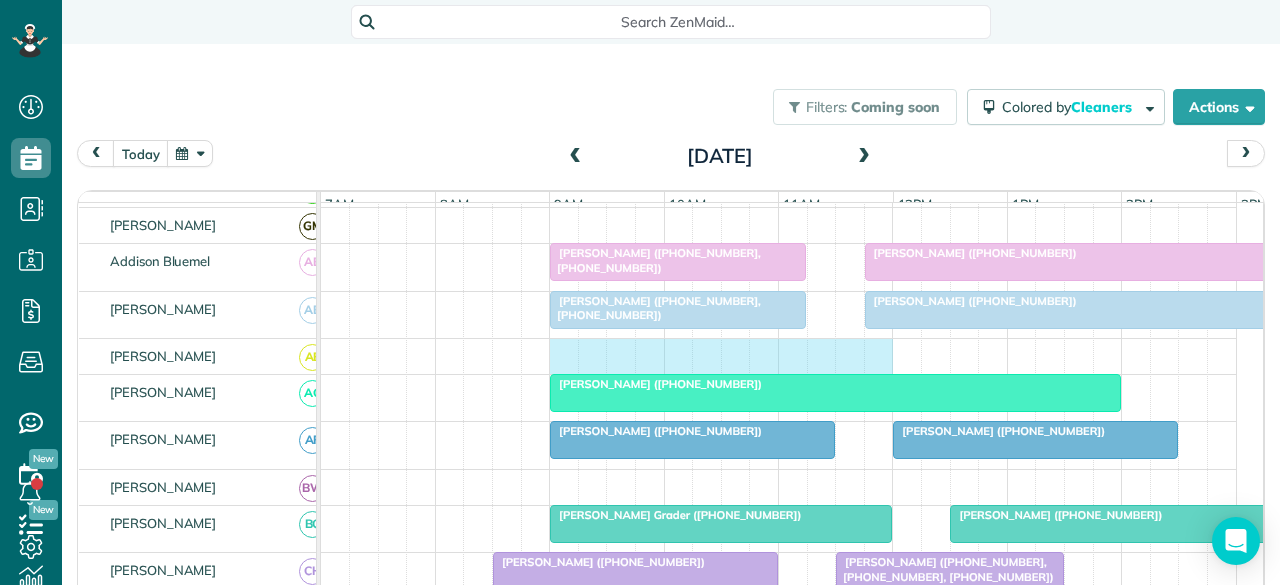 drag, startPoint x: 554, startPoint y: 362, endPoint x: 886, endPoint y: 363, distance: 332.0015 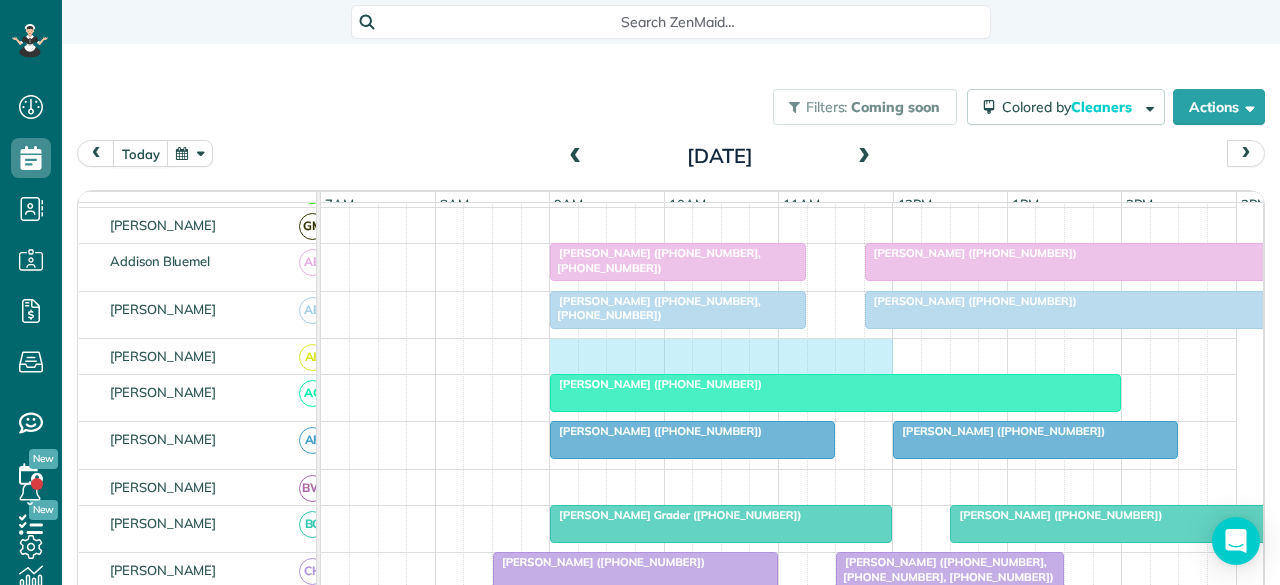 click at bounding box center (779, 356) 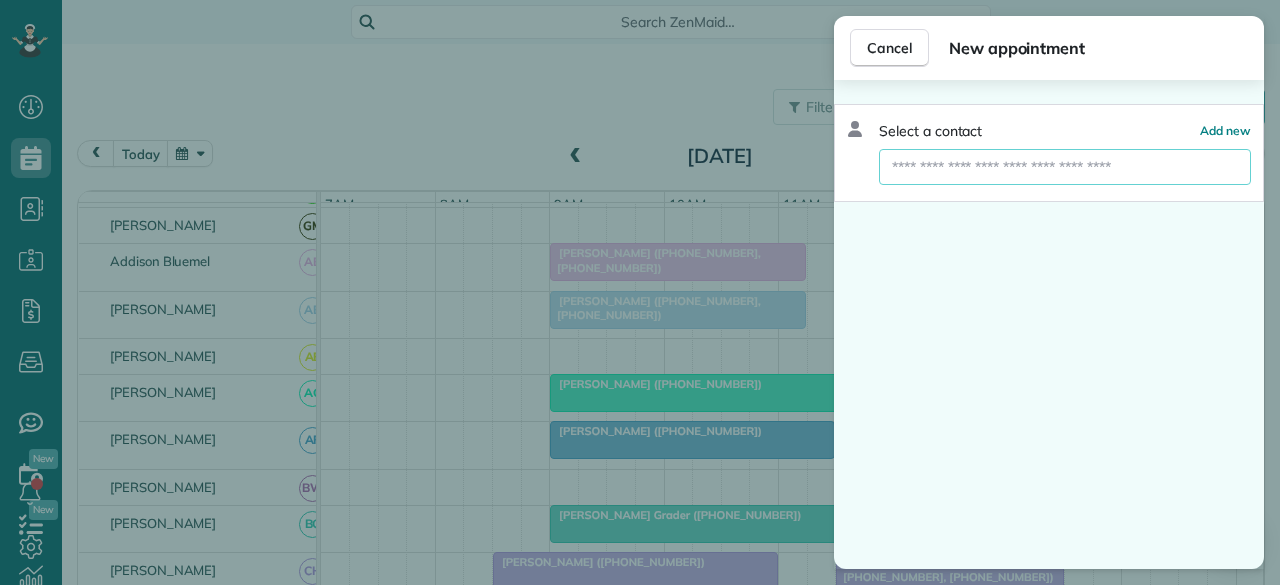 click at bounding box center [1065, 167] 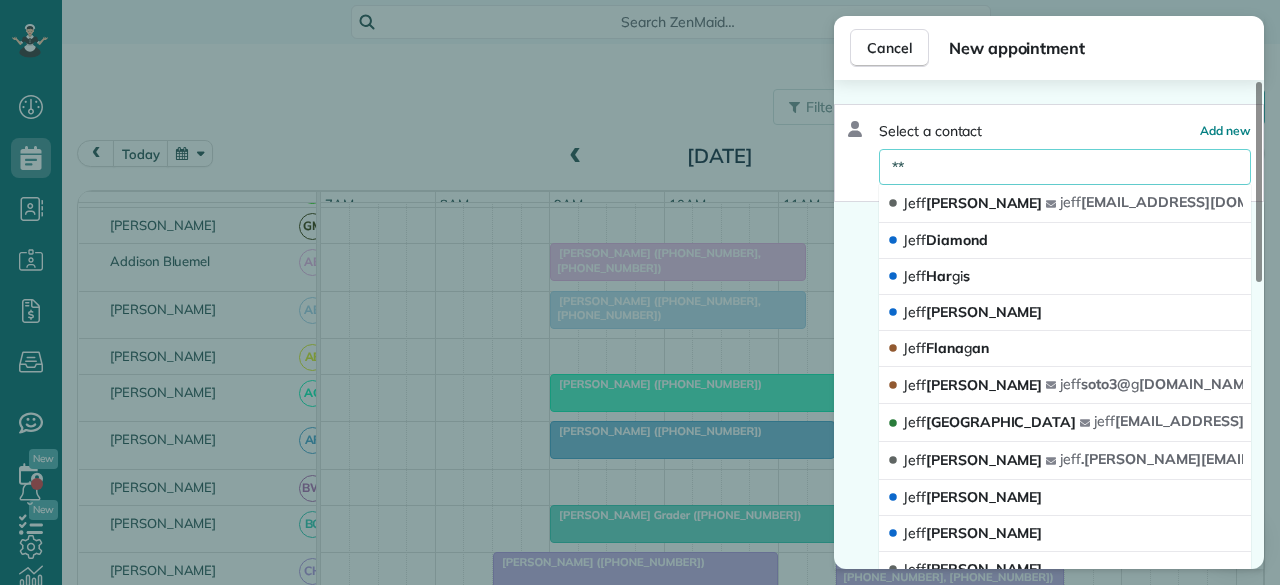 type on "*" 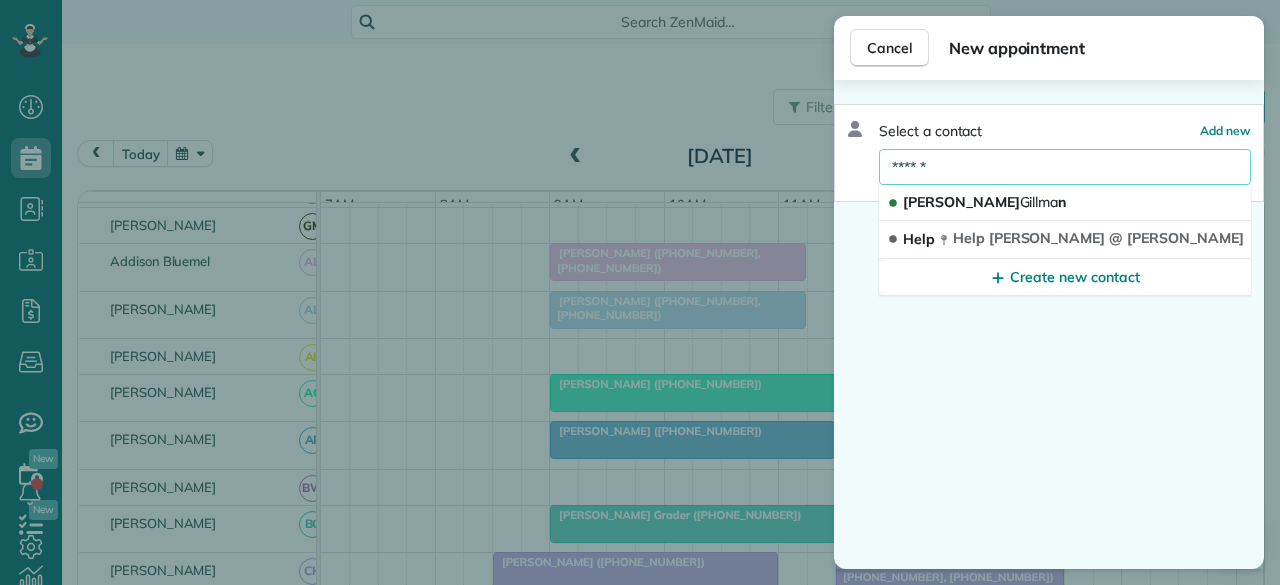type on "******" 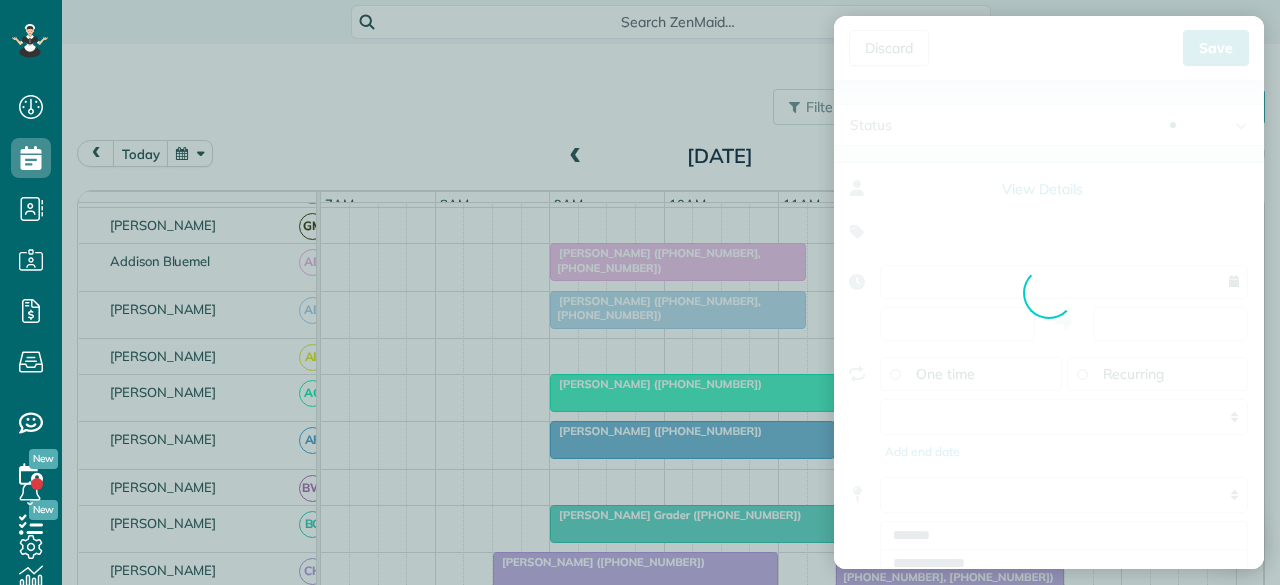 type on "**********" 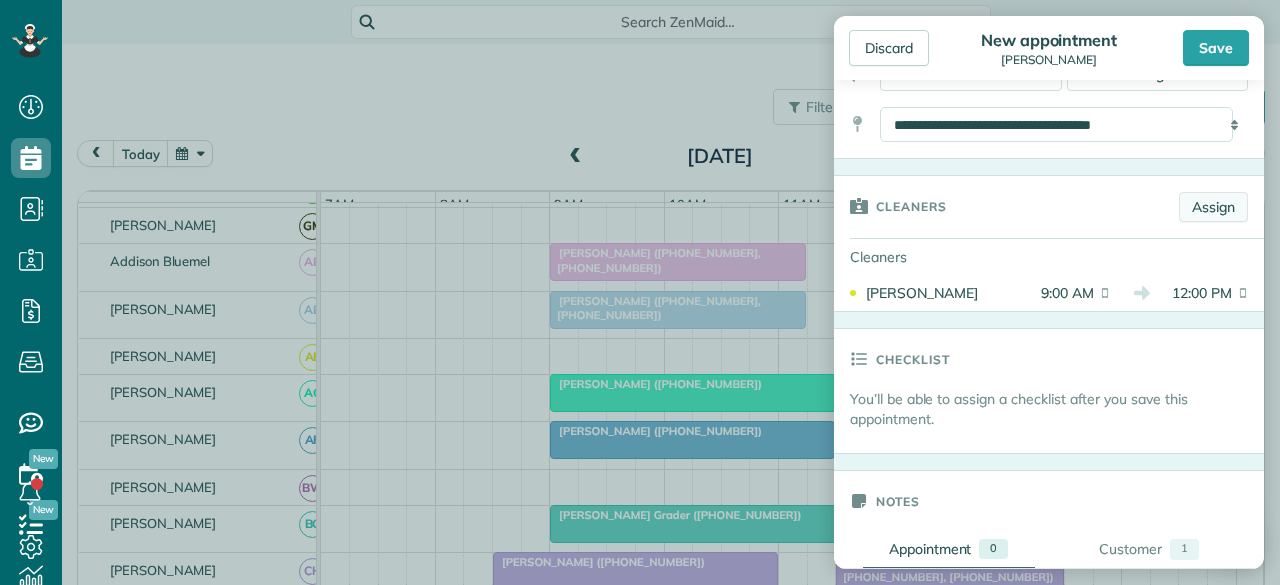 click on "Assign" at bounding box center [1213, 207] 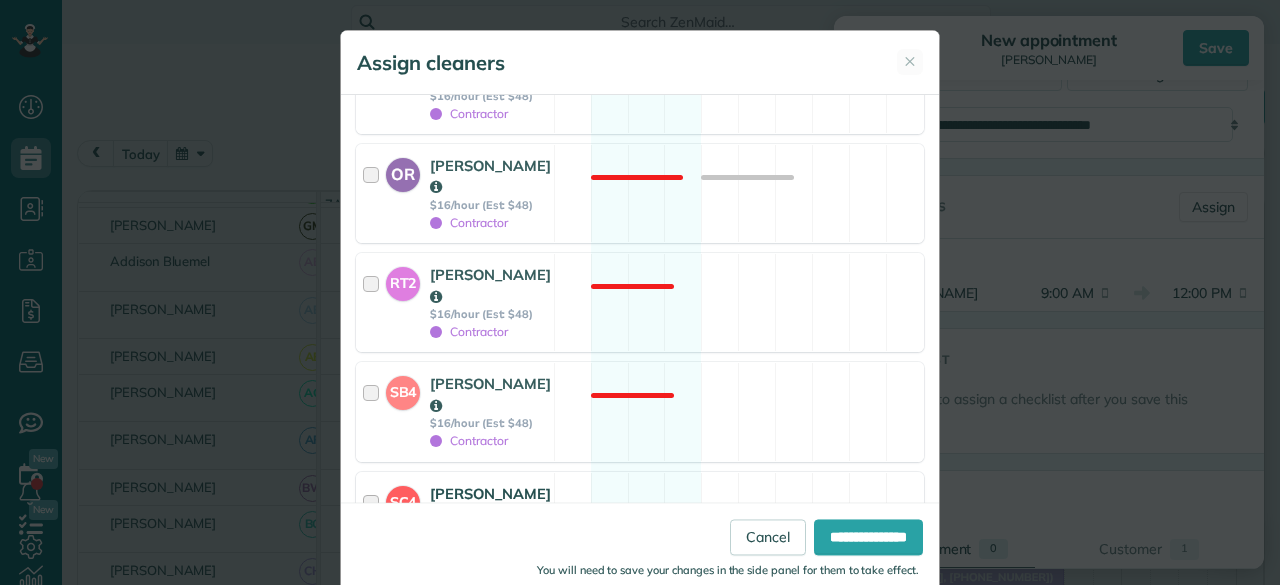 click on "[PERSON_NAME]" at bounding box center (490, 504) 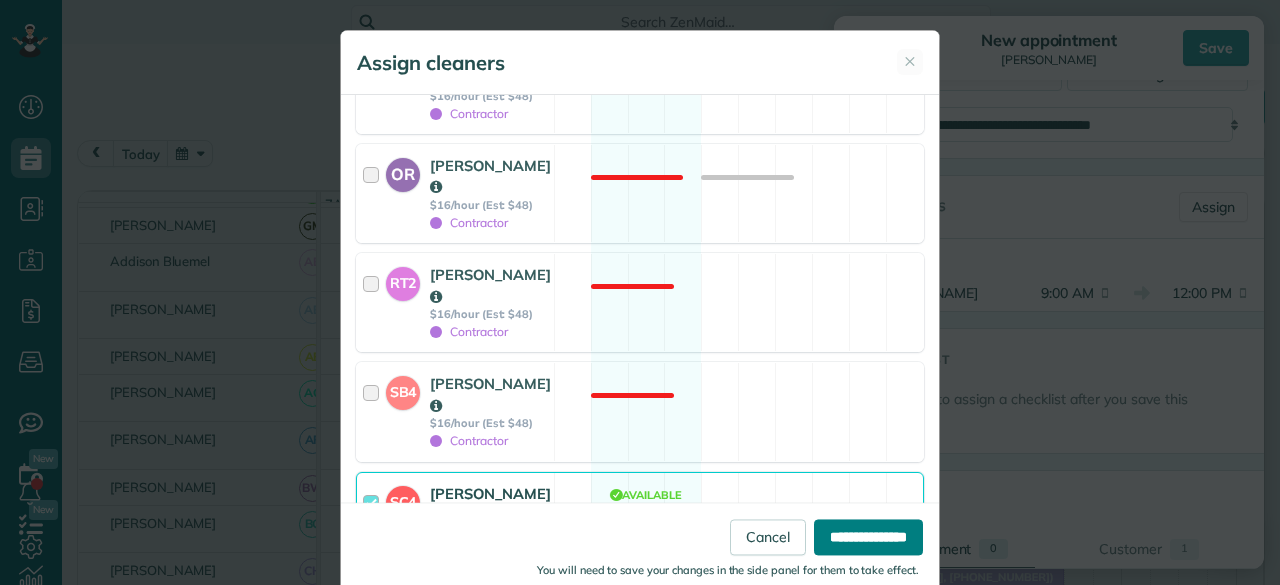 click on "**********" at bounding box center [868, 537] 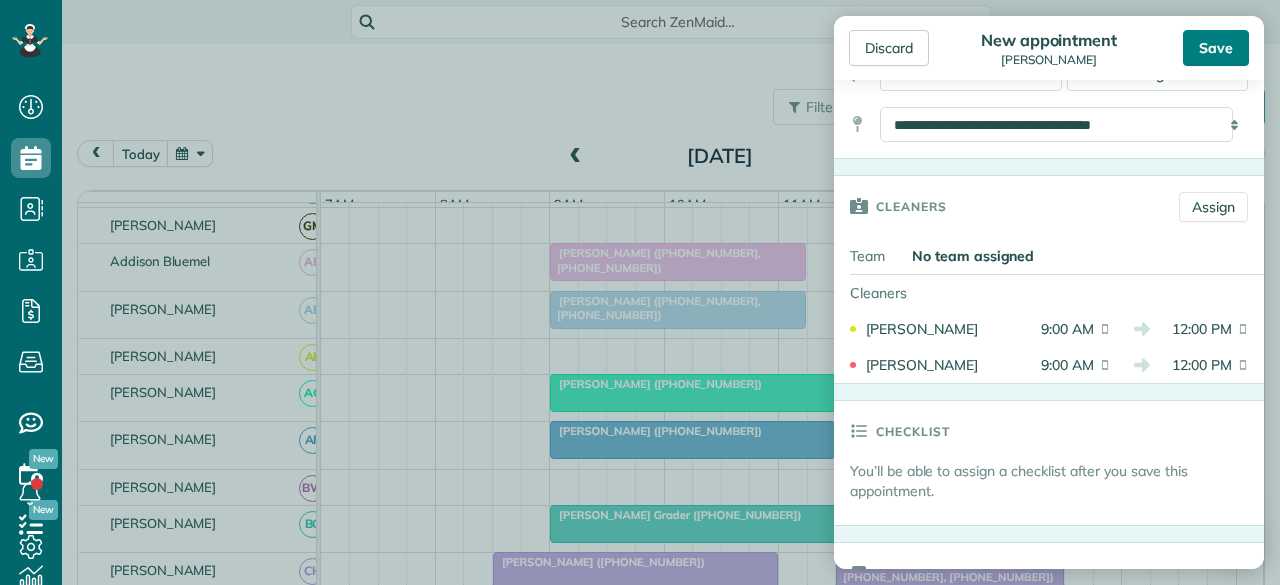 click on "Save" at bounding box center (1216, 48) 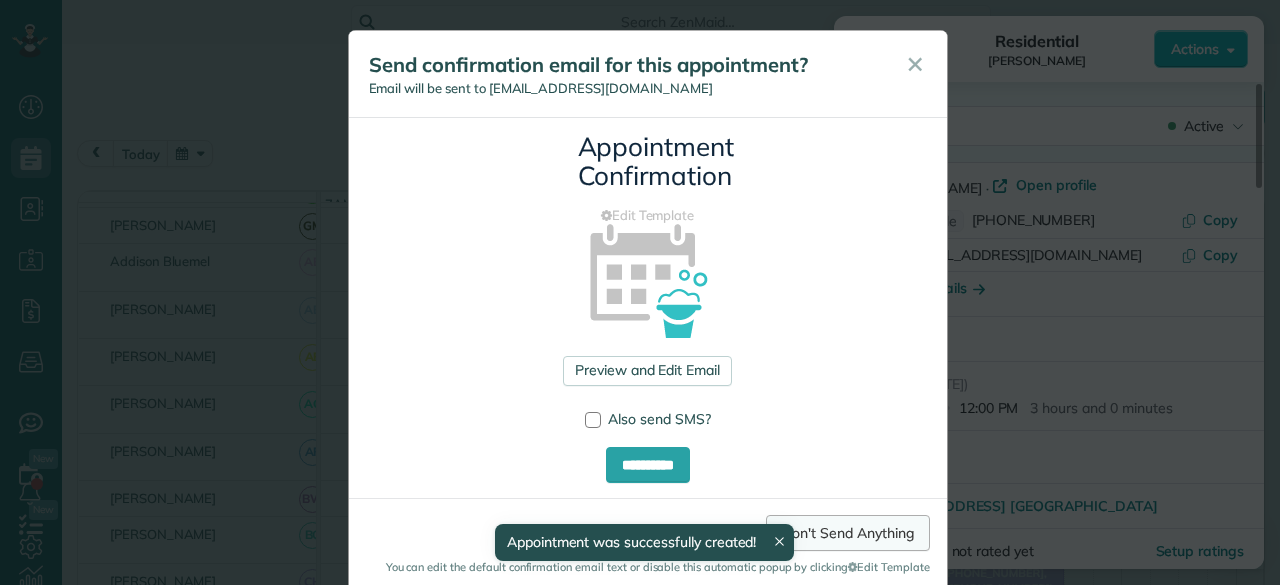 click on "Don't Send Anything" at bounding box center [847, 533] 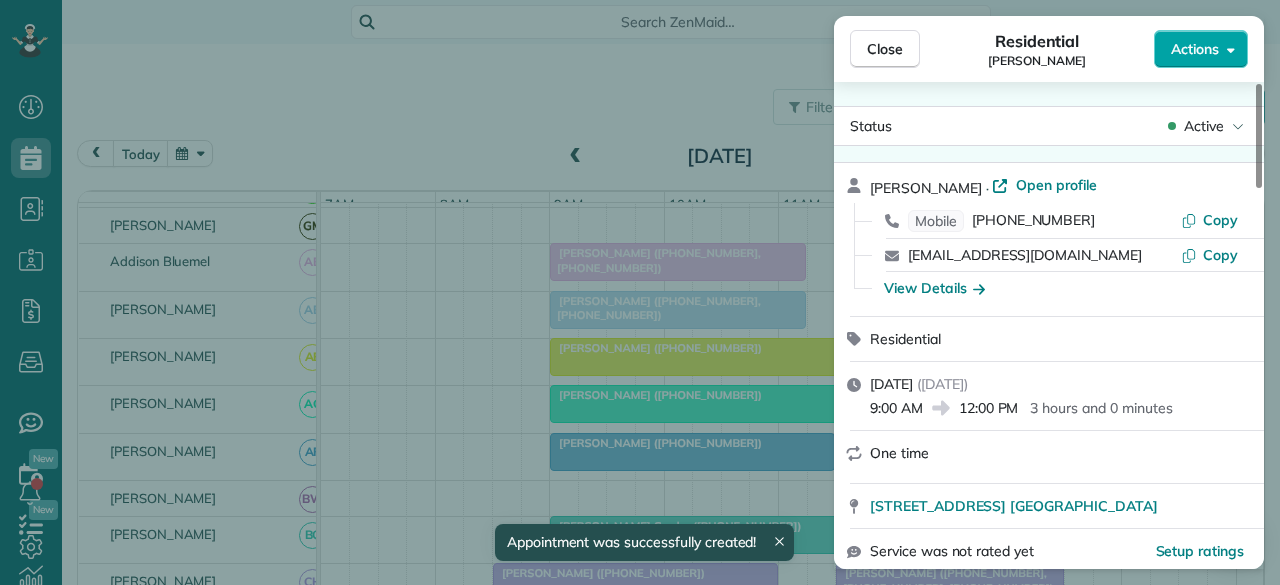 click on "Actions" at bounding box center (1195, 49) 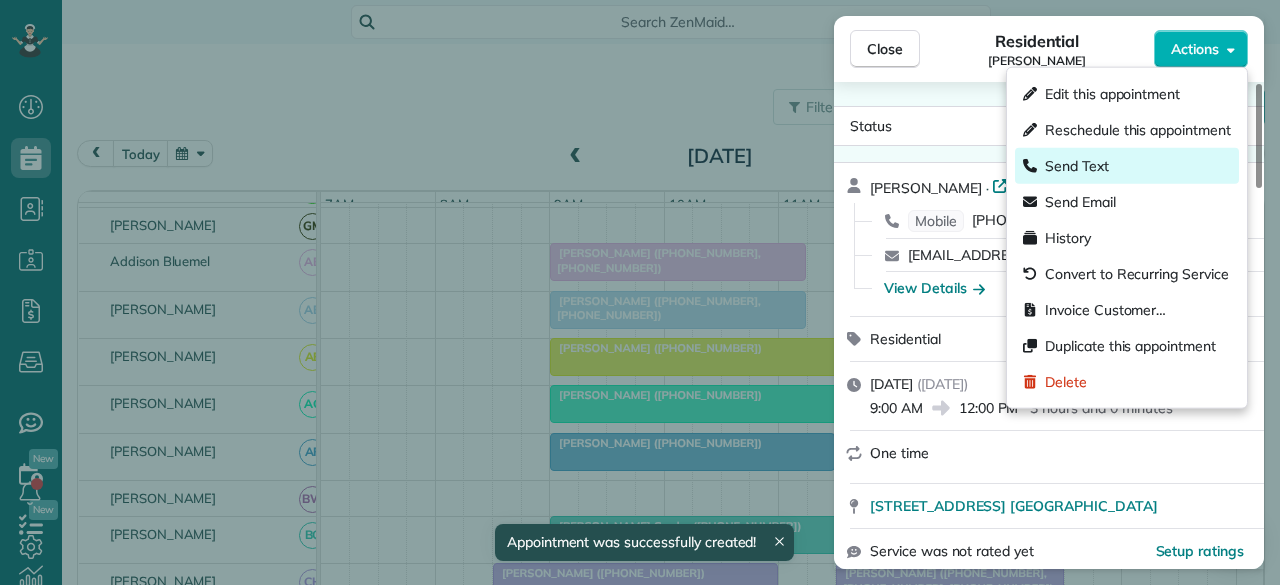 click on "Send Text" at bounding box center [1077, 166] 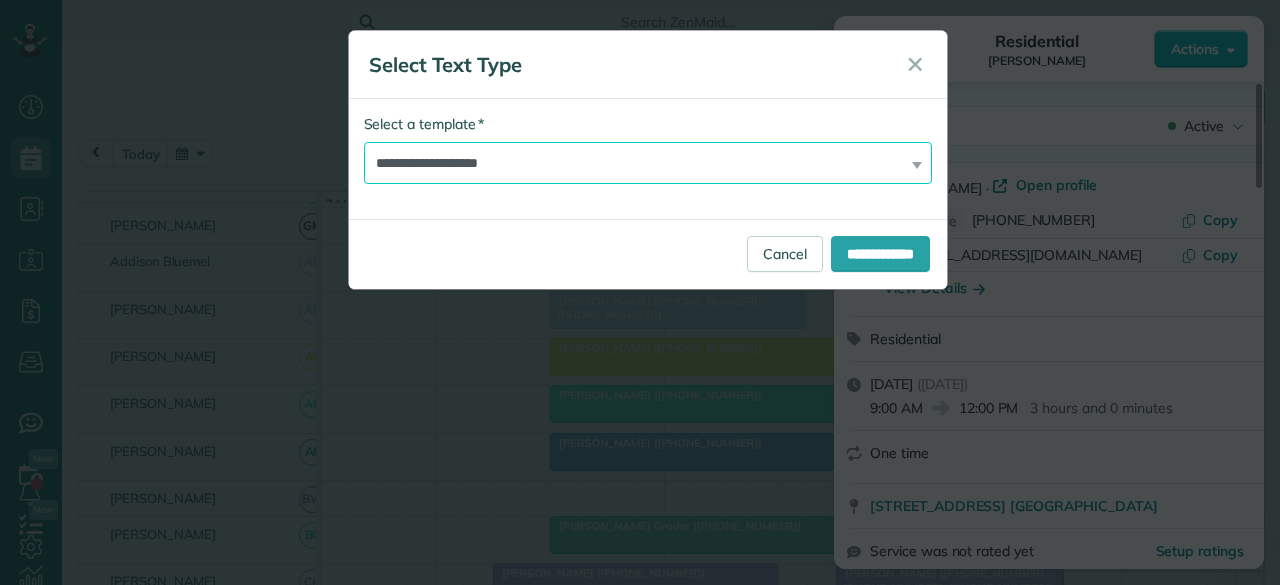 click on "**********" at bounding box center (648, 163) 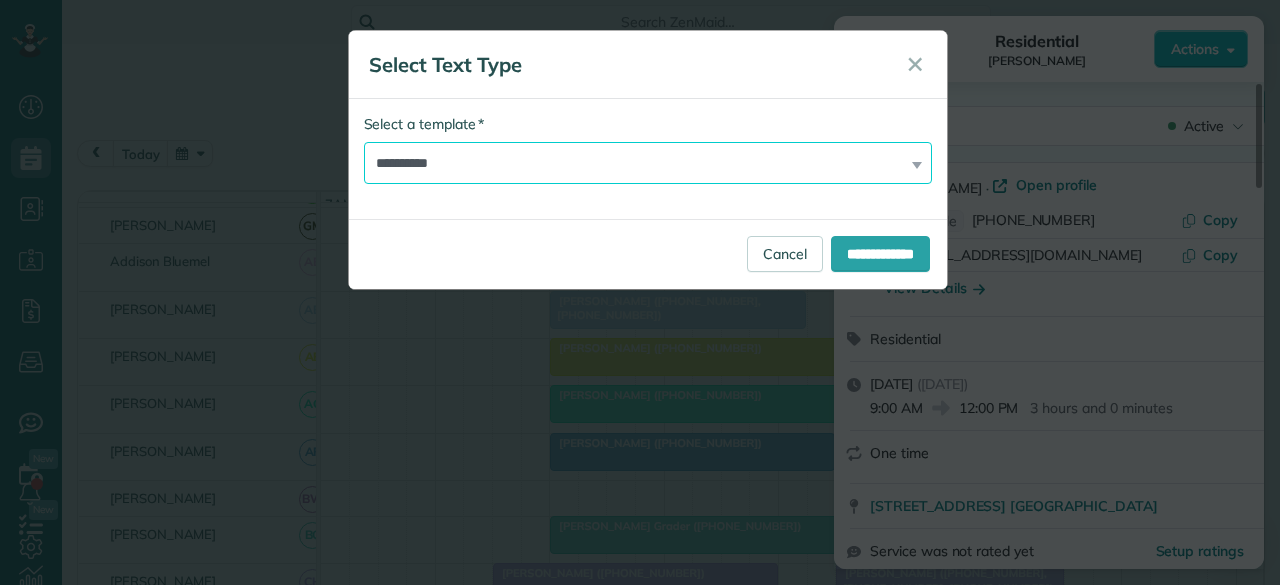 click on "**********" at bounding box center [648, 163] 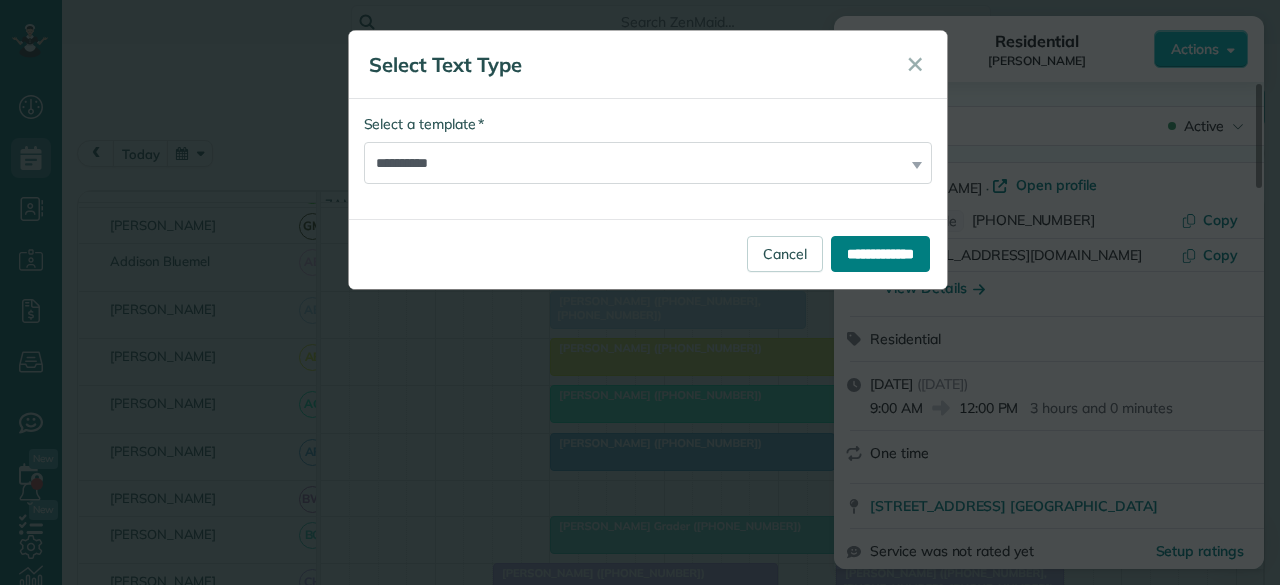click on "**********" at bounding box center (880, 254) 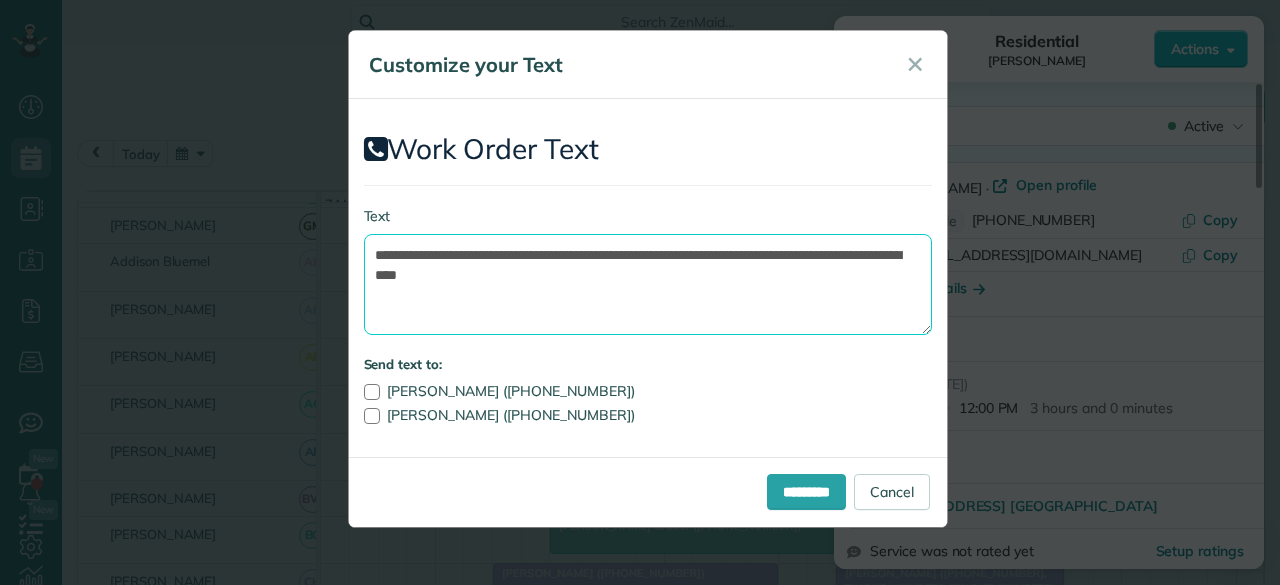 click on "**********" at bounding box center (648, 284) 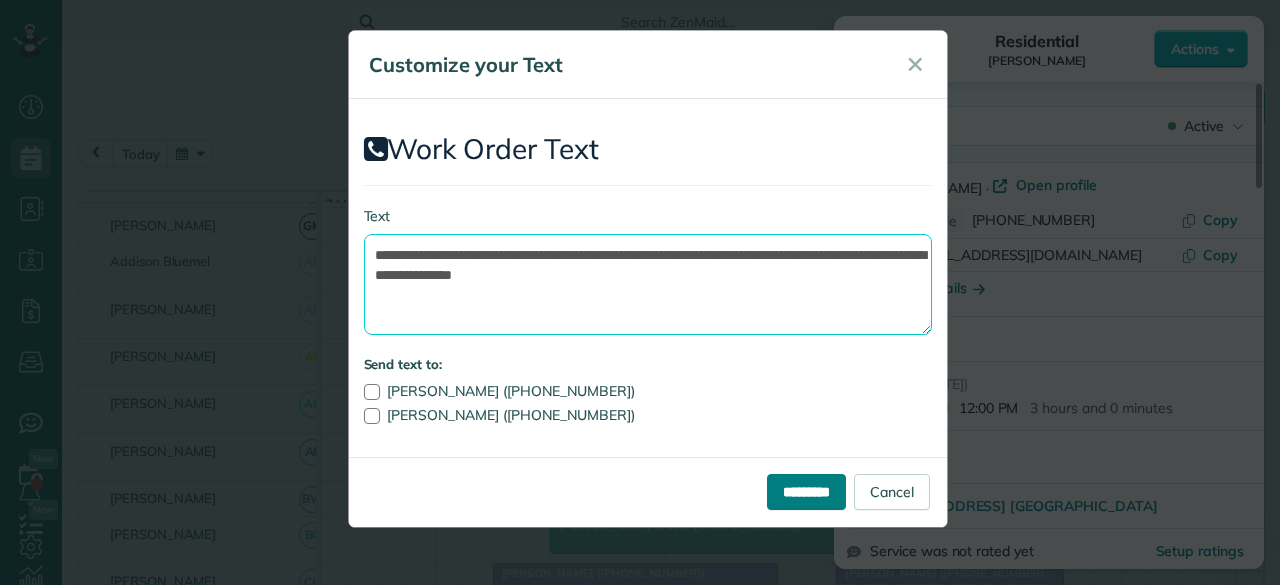 type on "**********" 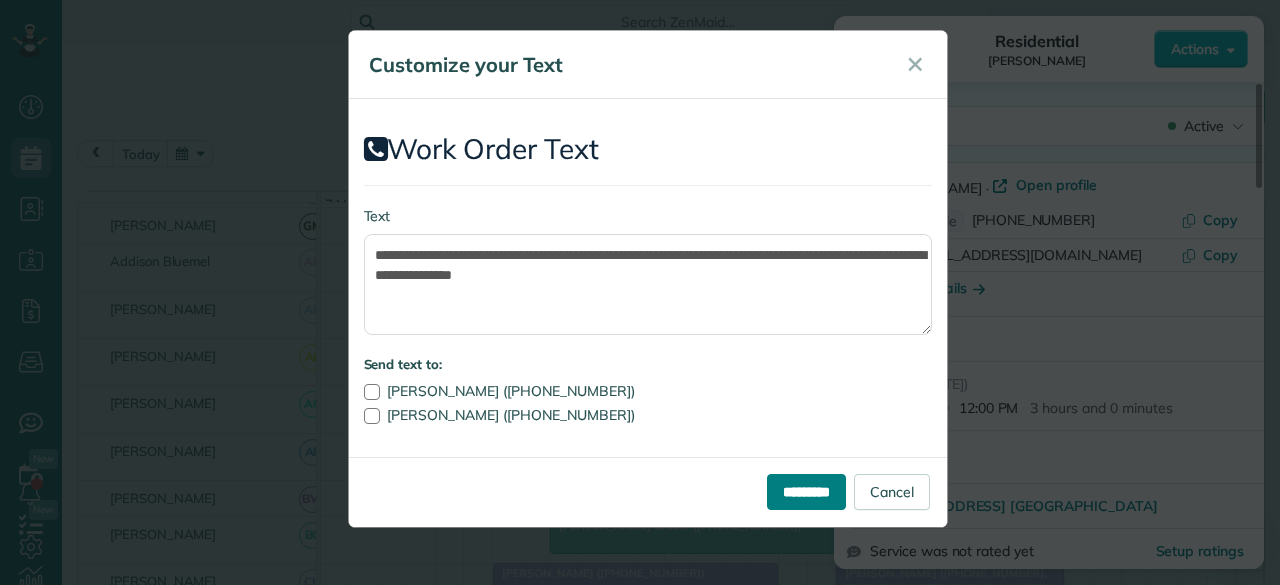 click on "*********" at bounding box center (806, 492) 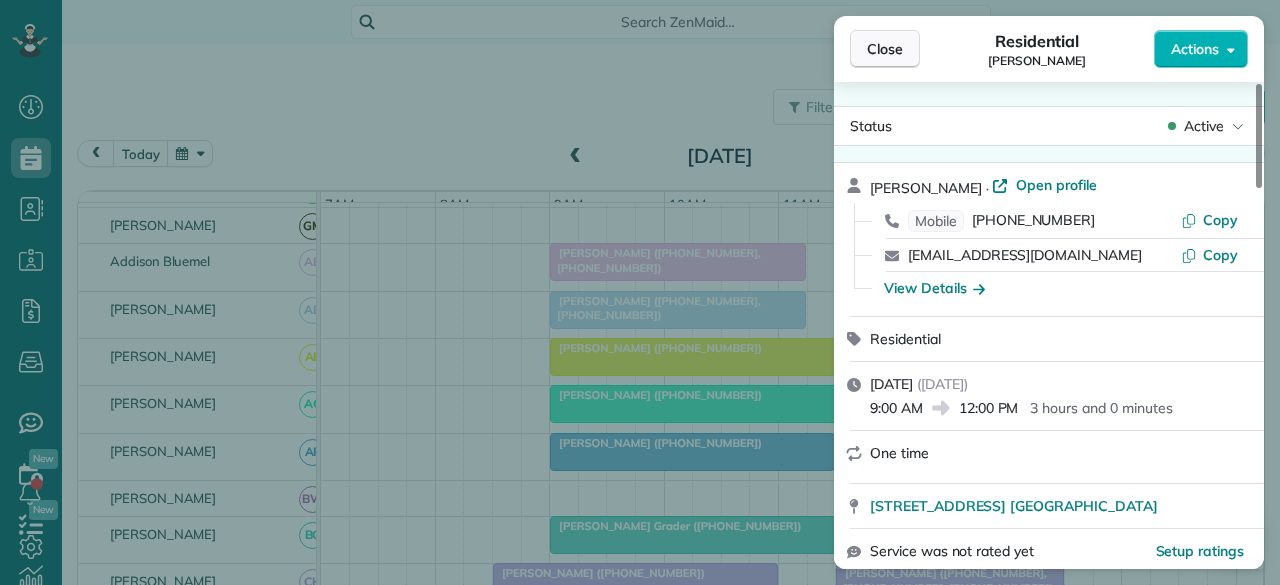 click on "Close" at bounding box center (885, 49) 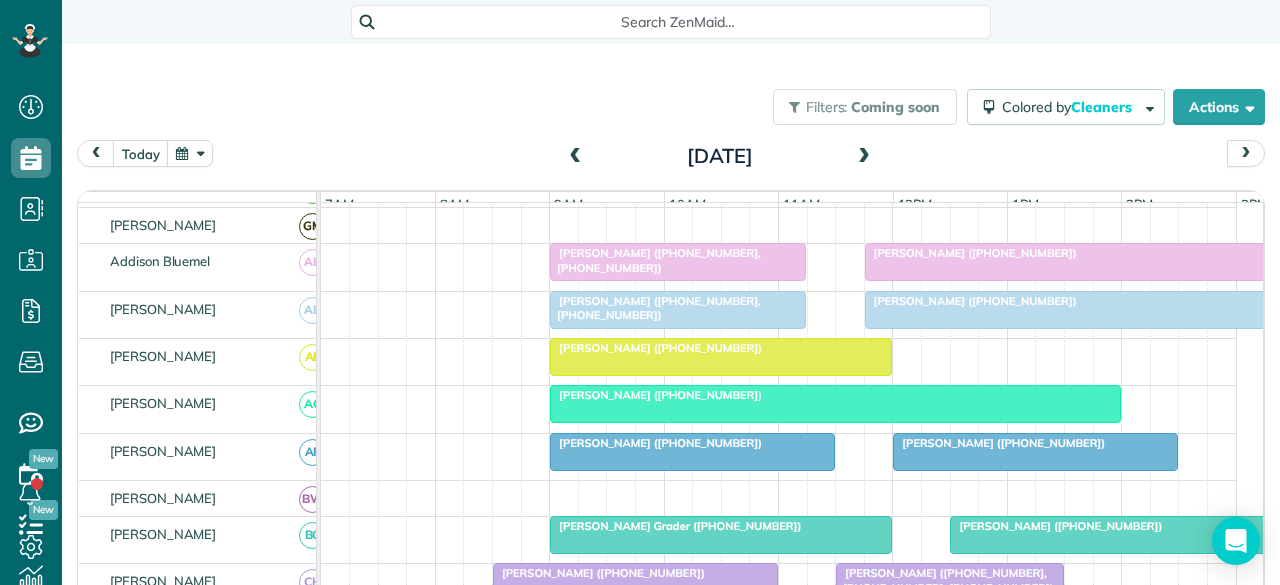 scroll, scrollTop: 345, scrollLeft: 0, axis: vertical 